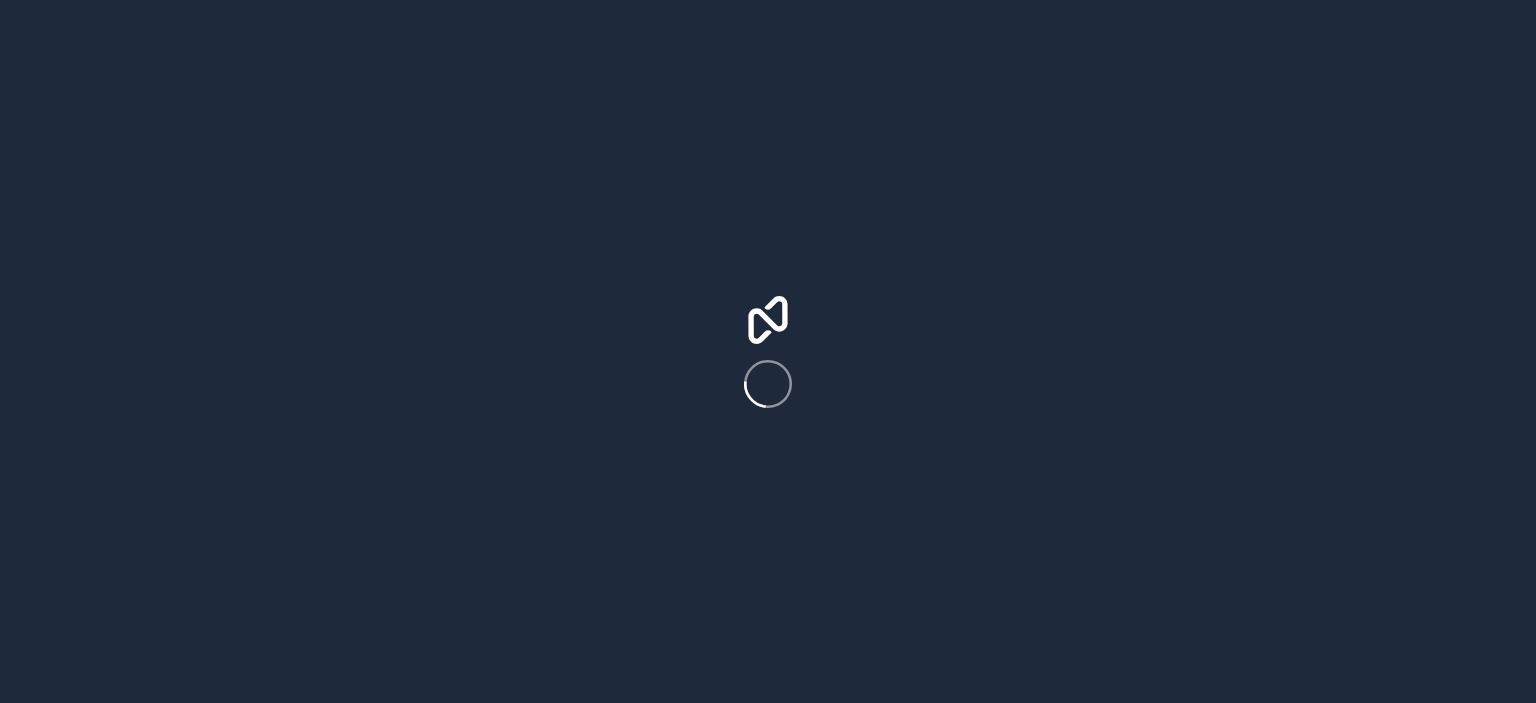 scroll, scrollTop: 0, scrollLeft: 0, axis: both 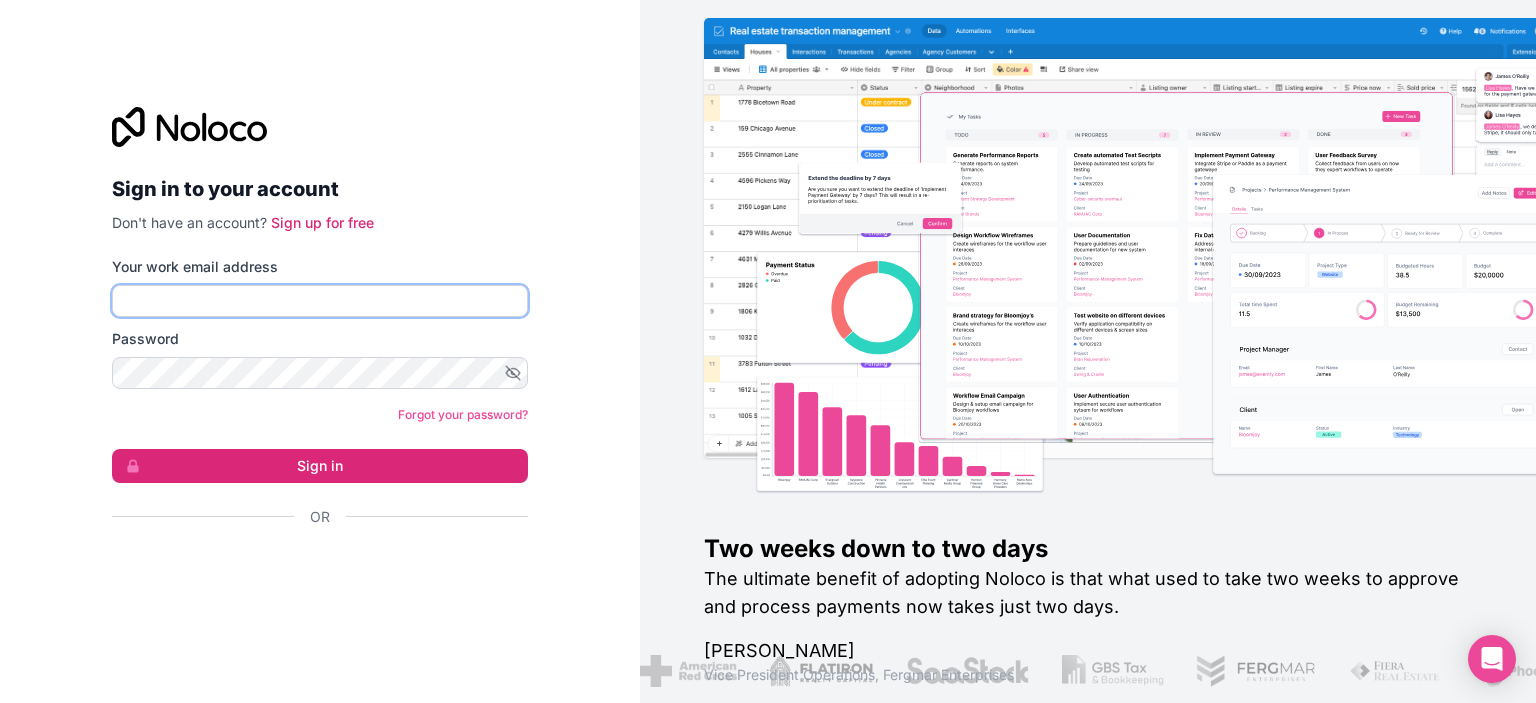 click on "Your work email address" at bounding box center (320, 301) 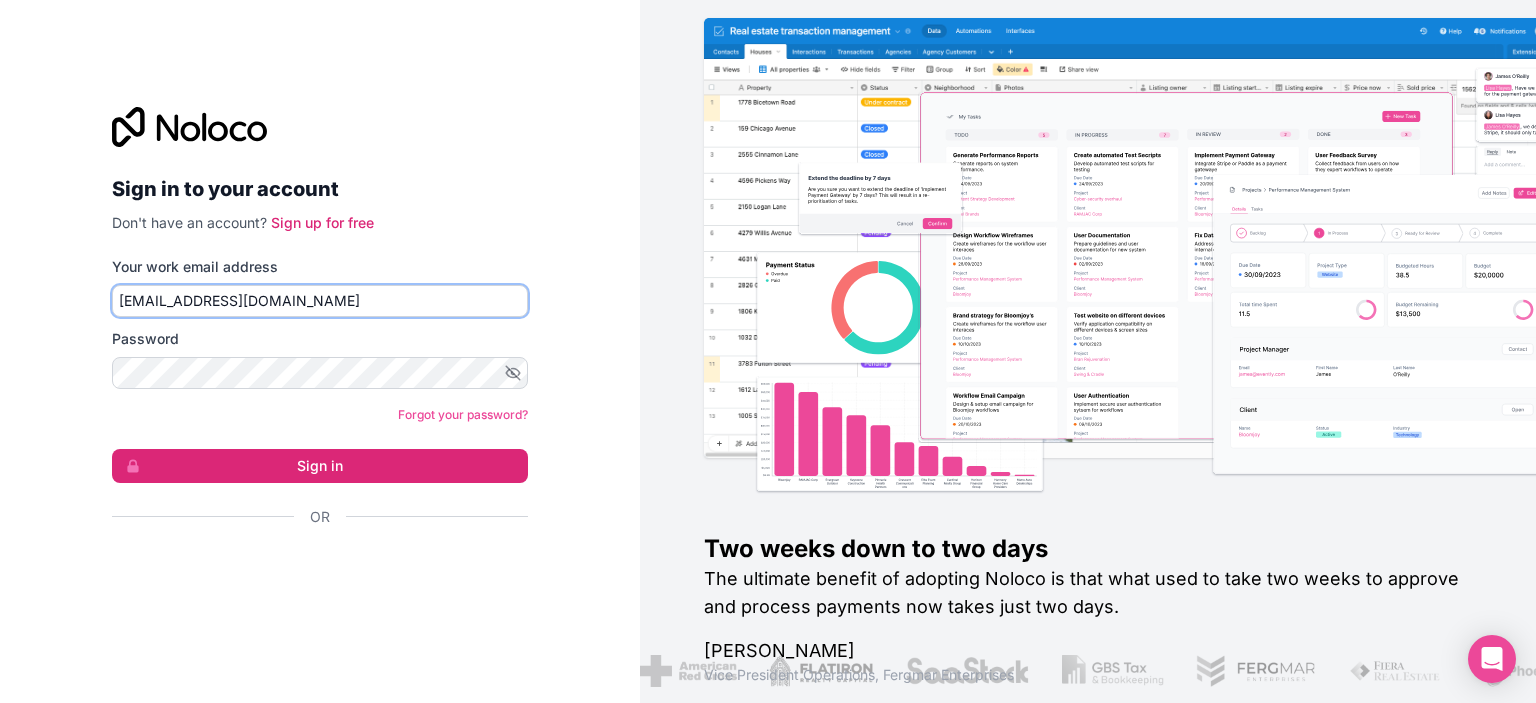 type on "[EMAIL_ADDRESS][DOMAIN_NAME]" 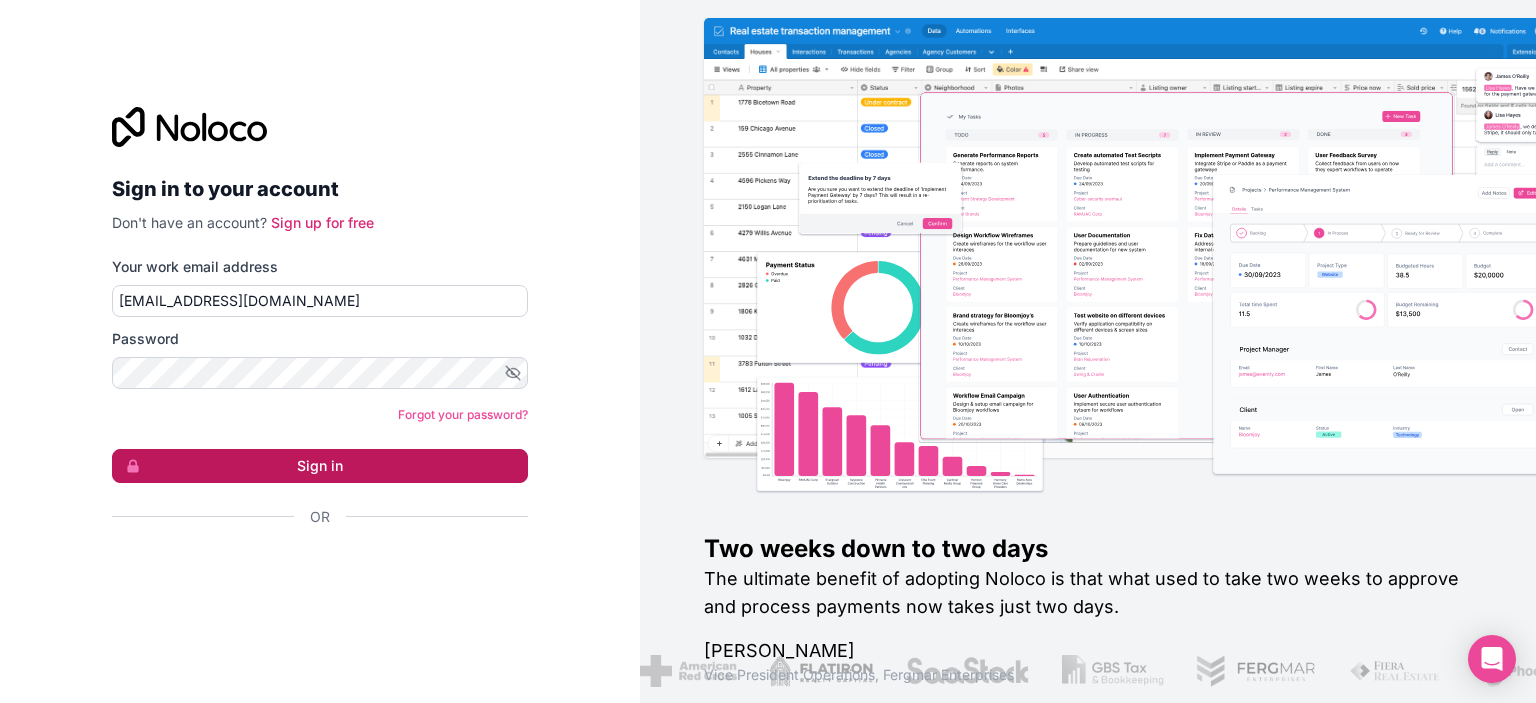 click on "Sign in" at bounding box center [320, 466] 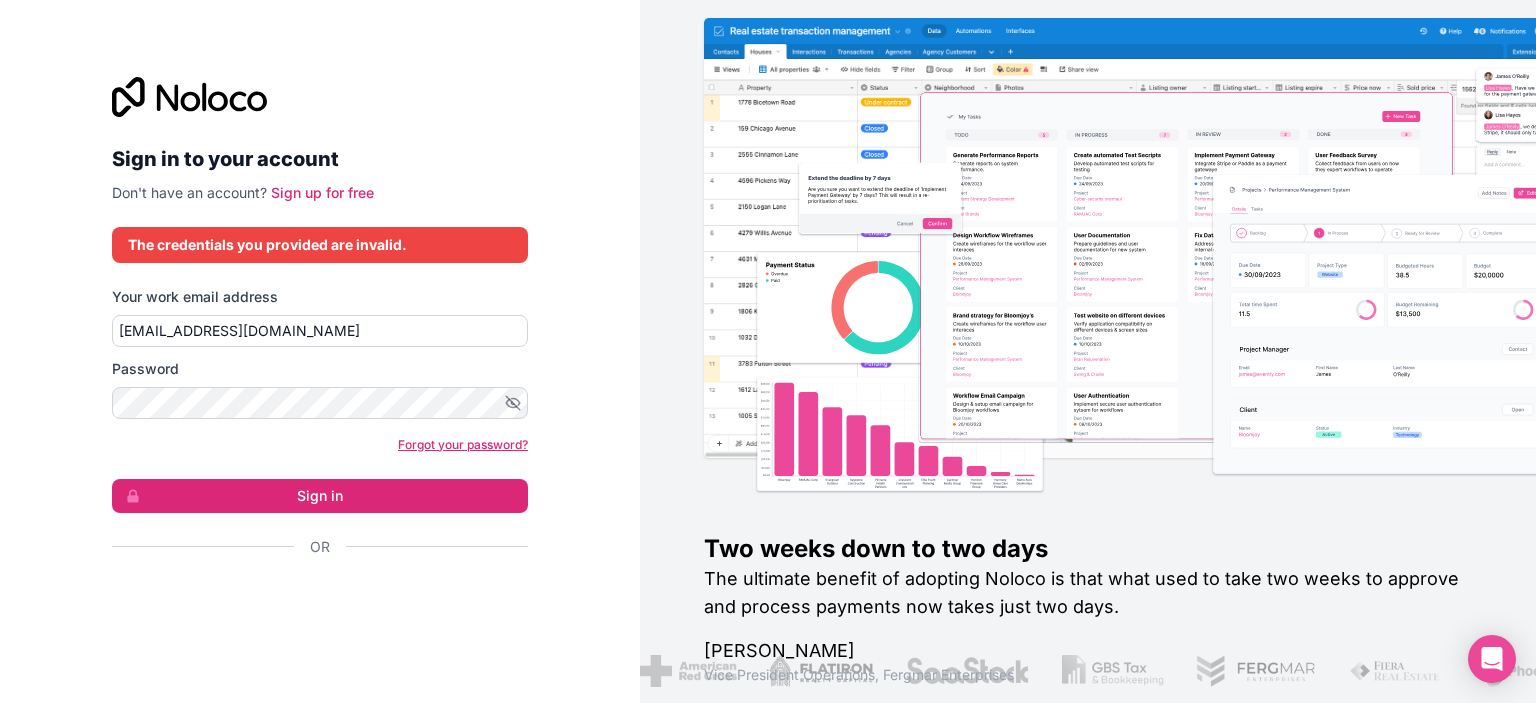 click on "Forgot your password?" at bounding box center [463, 444] 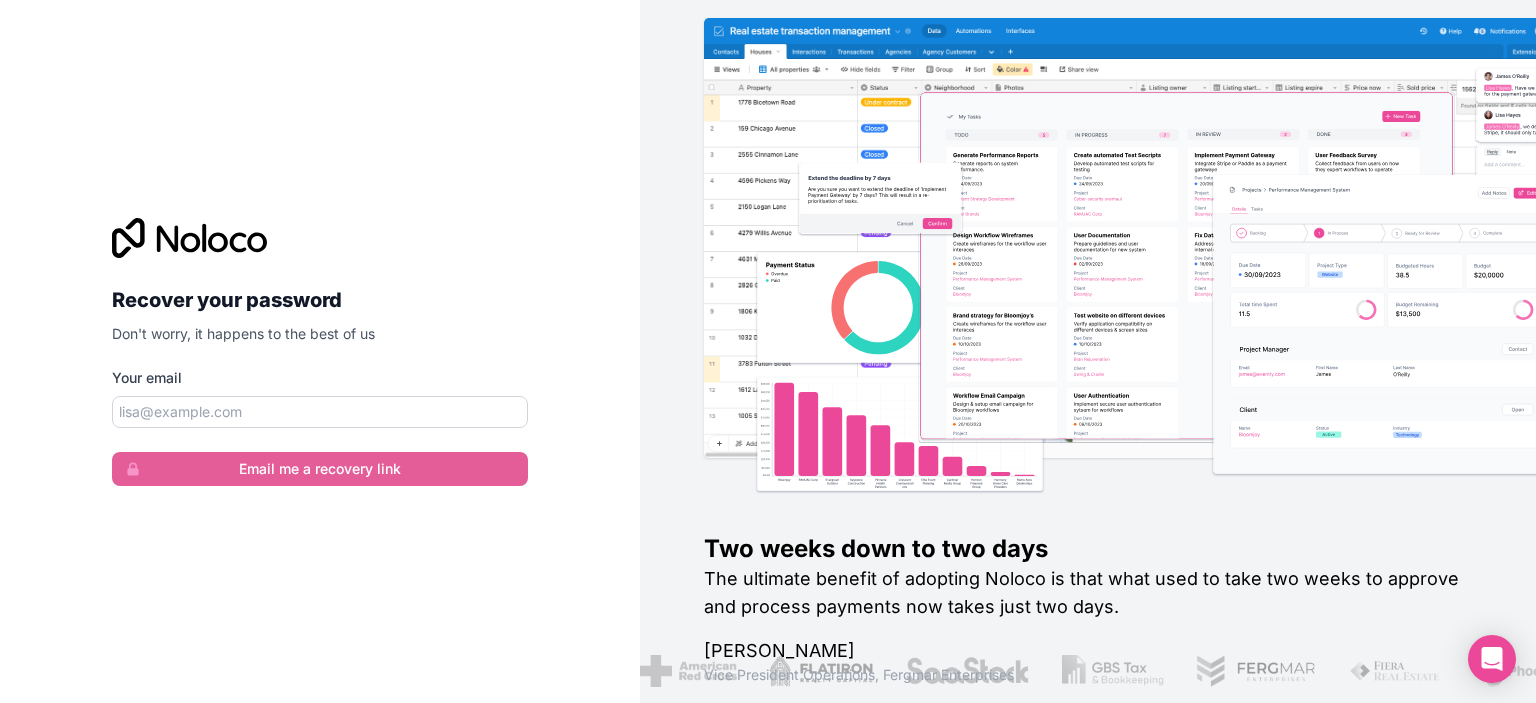 scroll, scrollTop: 0, scrollLeft: 0, axis: both 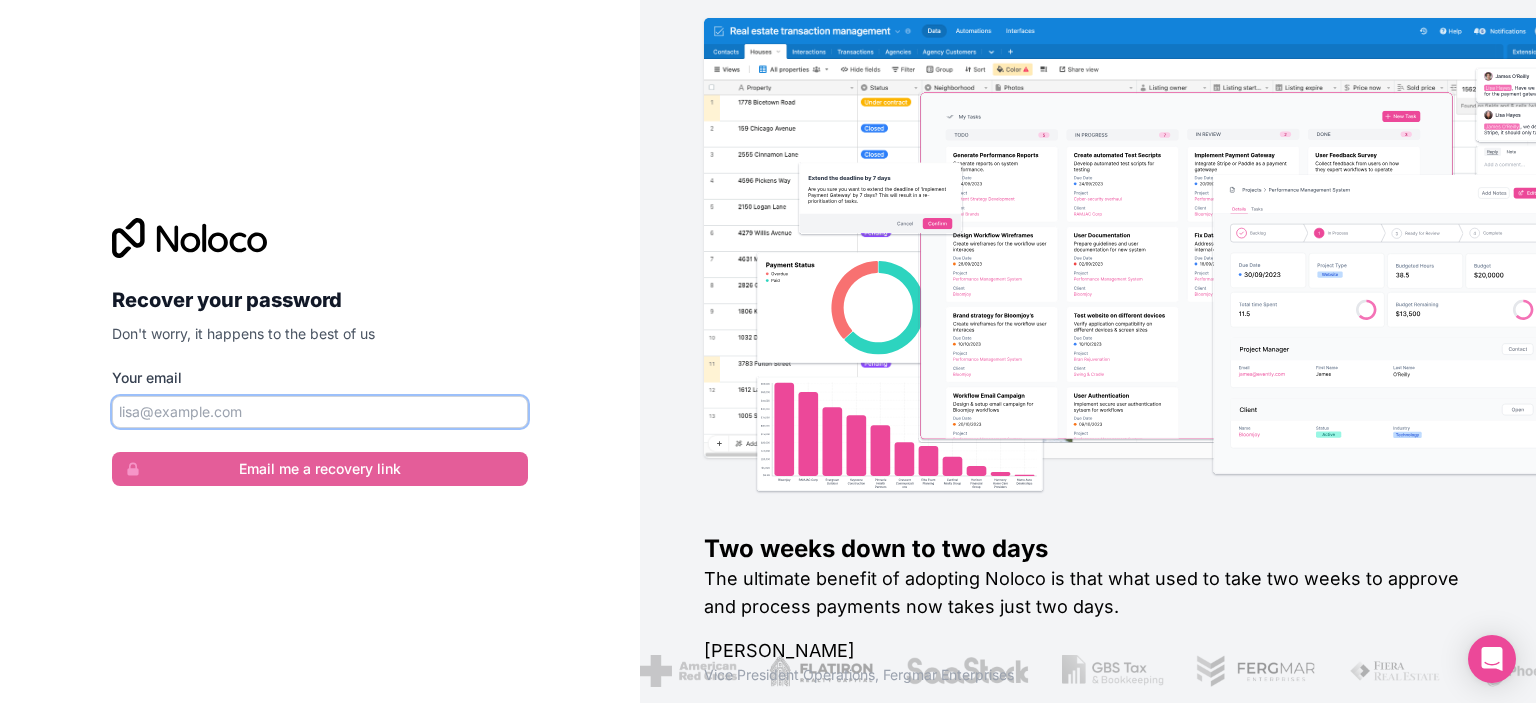 click on "Your email" at bounding box center (320, 412) 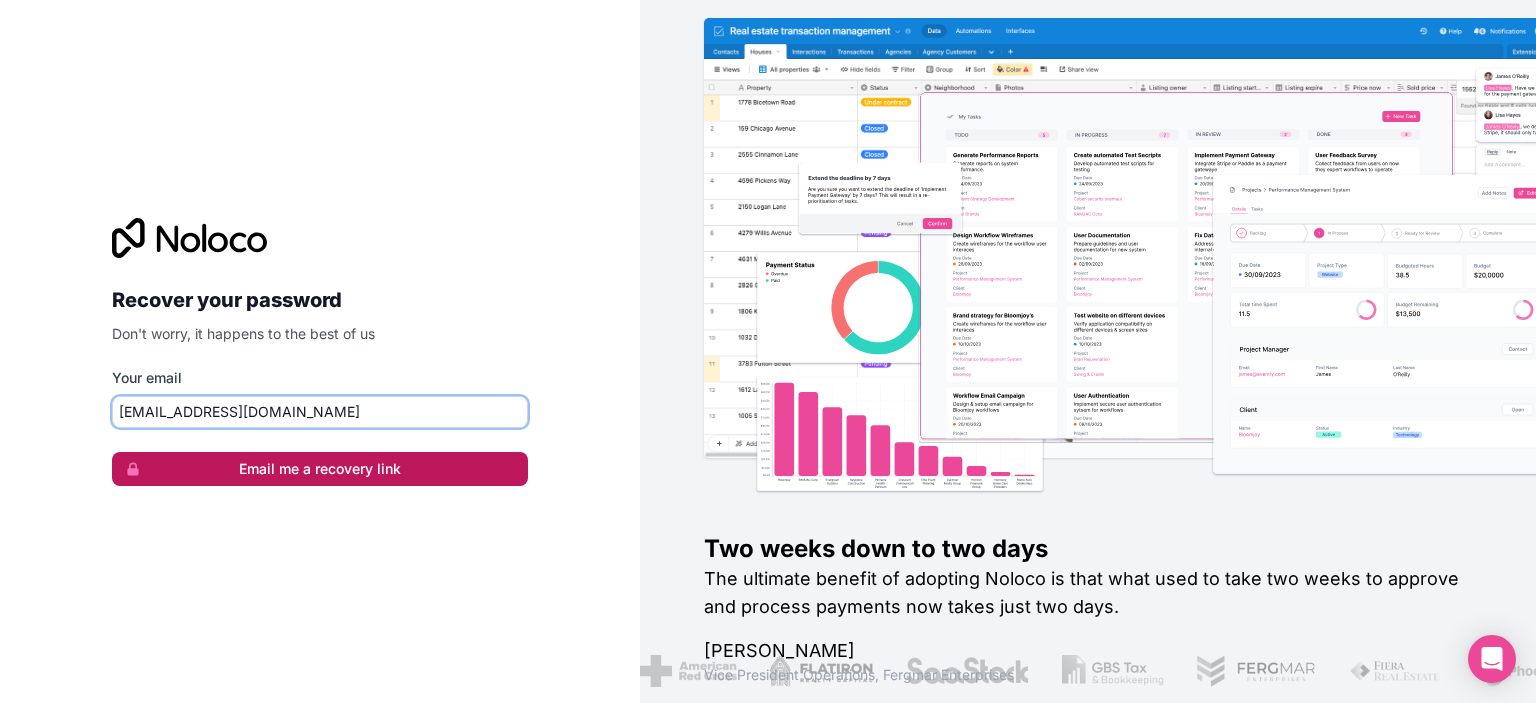 type on "ignite_1@testmailaccount.com" 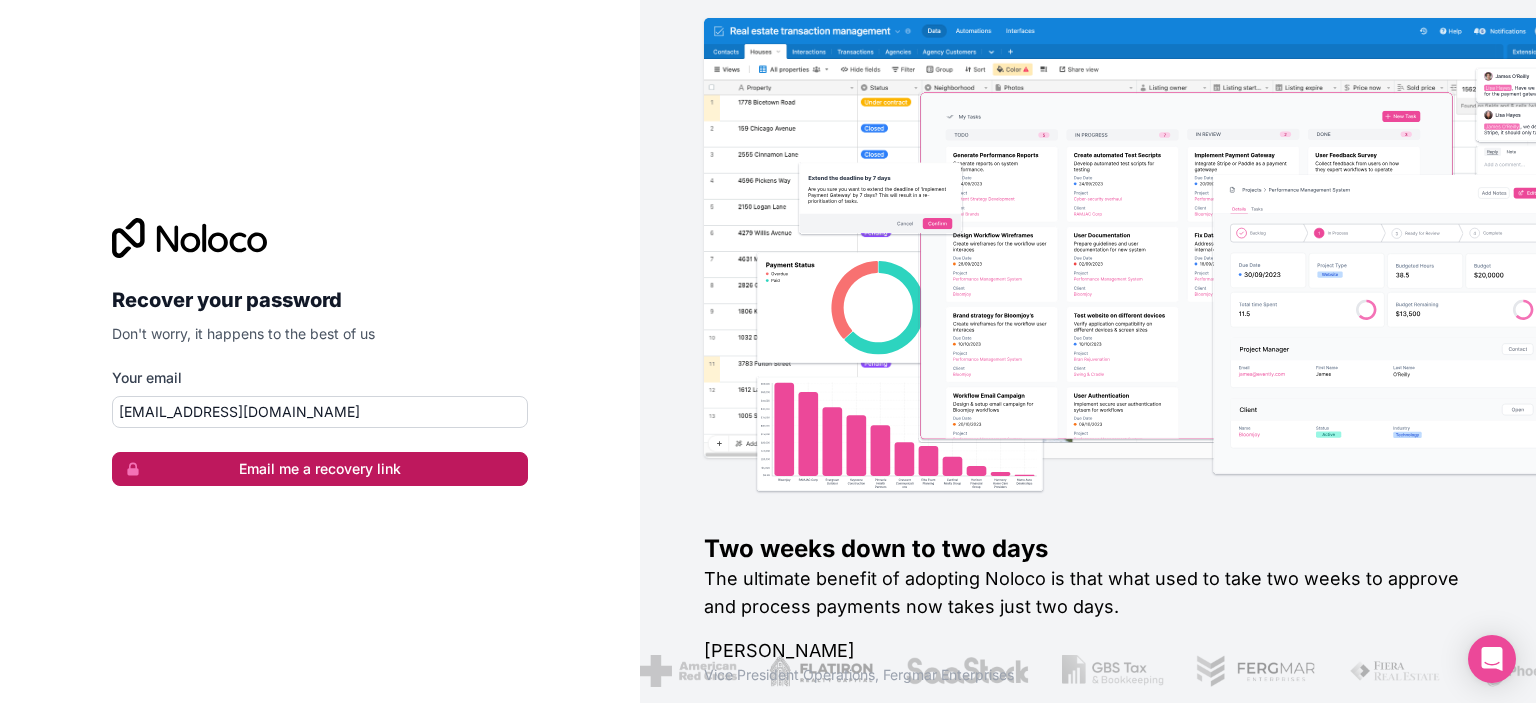 click on "Email me a recovery link" at bounding box center (320, 469) 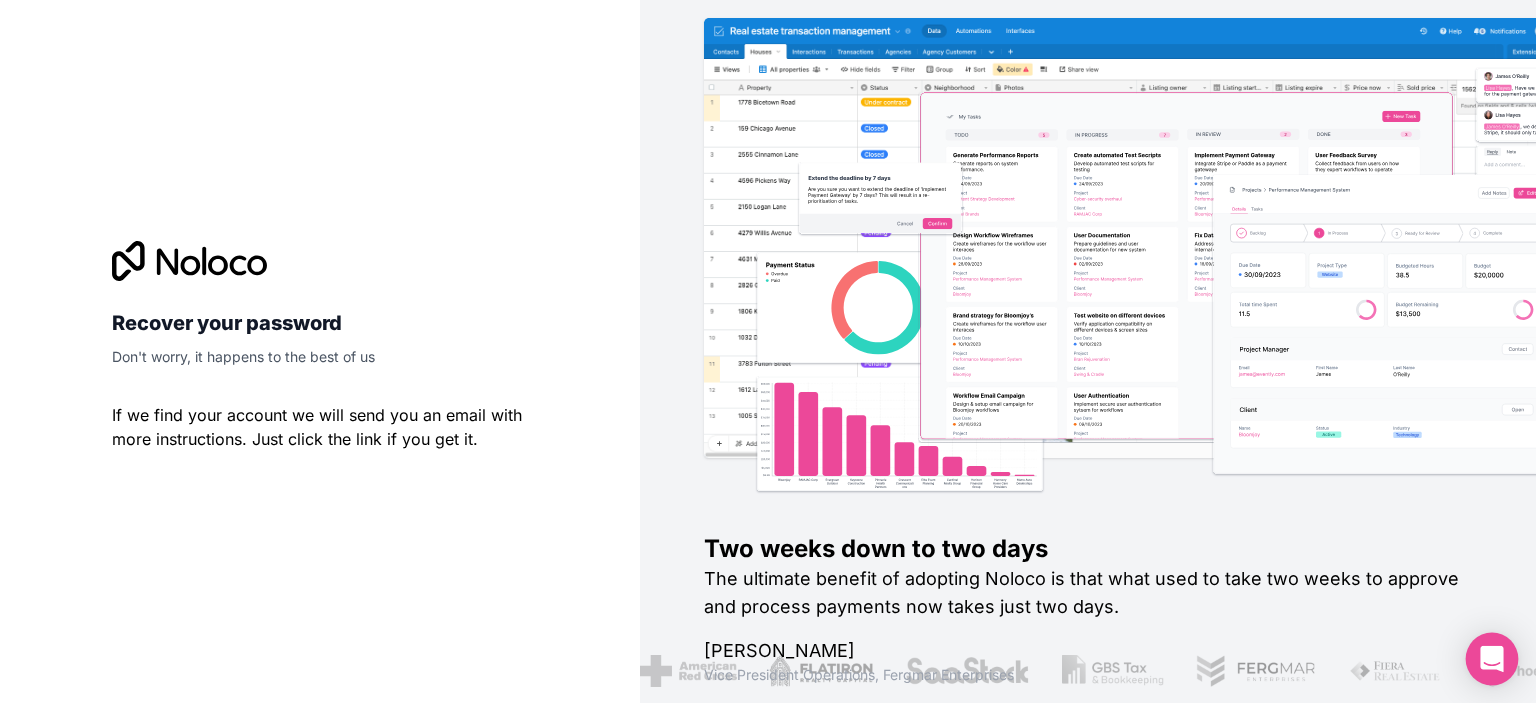 click at bounding box center [1492, 659] 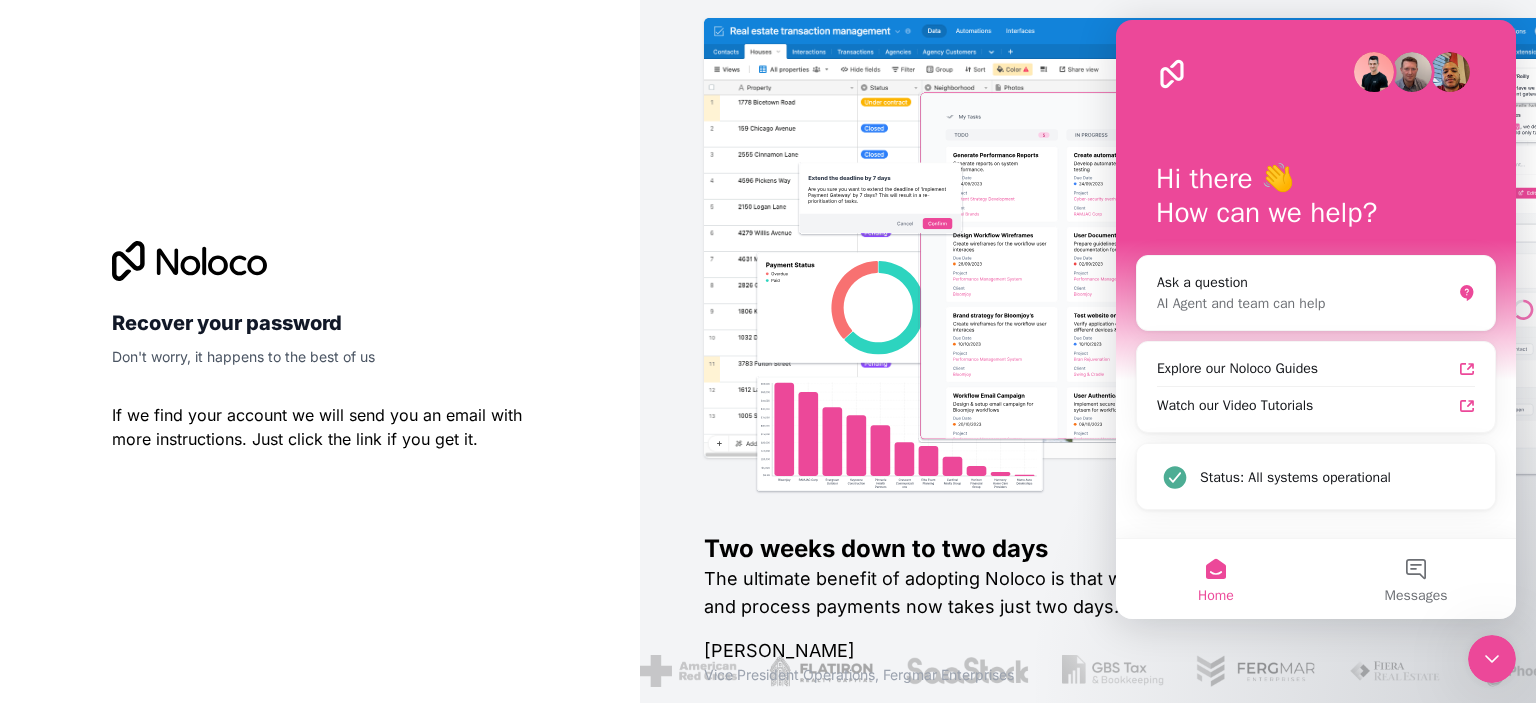 scroll, scrollTop: 0, scrollLeft: 0, axis: both 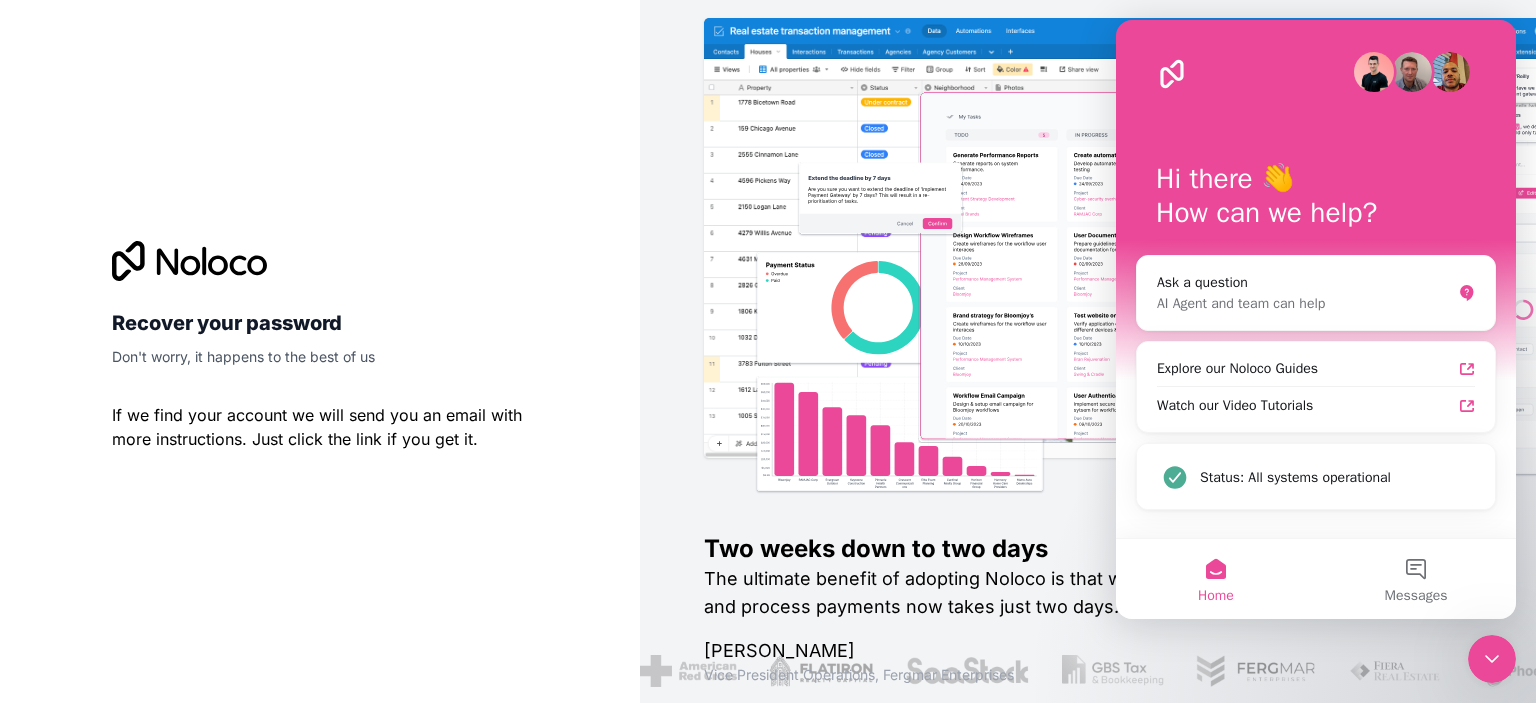 click on "Home" at bounding box center [1216, 596] 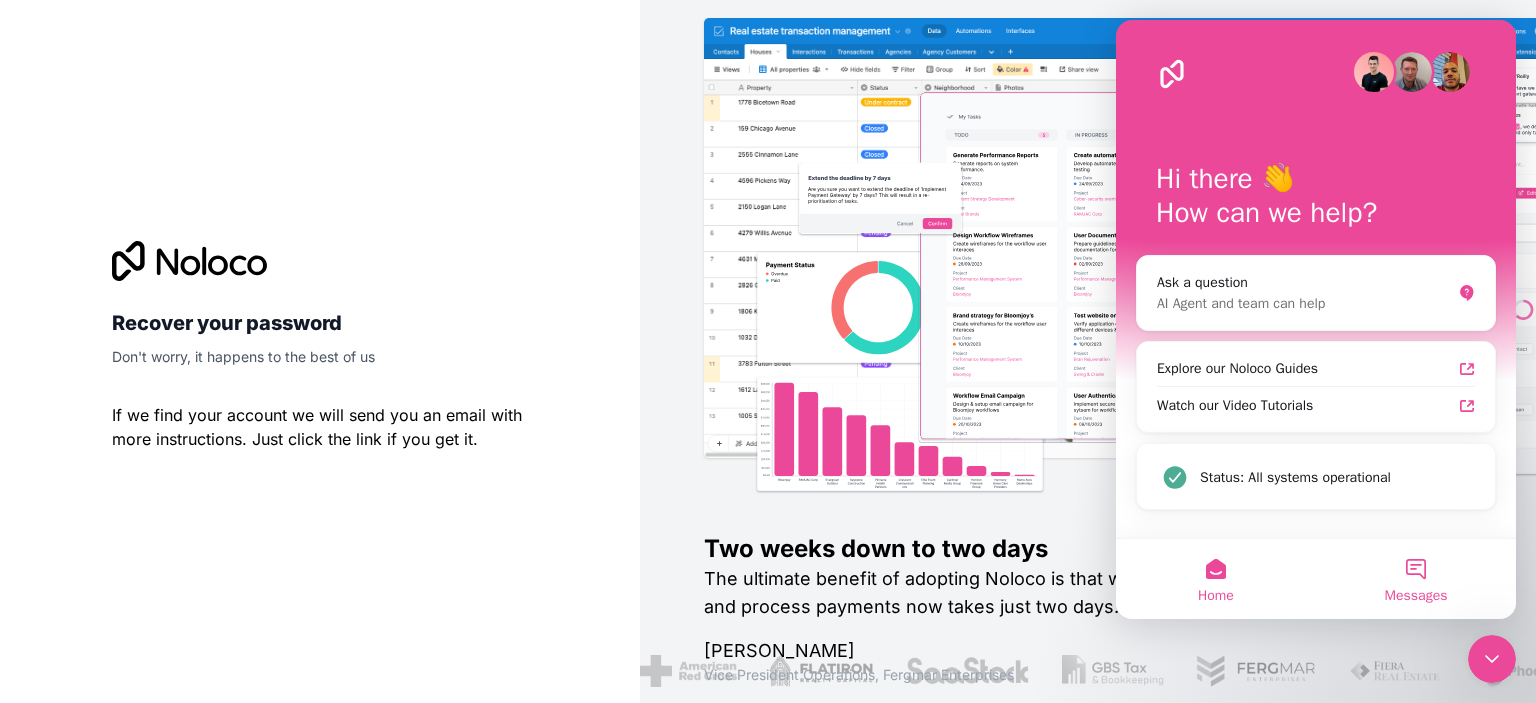 click on "Messages" at bounding box center [1416, 579] 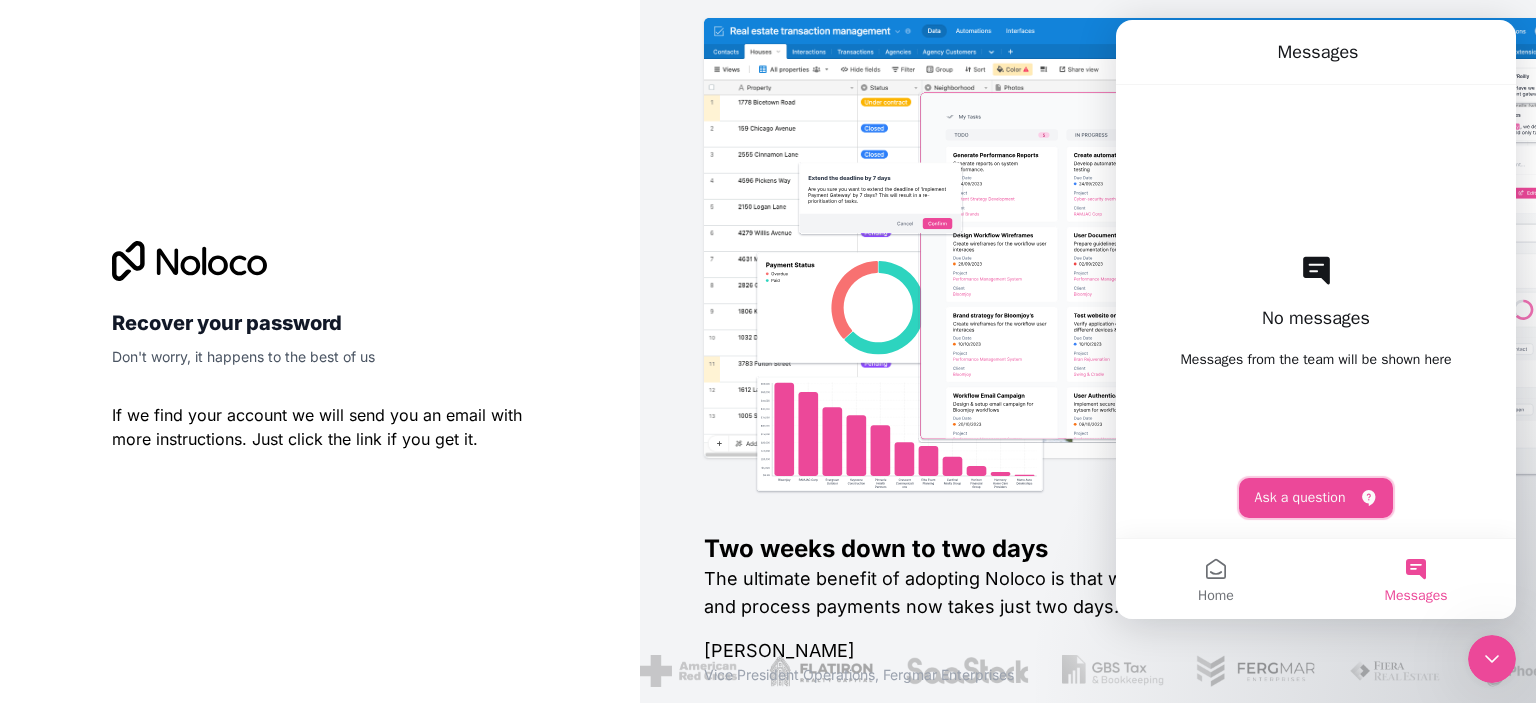 click on "Ask a question" at bounding box center [1316, 498] 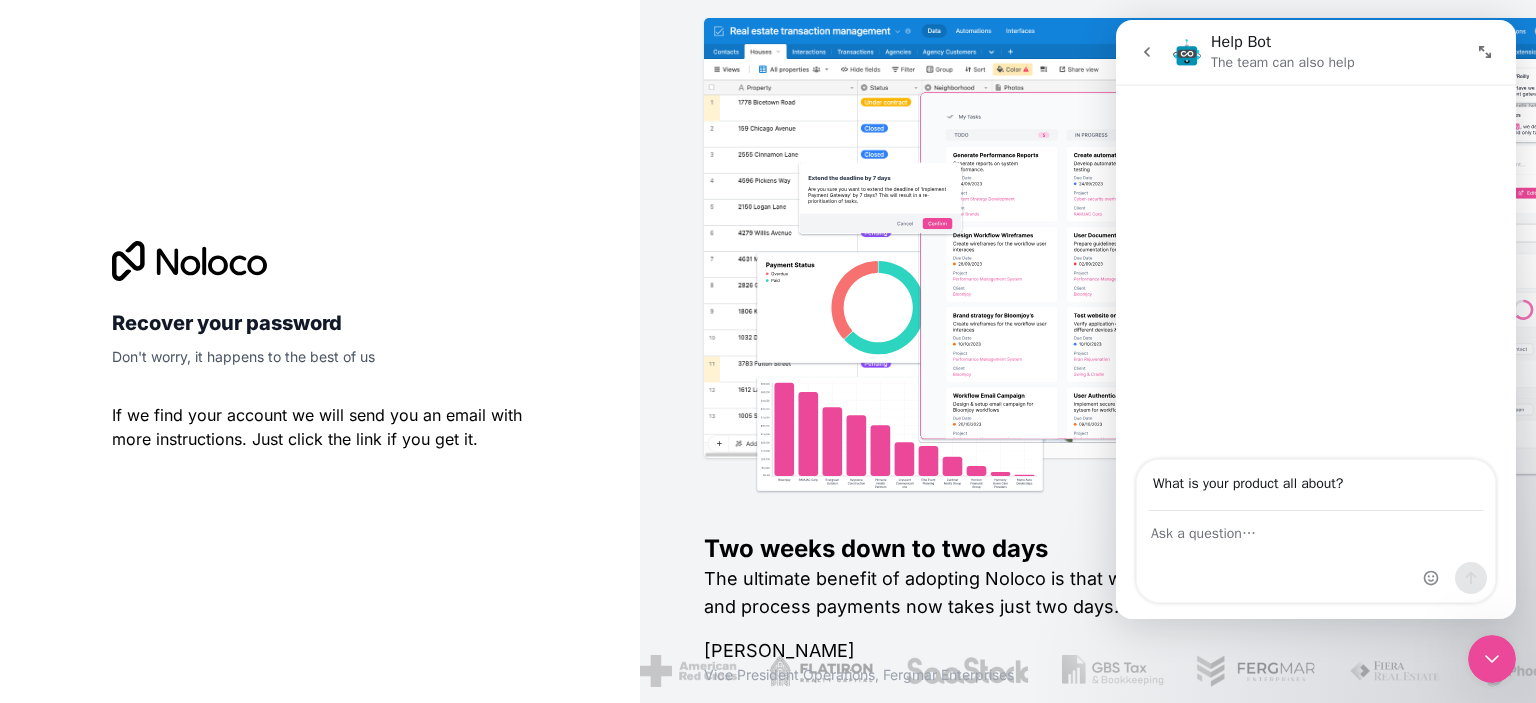type on "What is your product all about?" 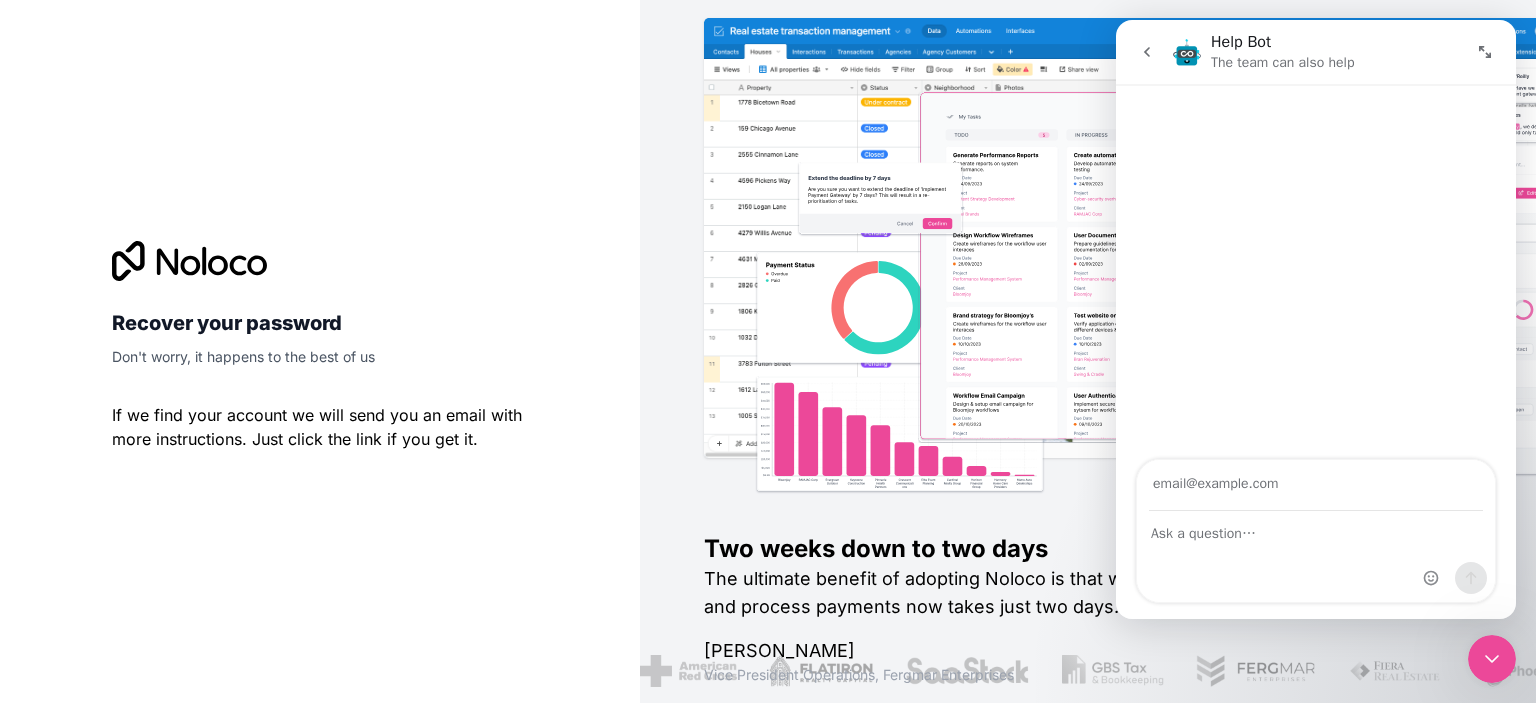 type 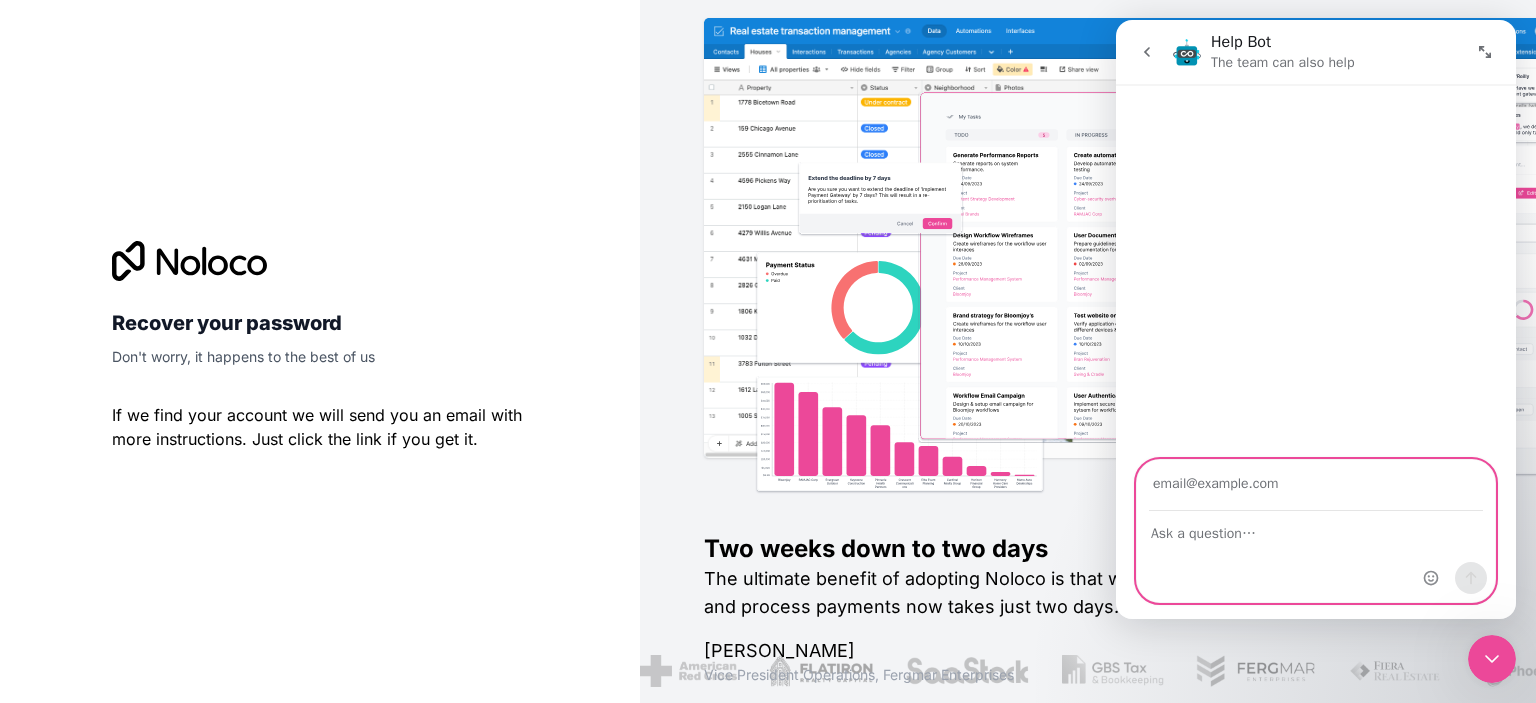 click at bounding box center [1316, 529] 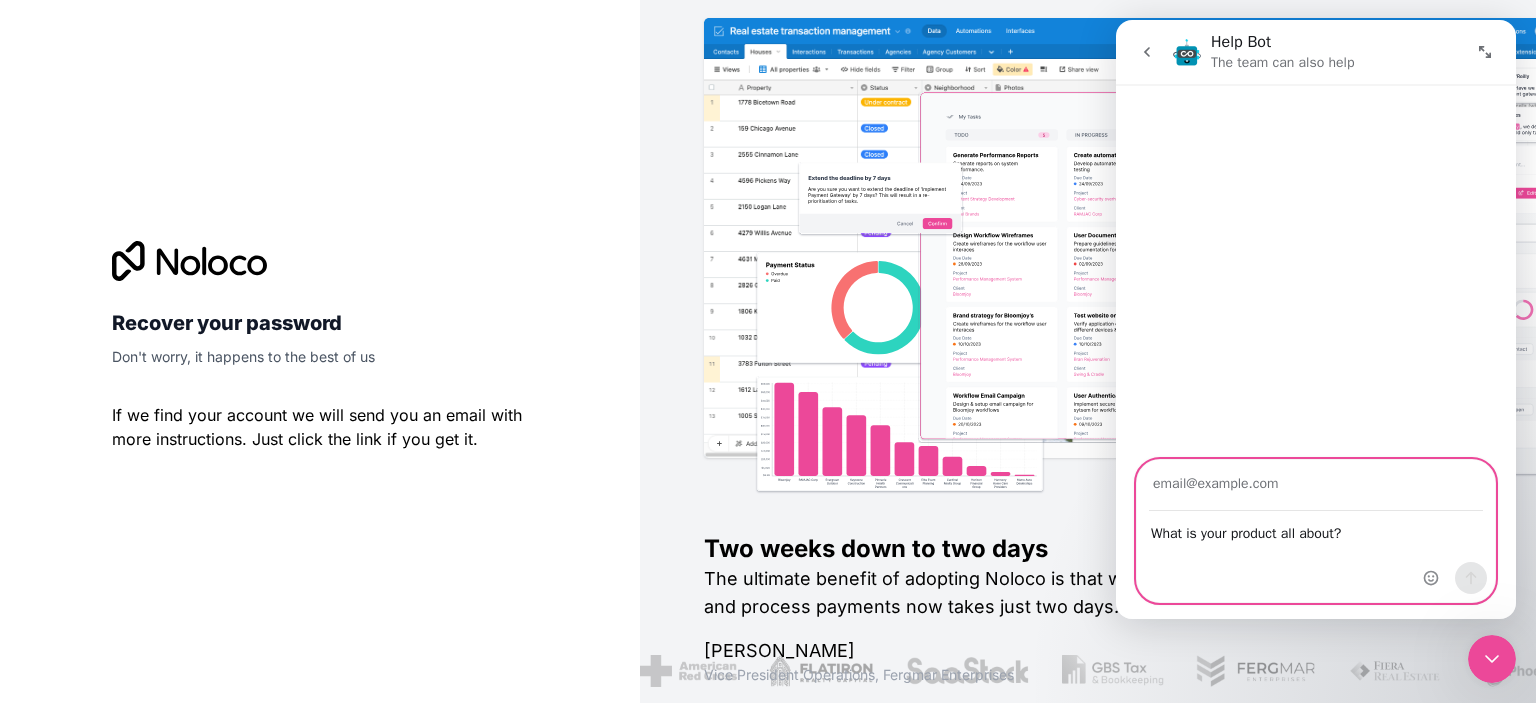 type on "What is your product all about?" 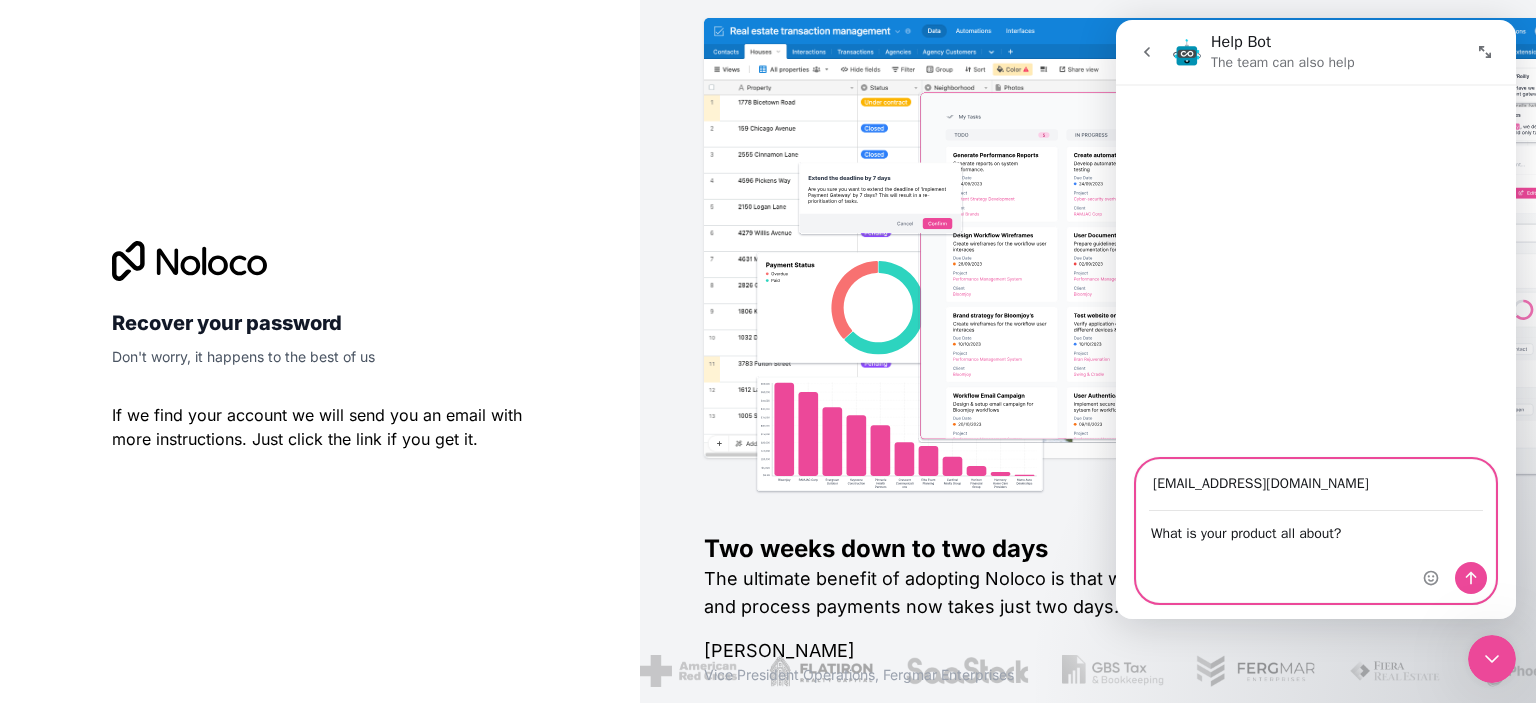 type on "ignite_1@testmailaccount.com" 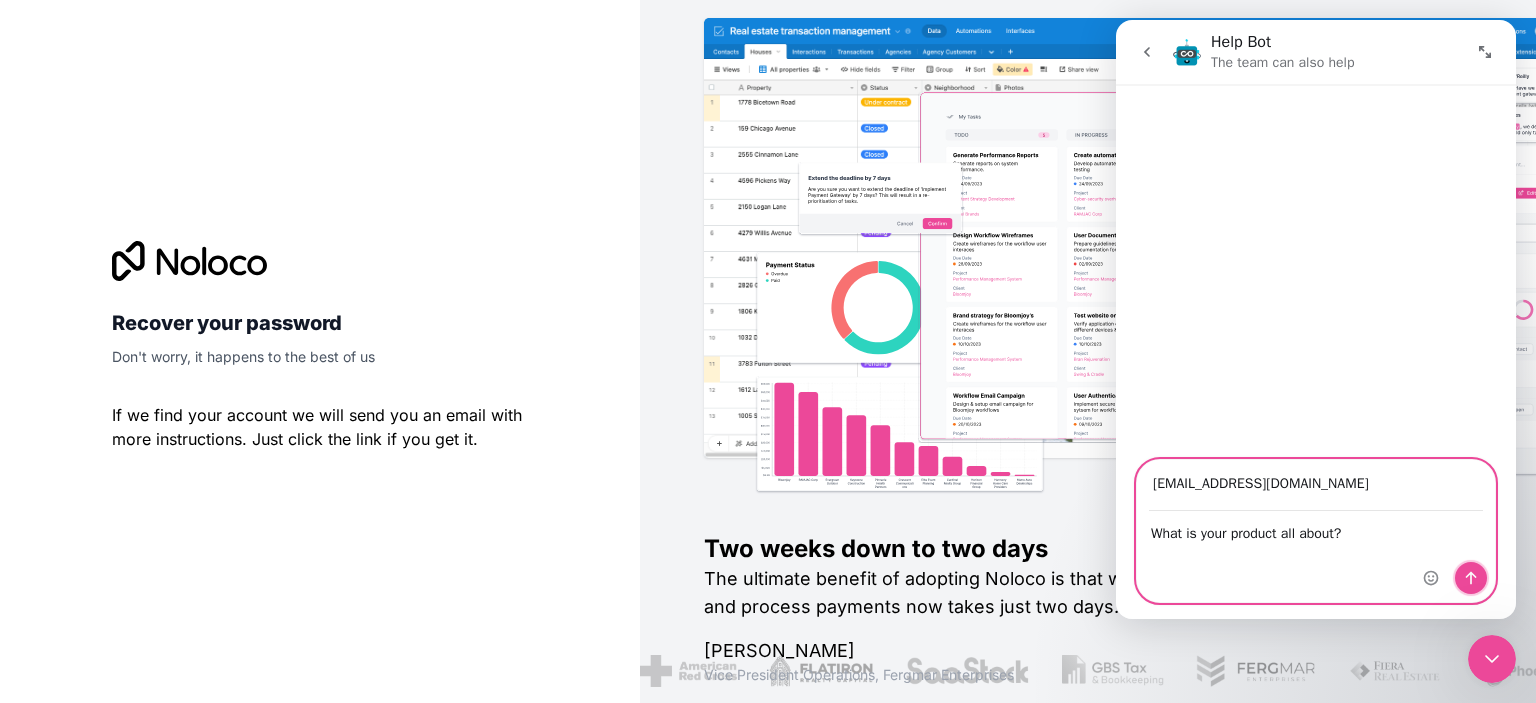 click at bounding box center [1471, 578] 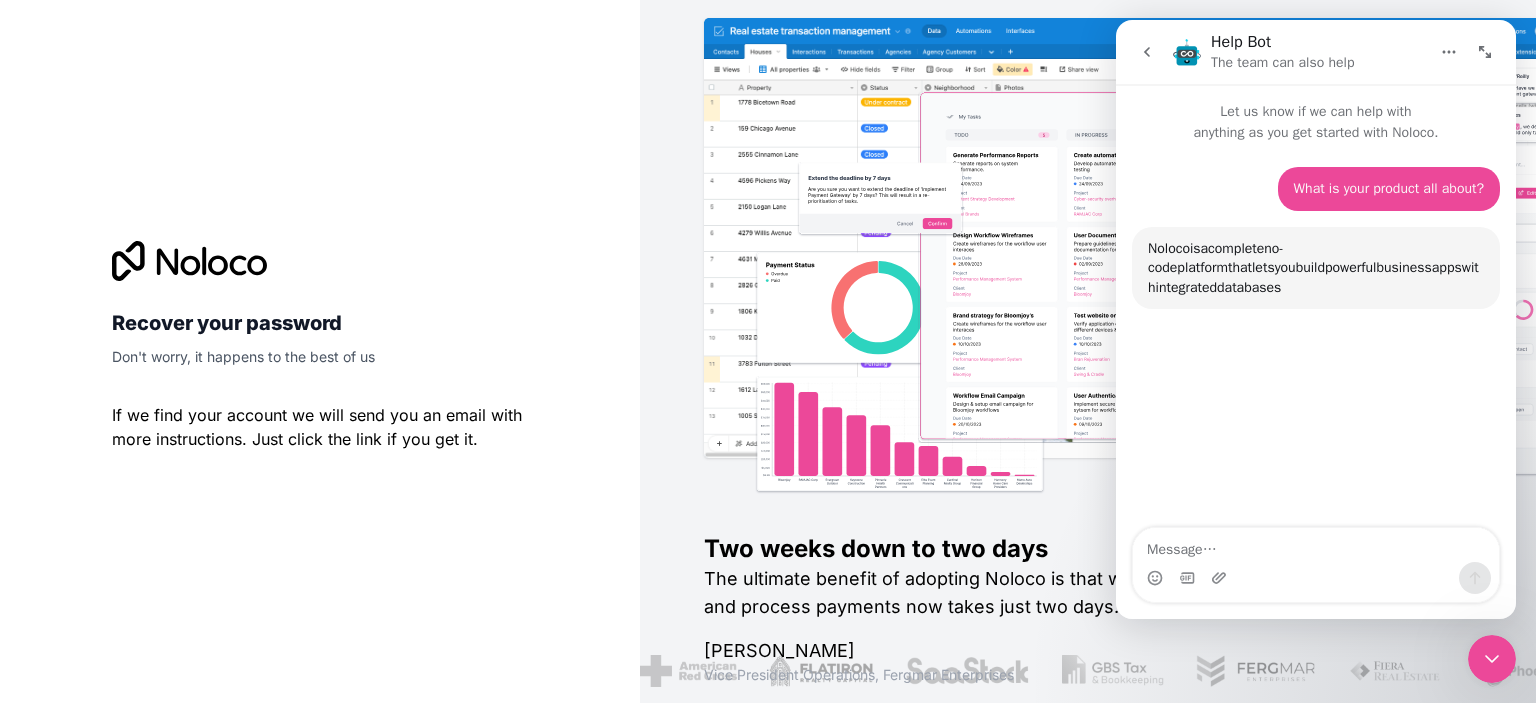 scroll, scrollTop: 2, scrollLeft: 0, axis: vertical 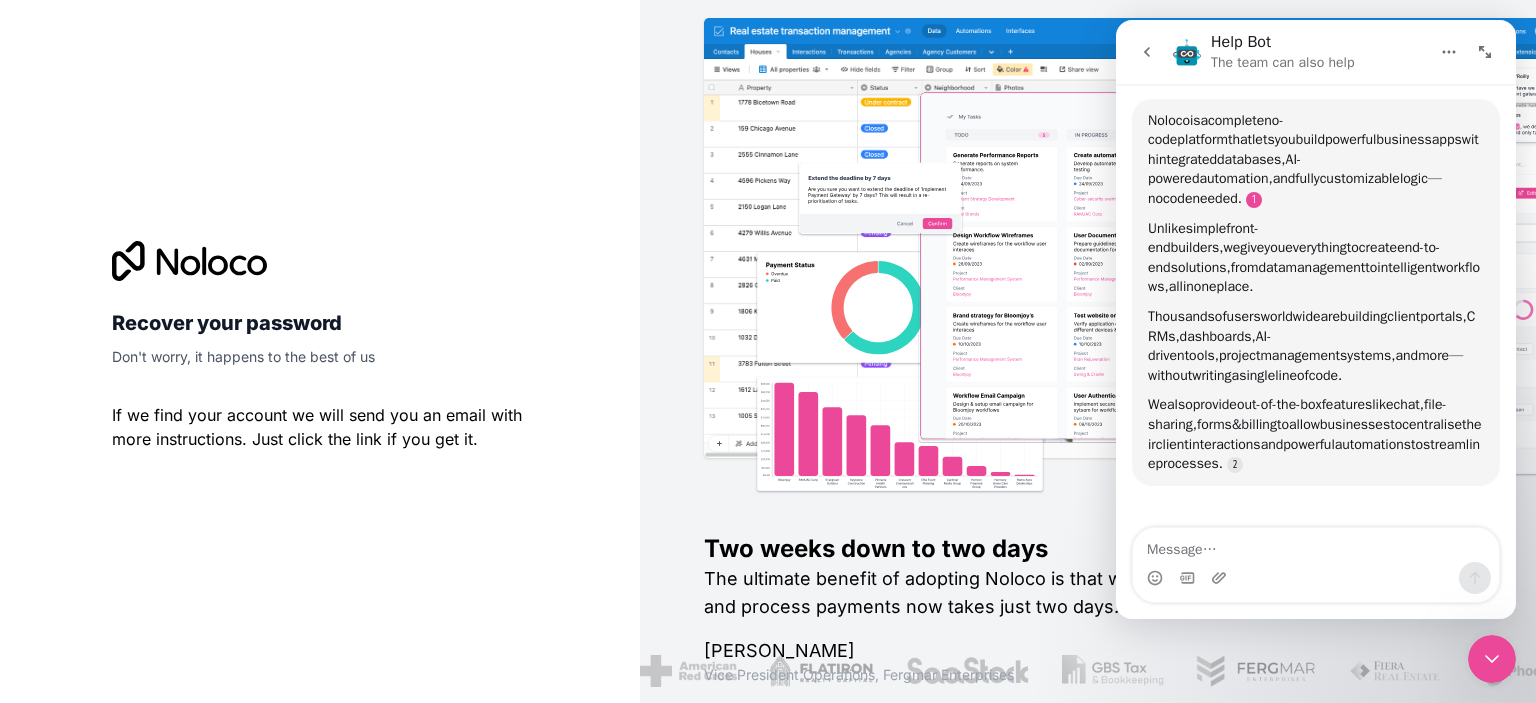 click at bounding box center [1254, 200] 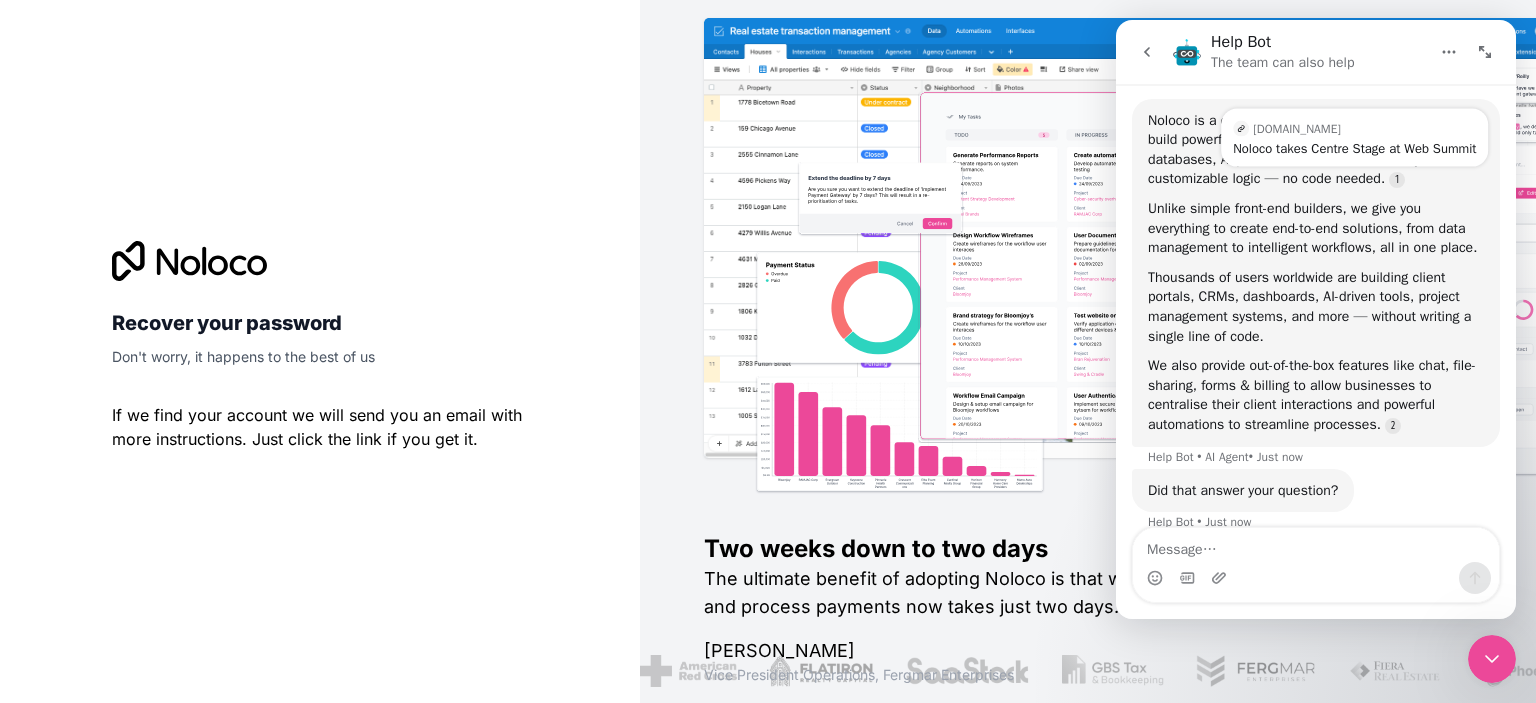 scroll, scrollTop: 3, scrollLeft: 0, axis: vertical 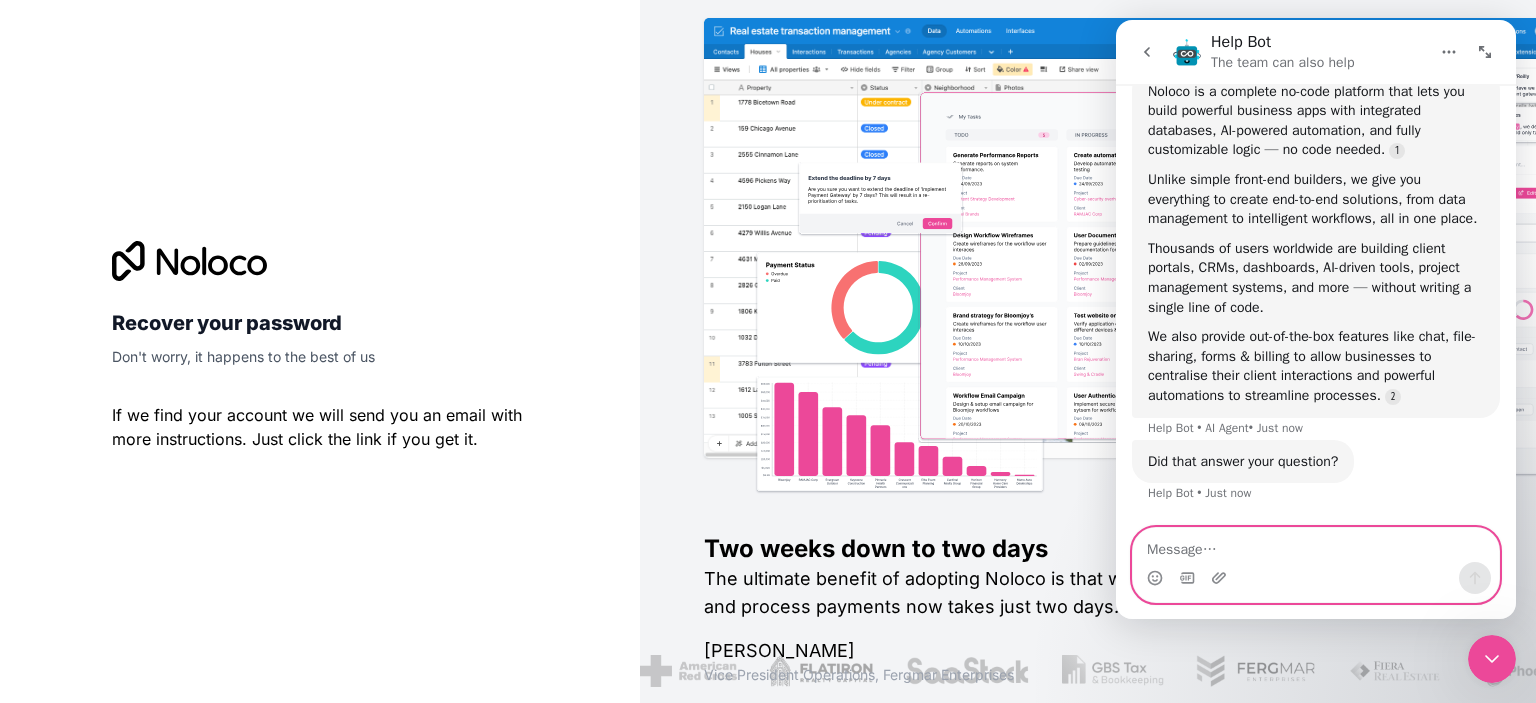 click at bounding box center [1316, 545] 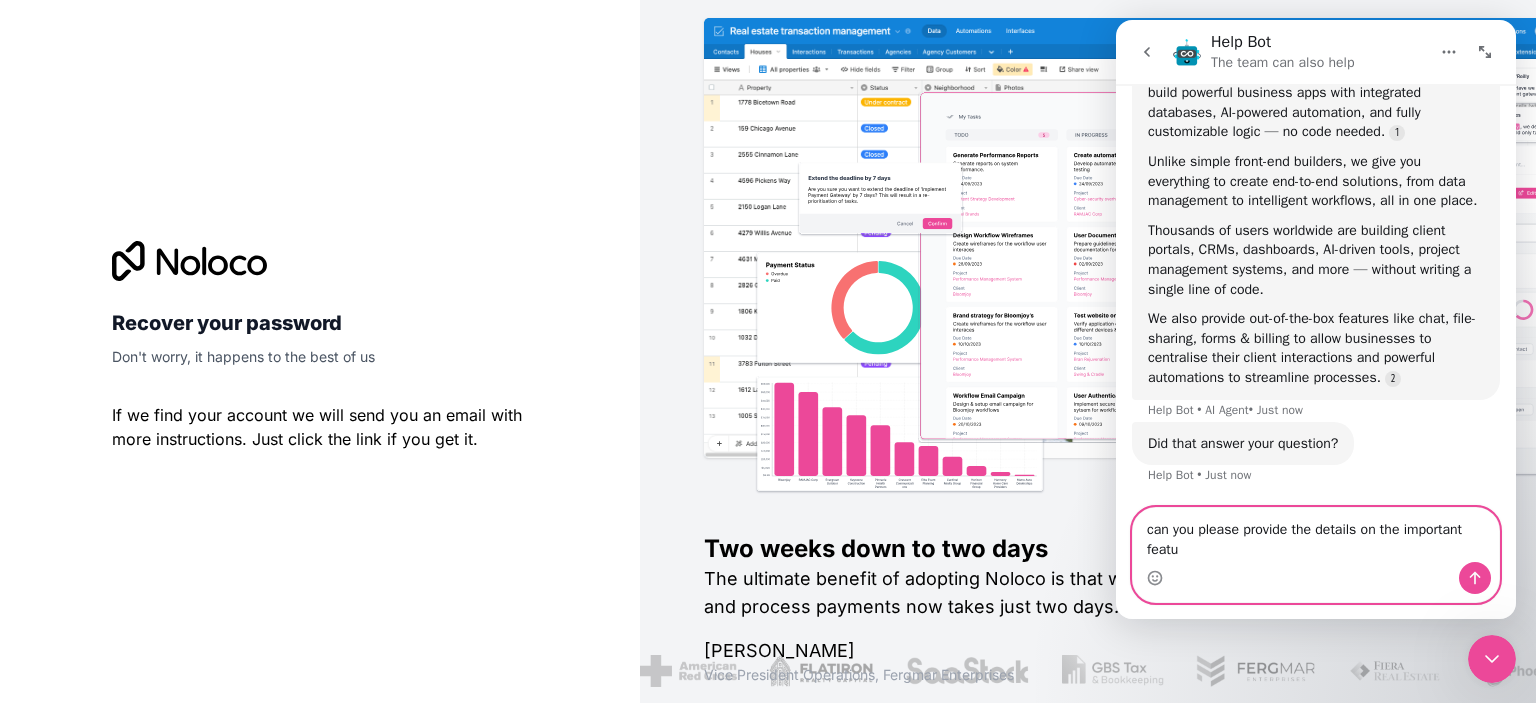 scroll, scrollTop: 192, scrollLeft: 0, axis: vertical 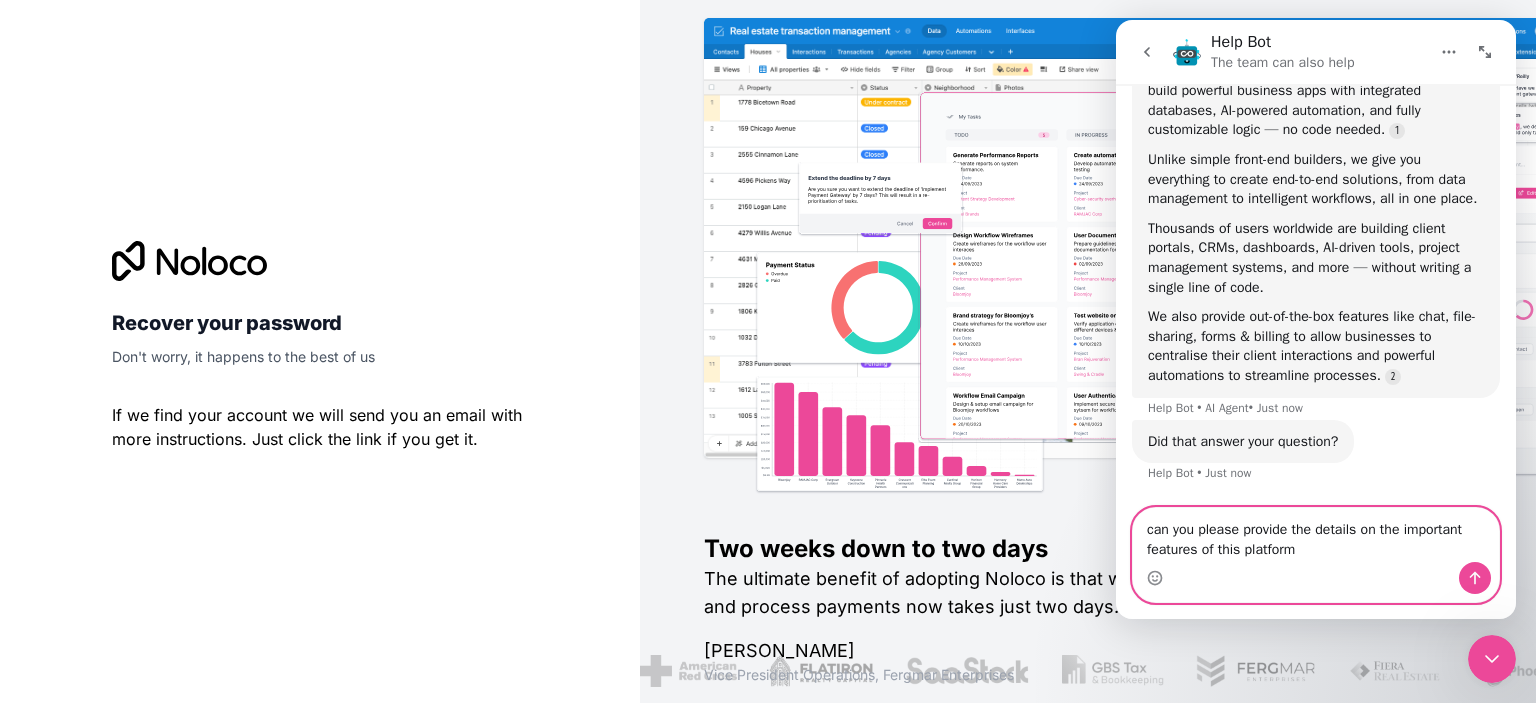 type on "can you please provide the details on the important features of this platform?" 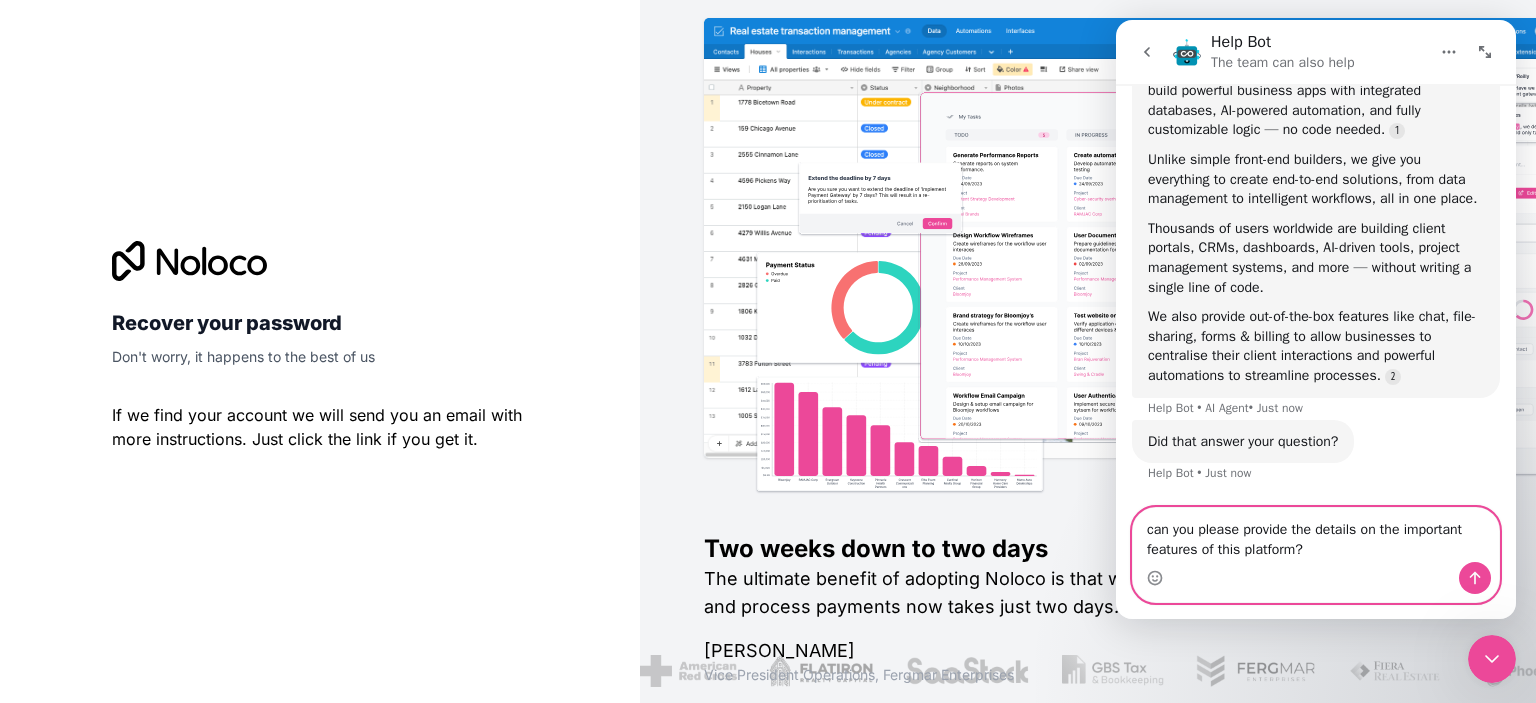 type 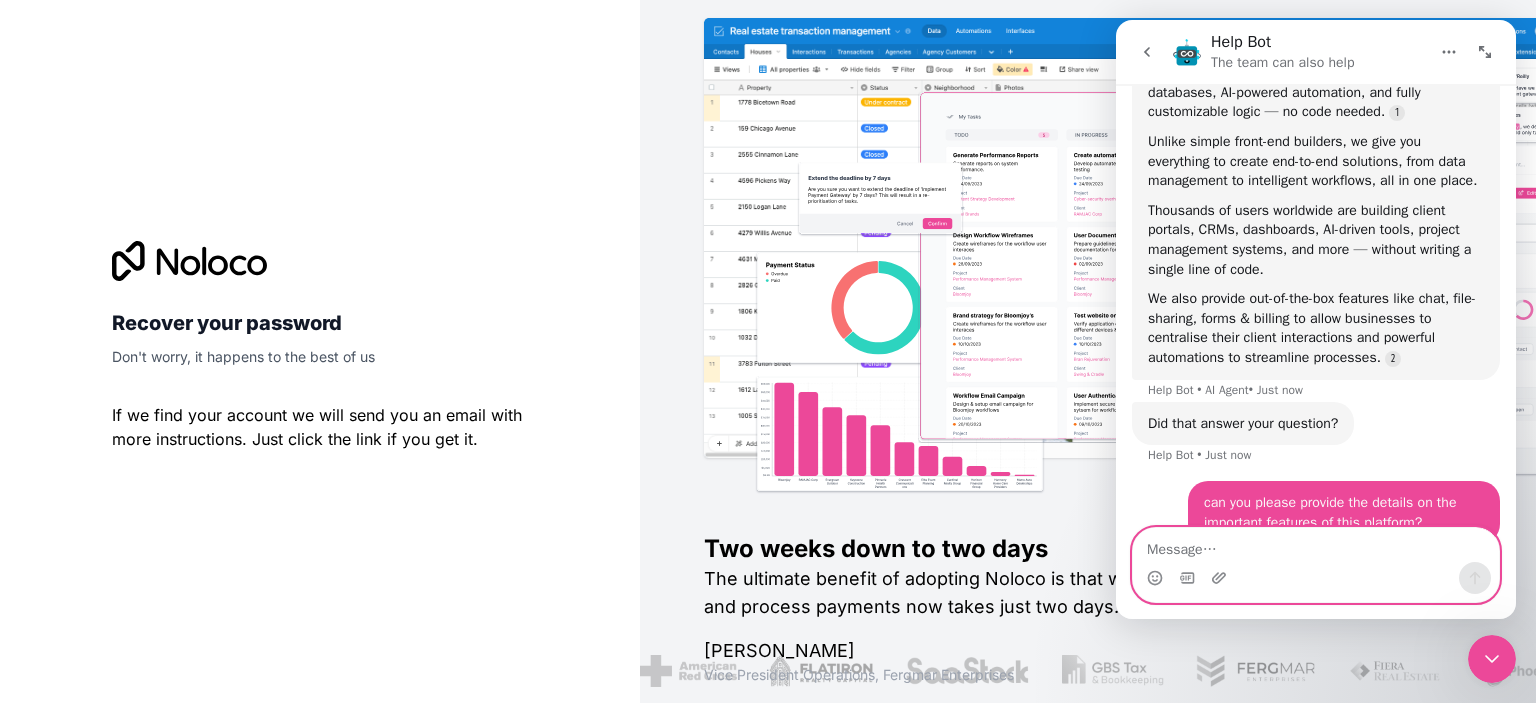 scroll, scrollTop: 252, scrollLeft: 0, axis: vertical 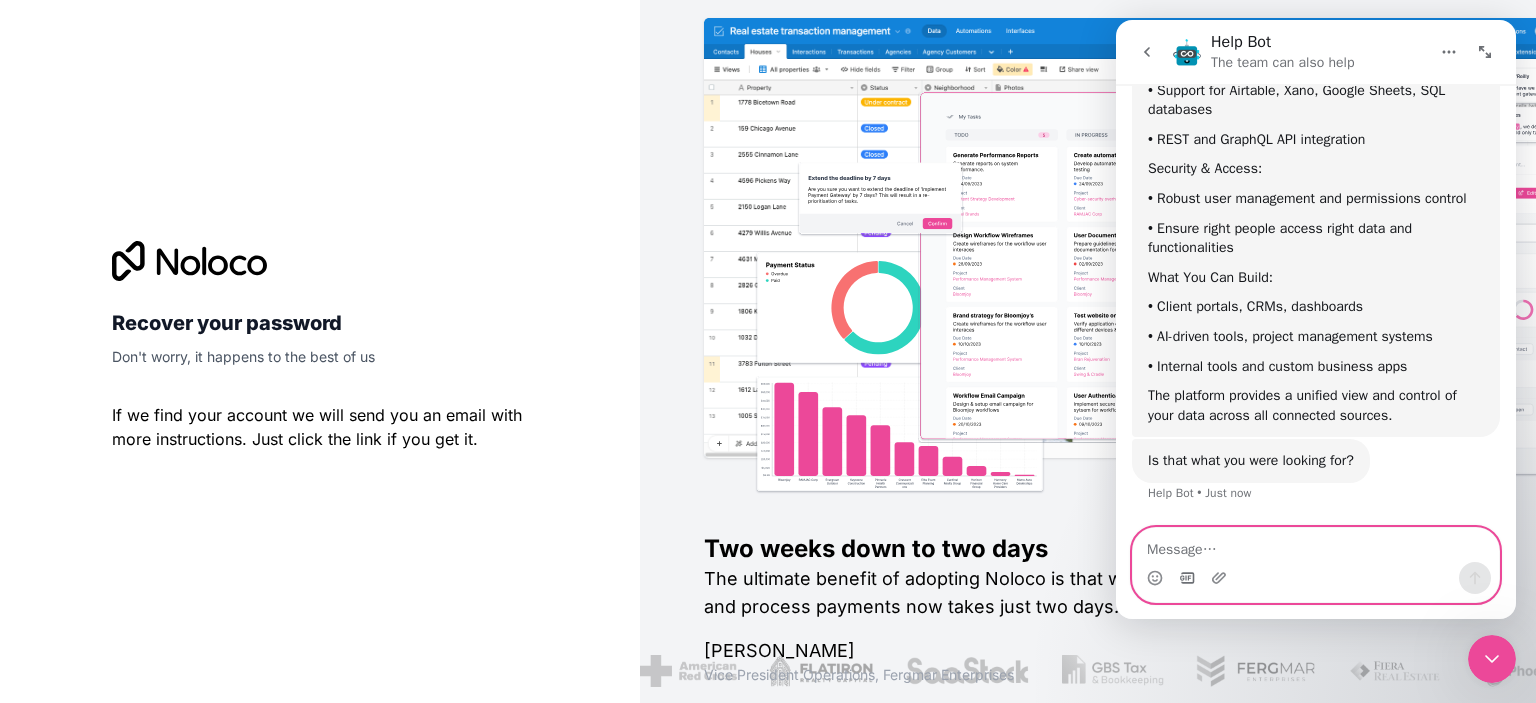 click 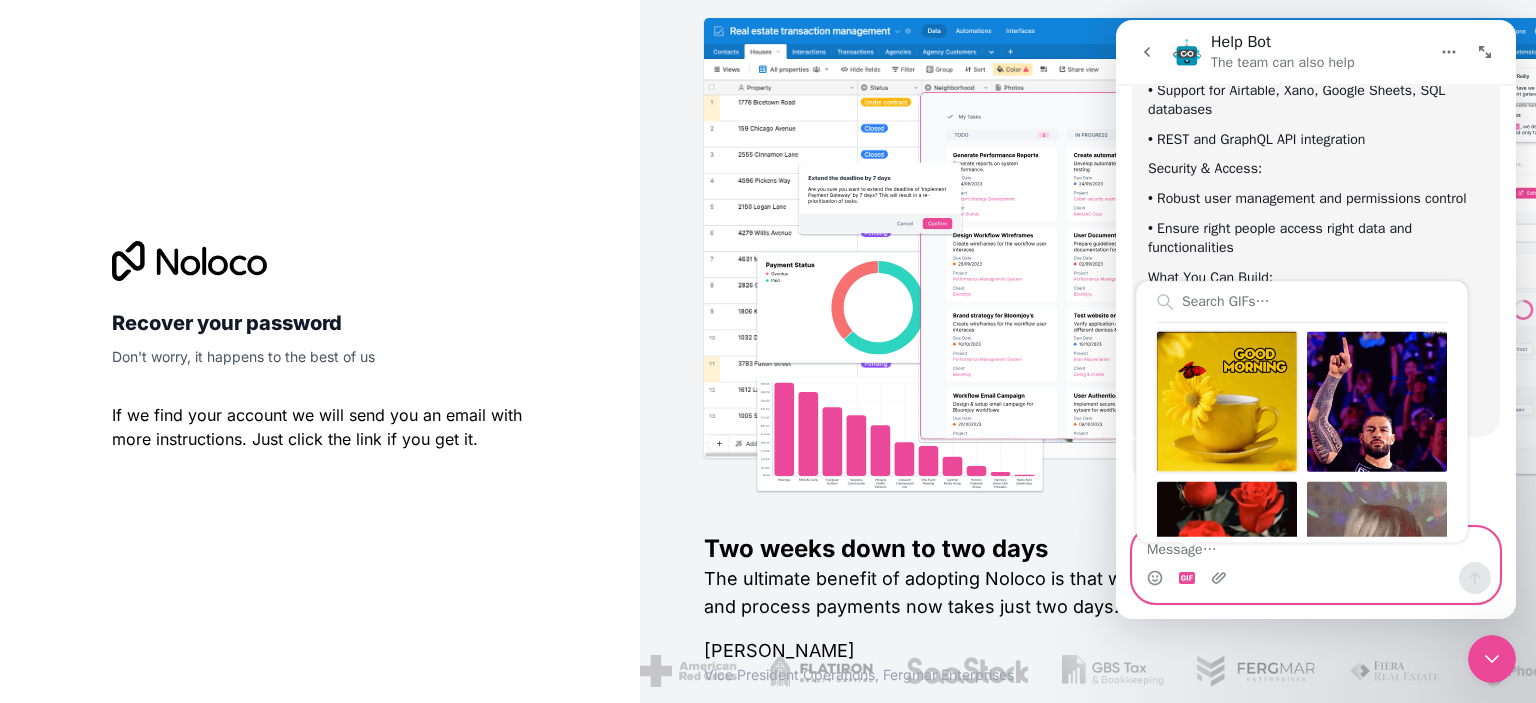 click at bounding box center [1227, 402] 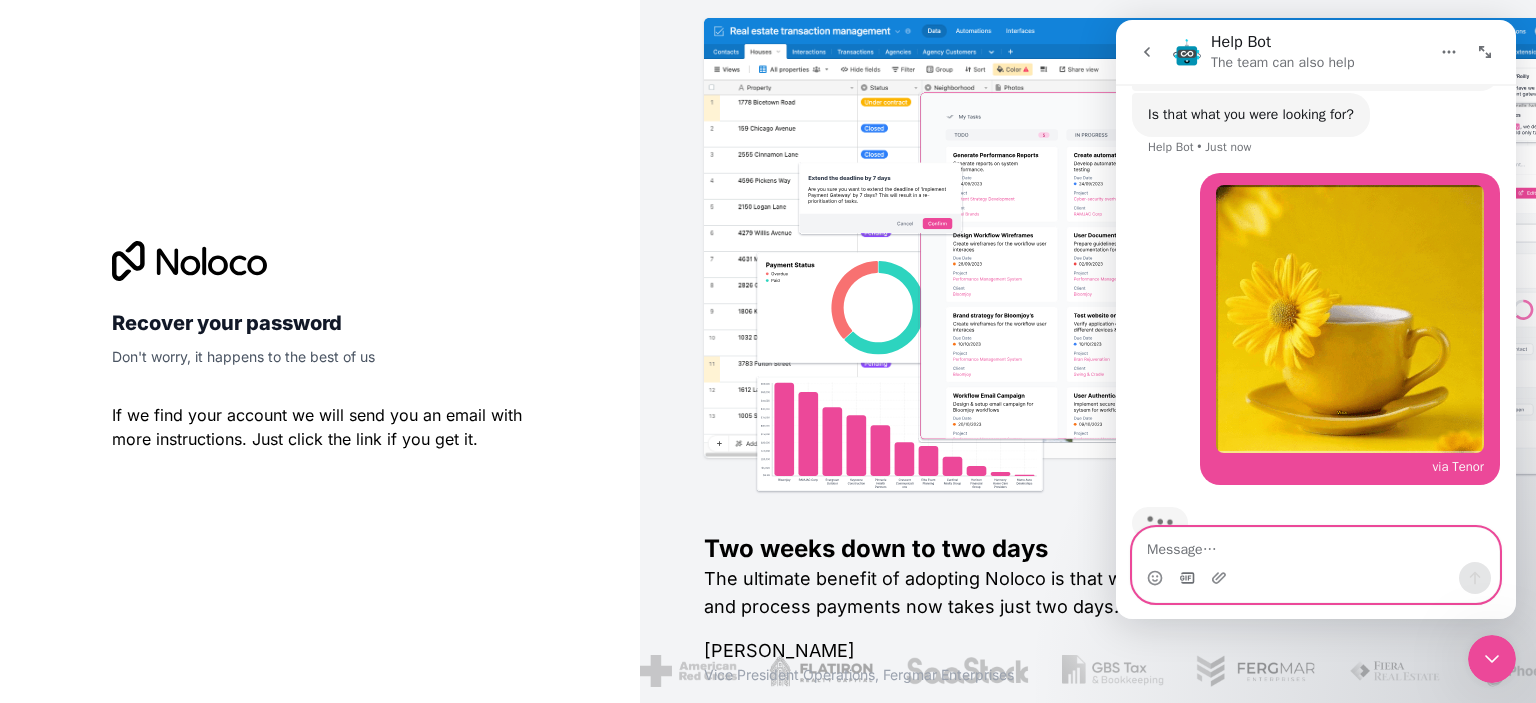 scroll, scrollTop: 1321, scrollLeft: 0, axis: vertical 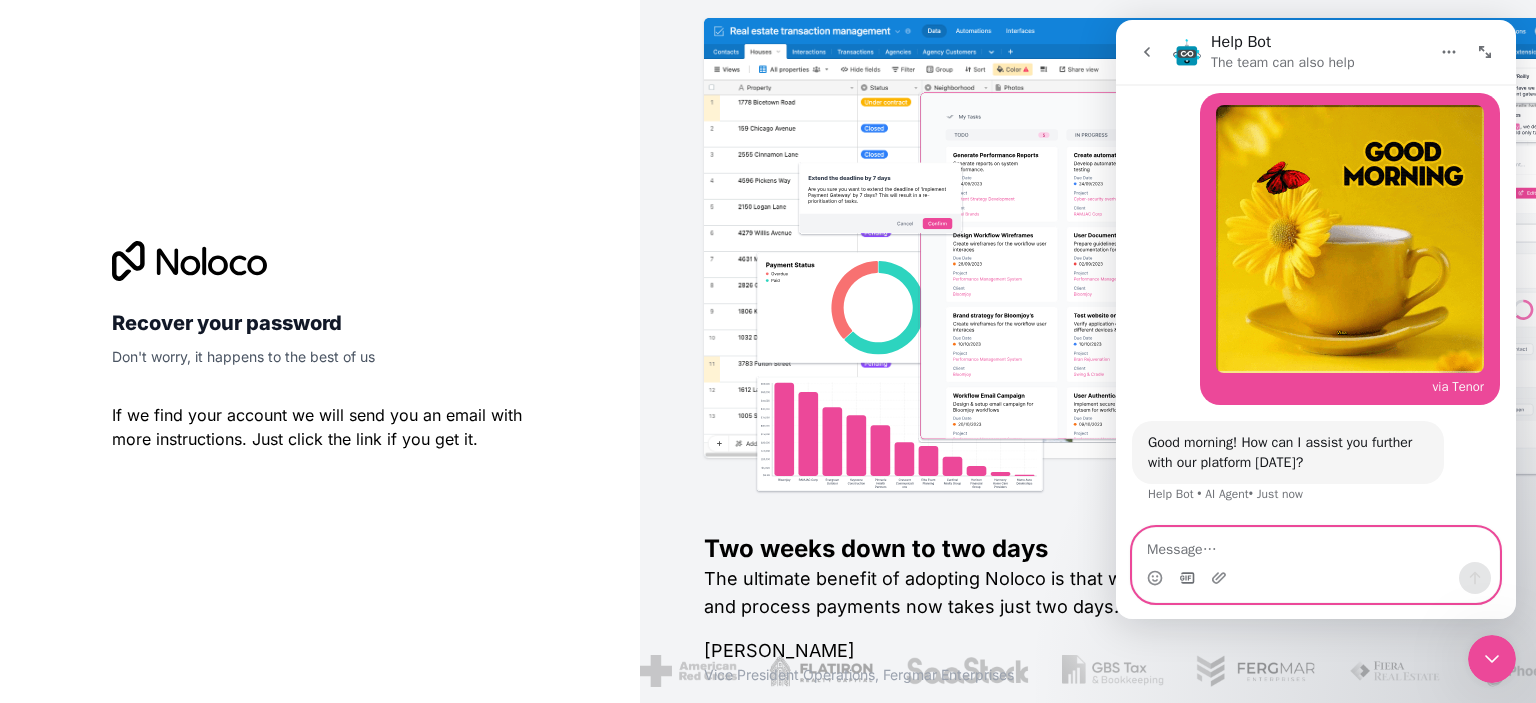 click 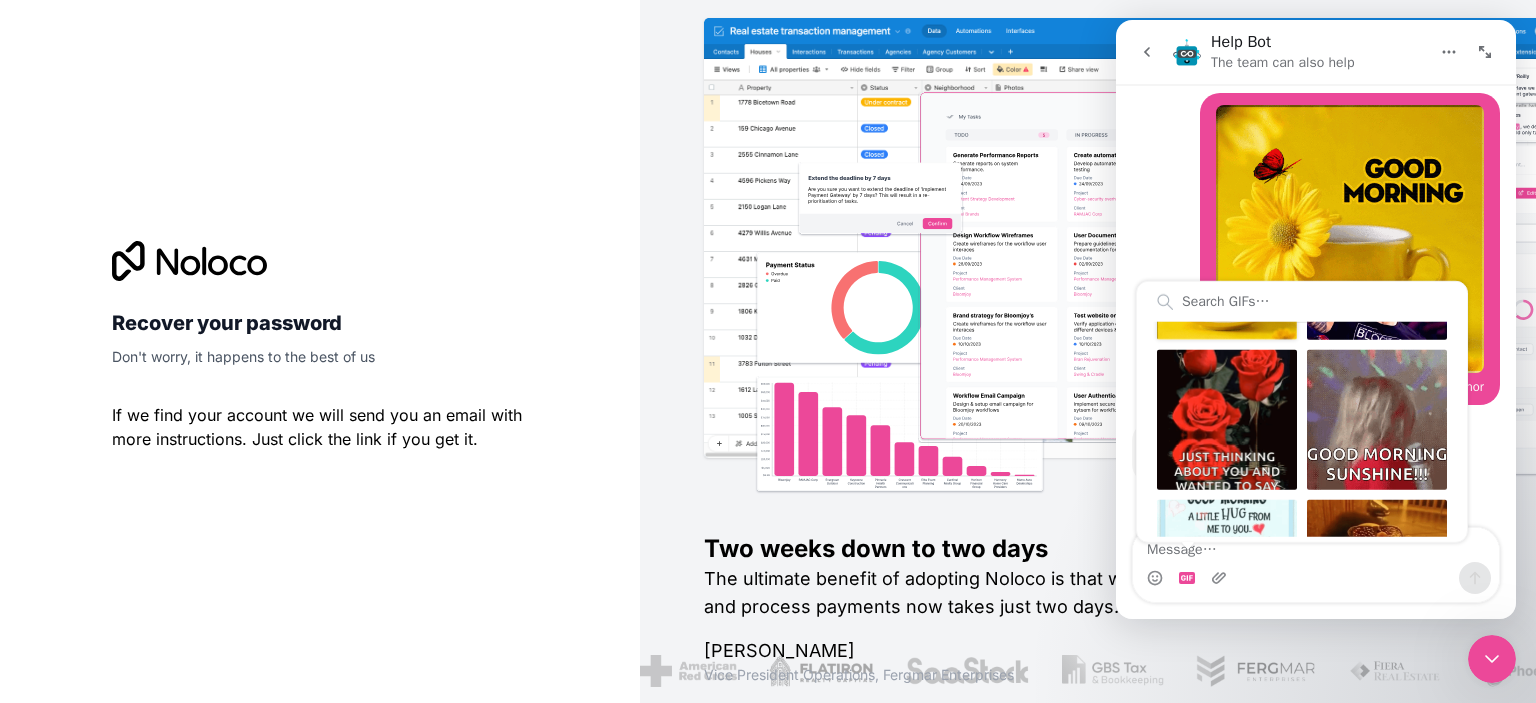 scroll, scrollTop: 148, scrollLeft: 0, axis: vertical 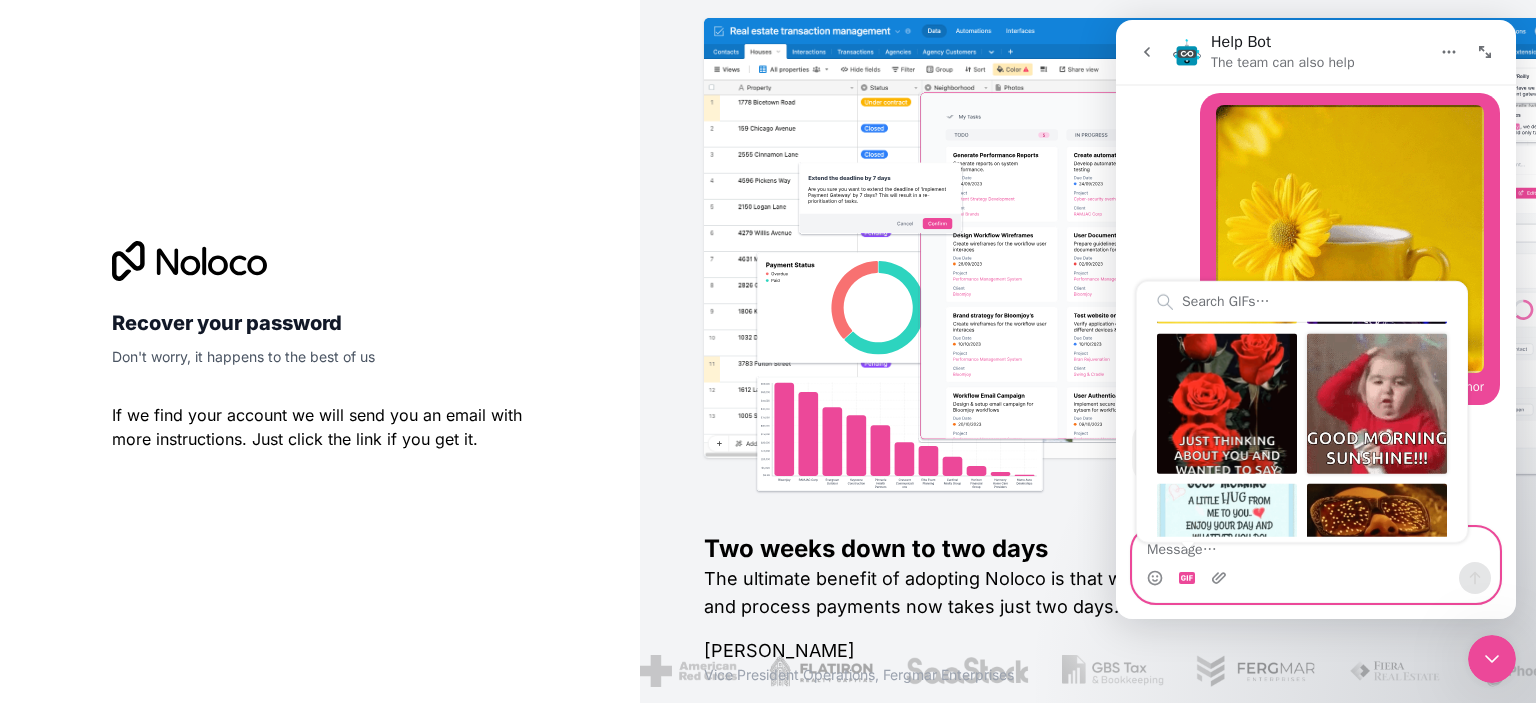 click at bounding box center (1377, 404) 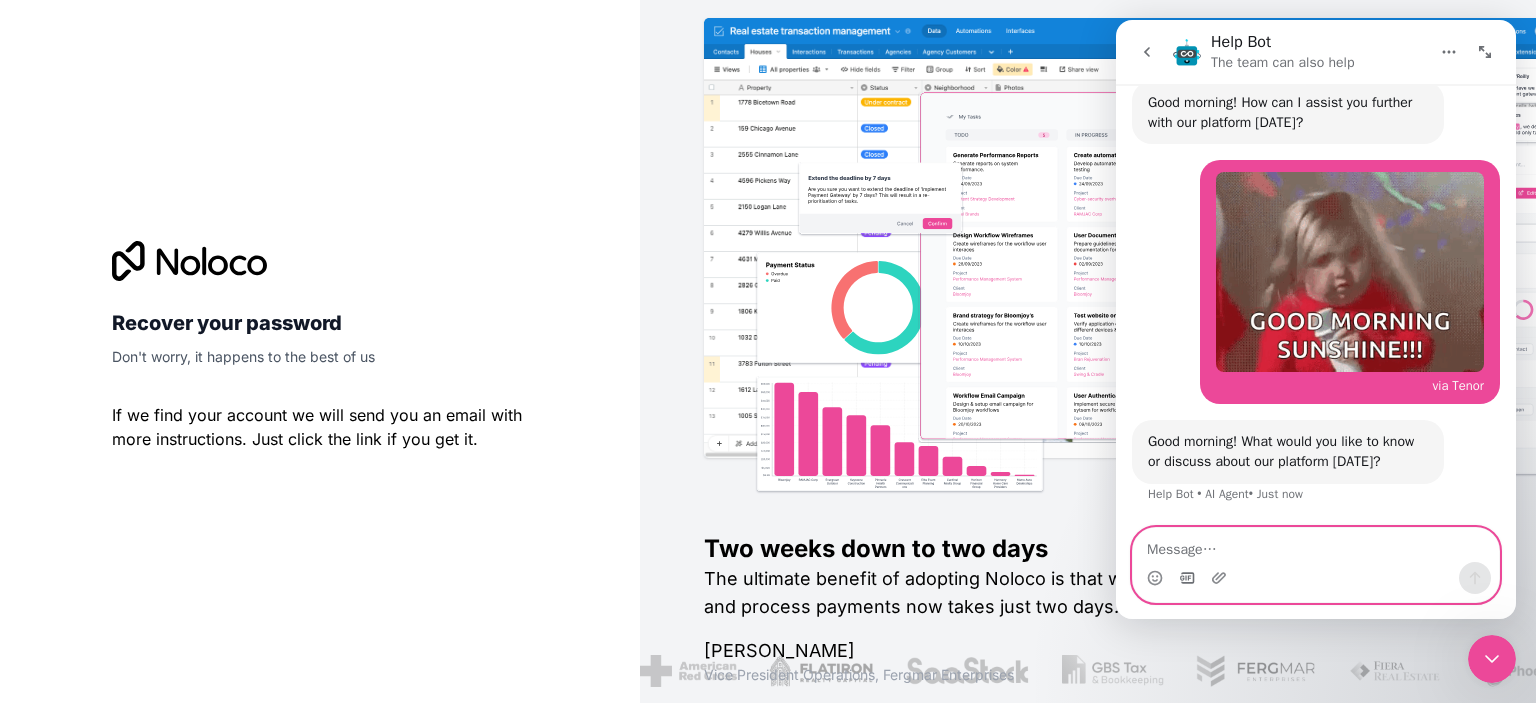 scroll, scrollTop: 1675, scrollLeft: 0, axis: vertical 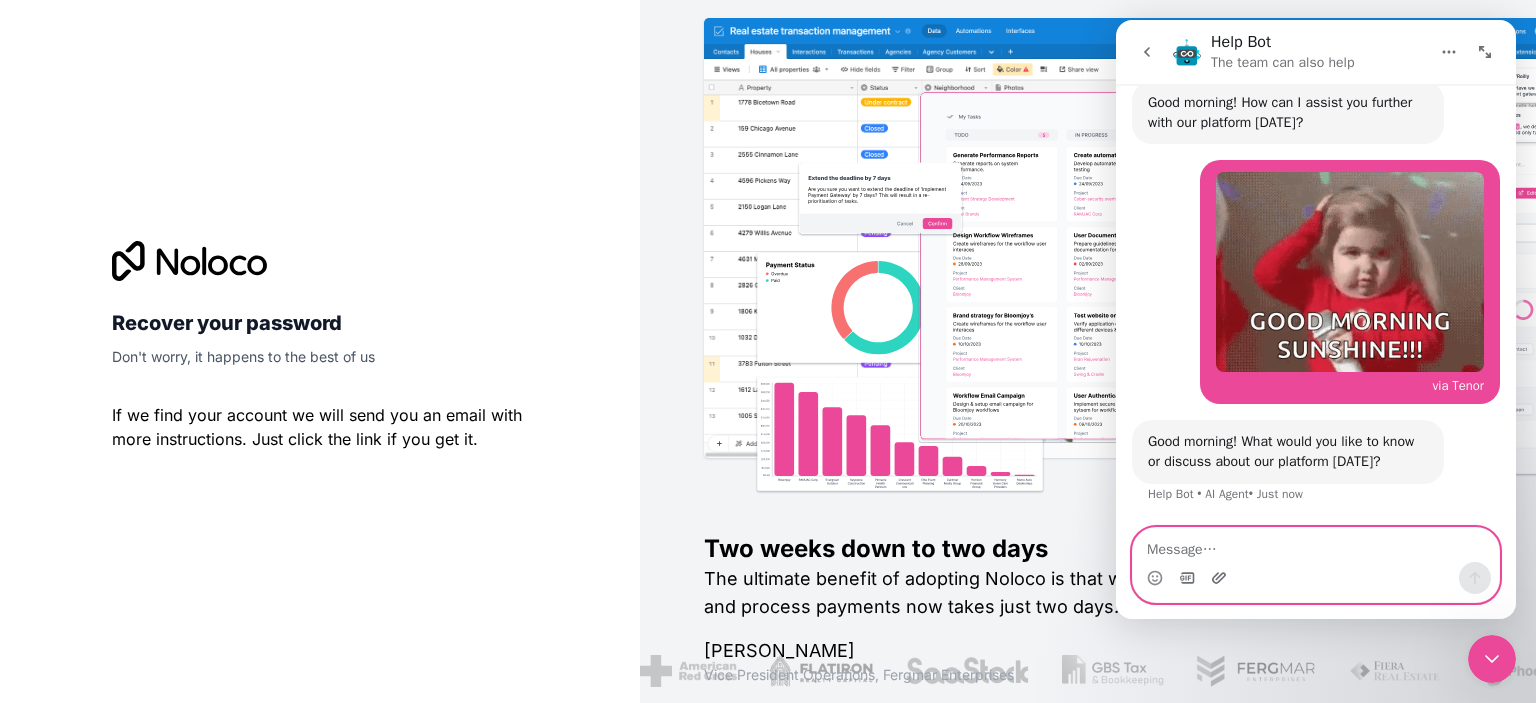 click 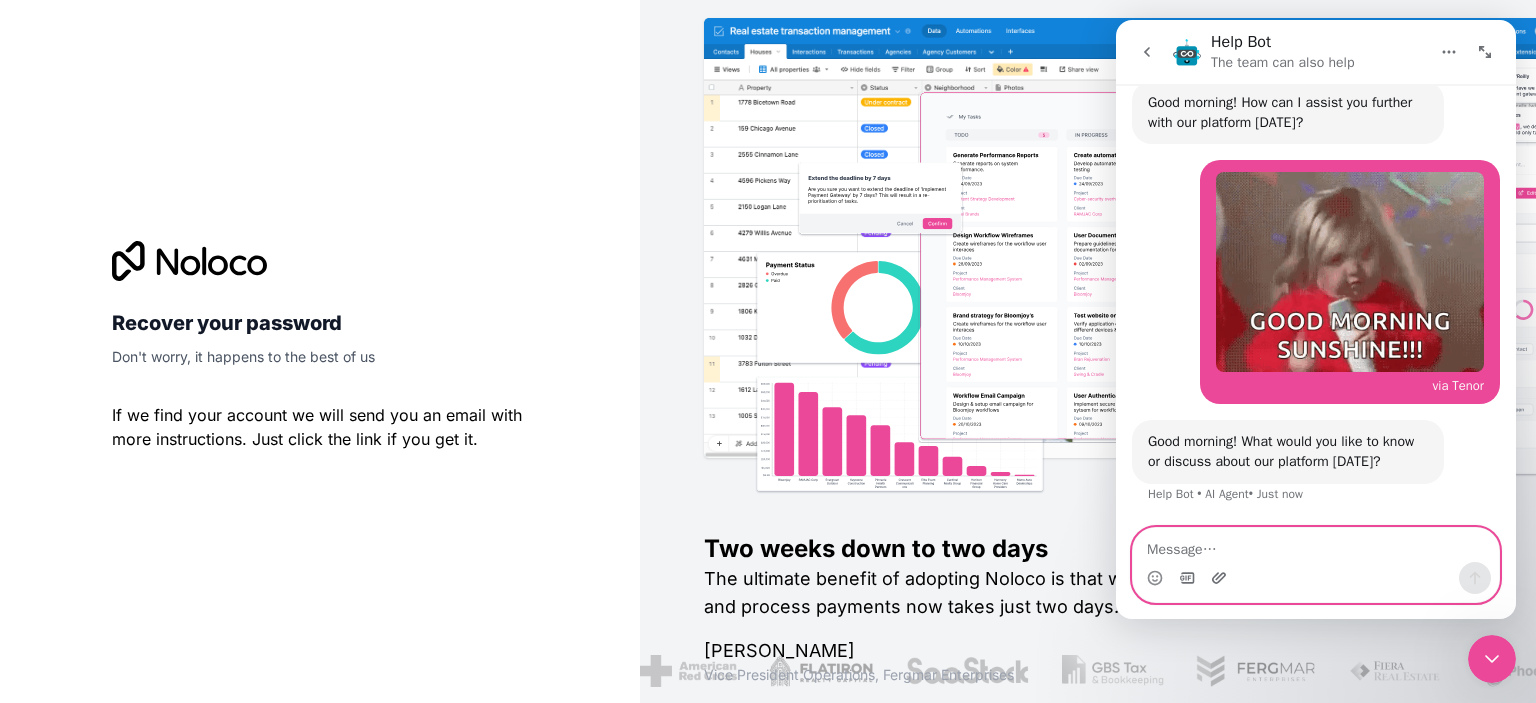 type 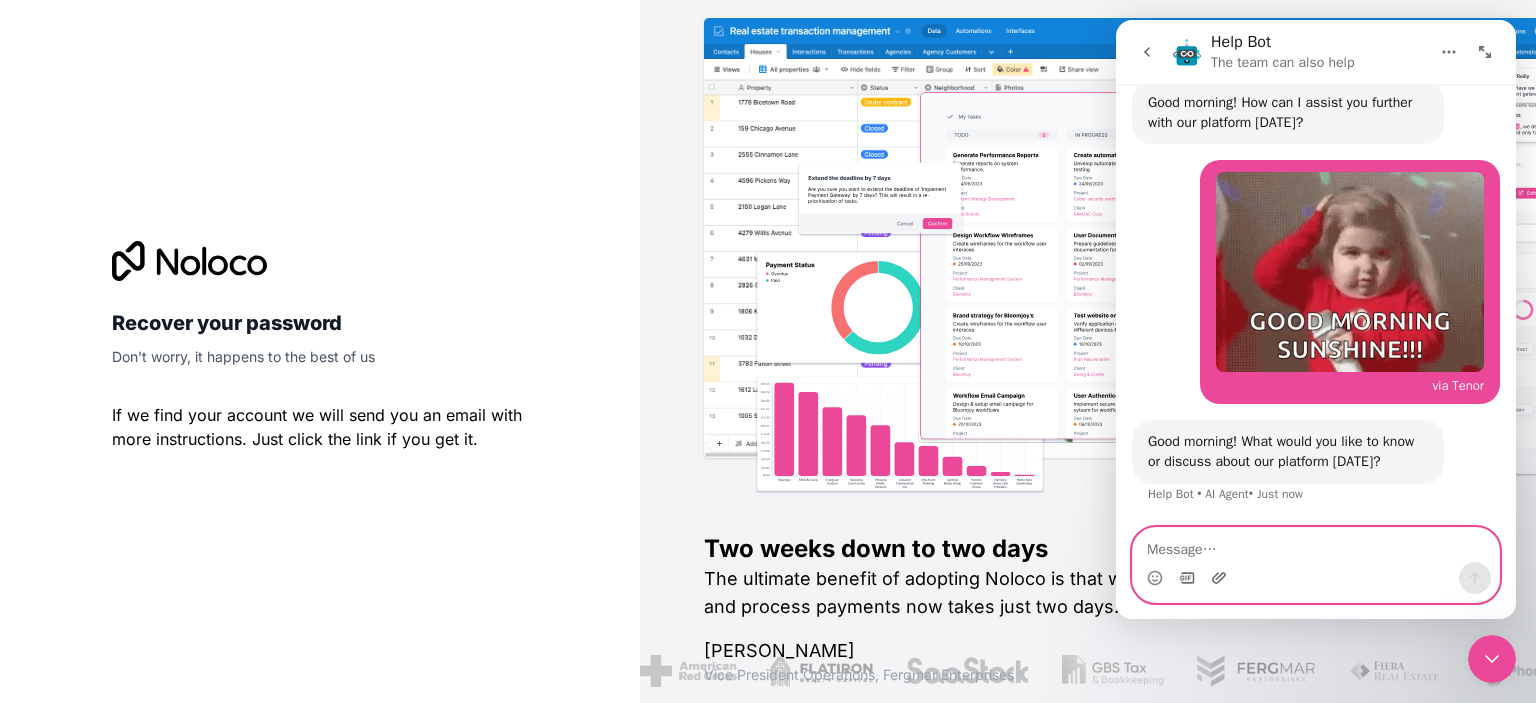 click 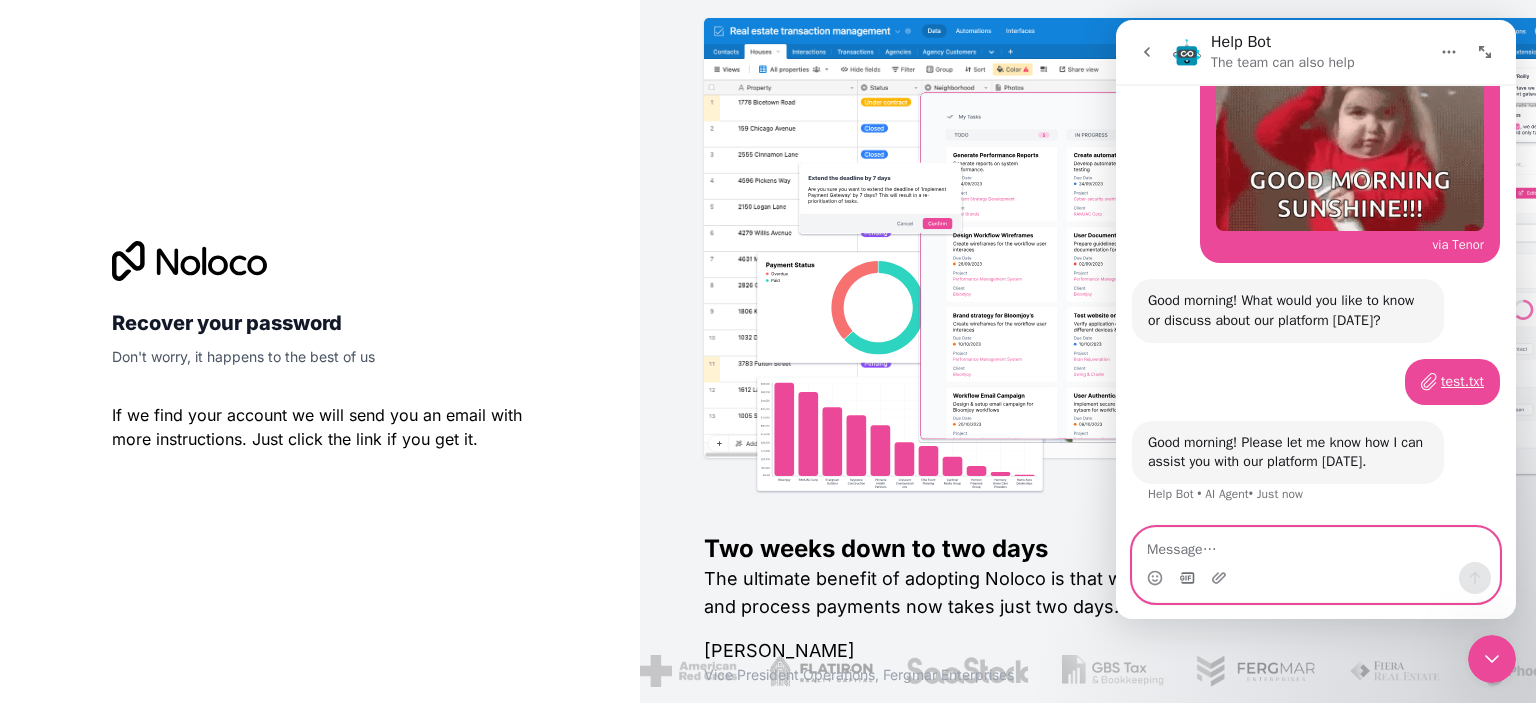 scroll, scrollTop: 1816, scrollLeft: 0, axis: vertical 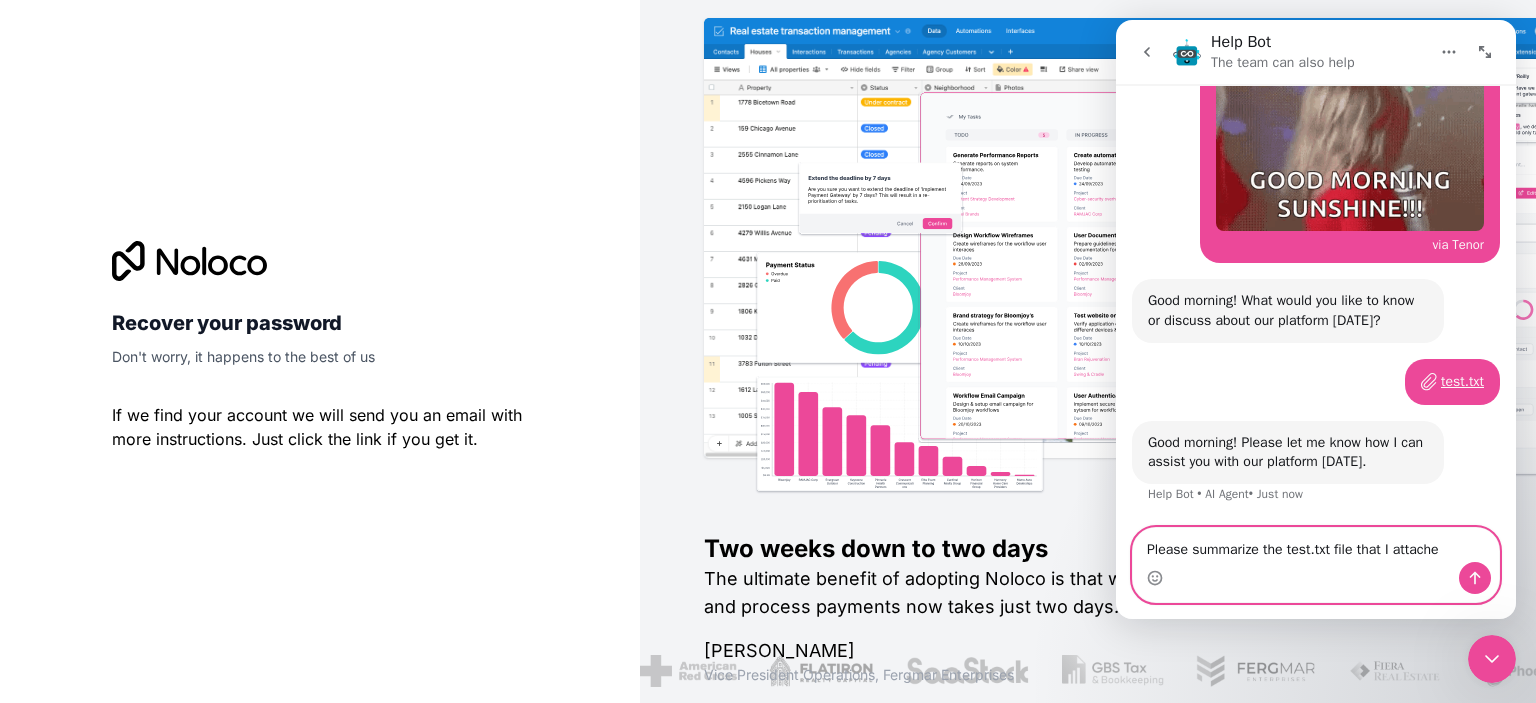 type on "Please summarize the test.txt file that I attached" 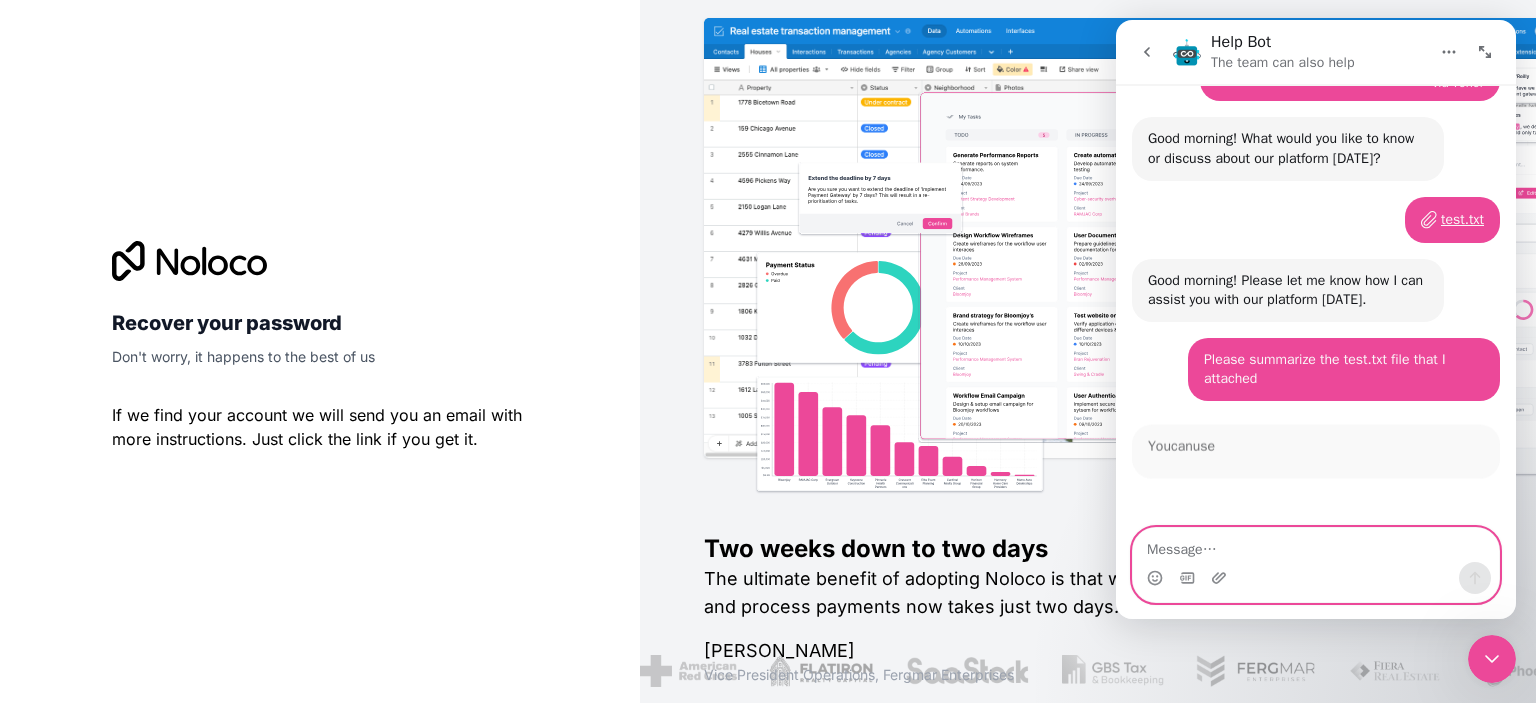 scroll, scrollTop: 2239, scrollLeft: 0, axis: vertical 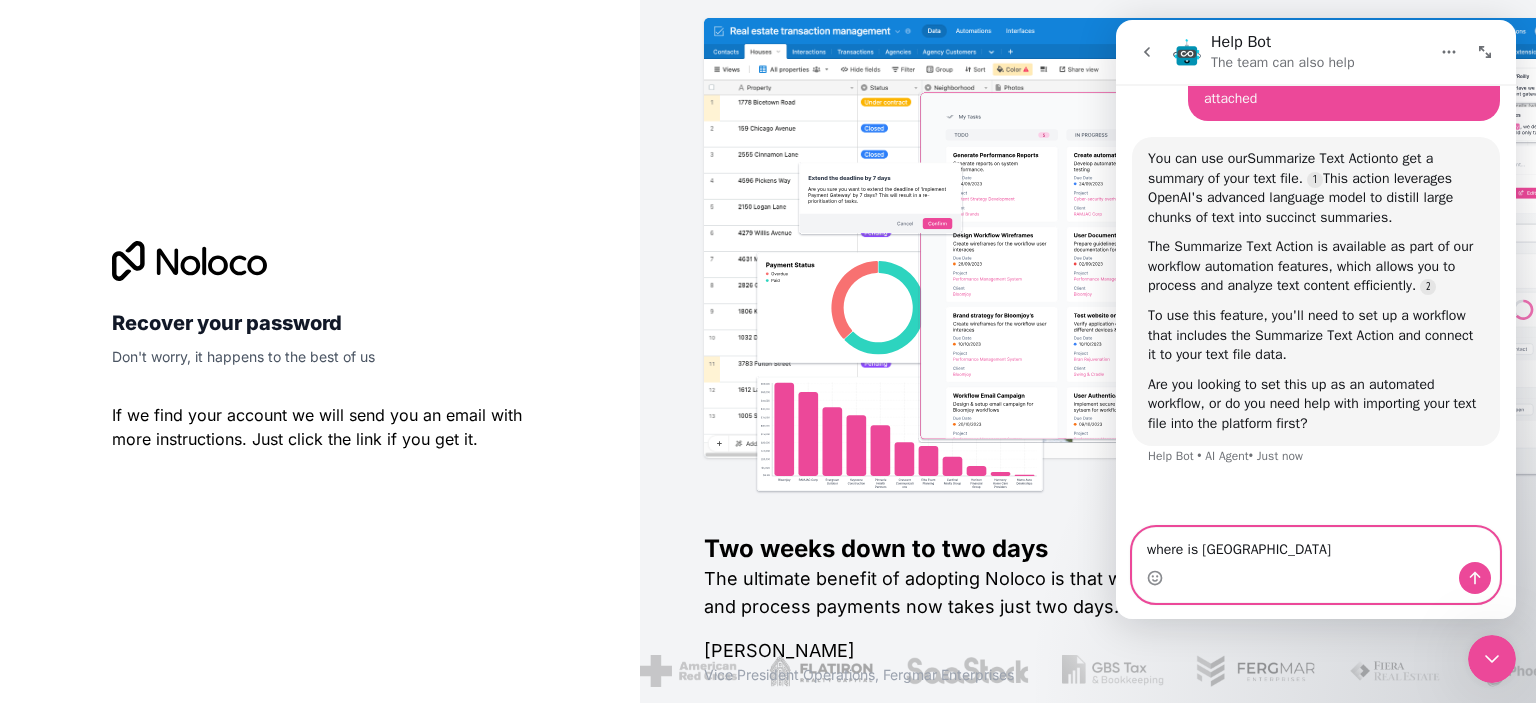 type on "where is australia?" 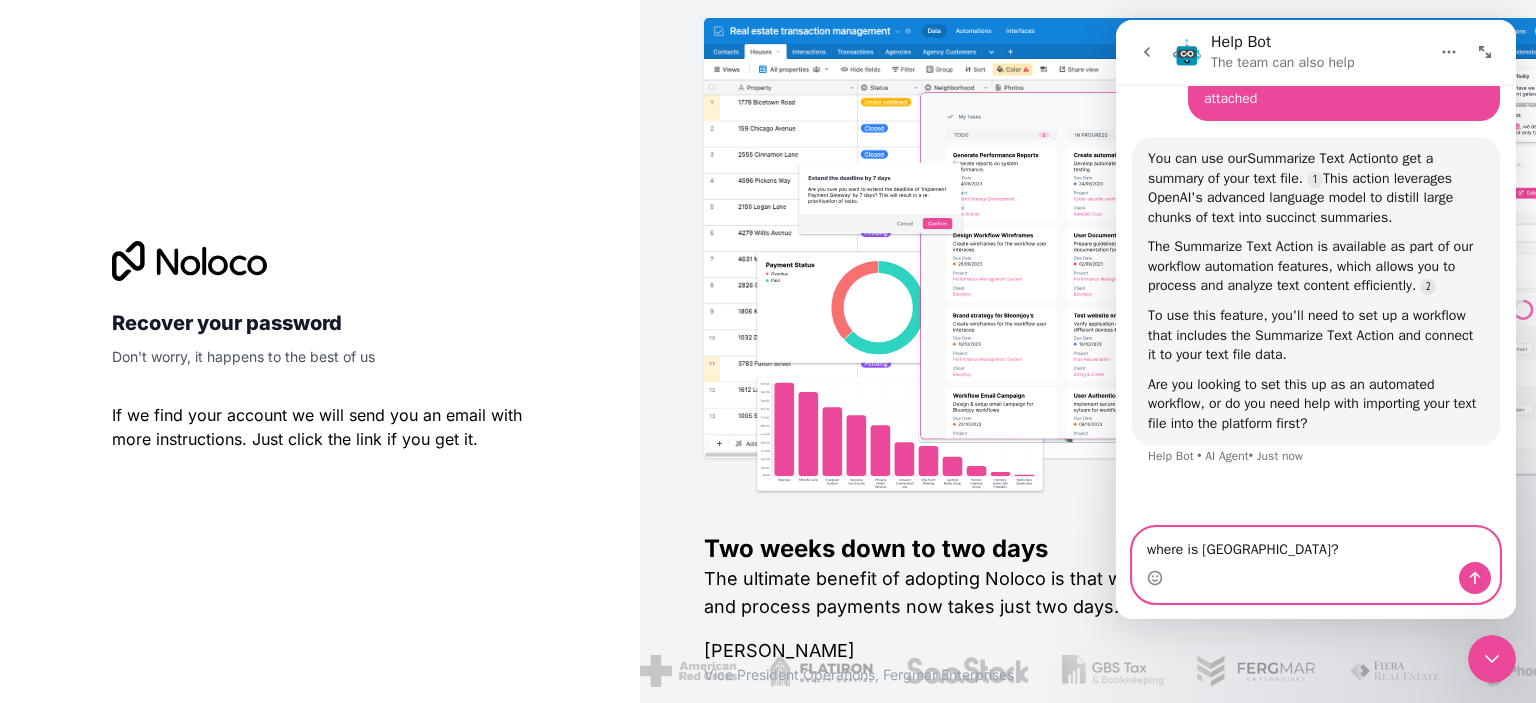 type 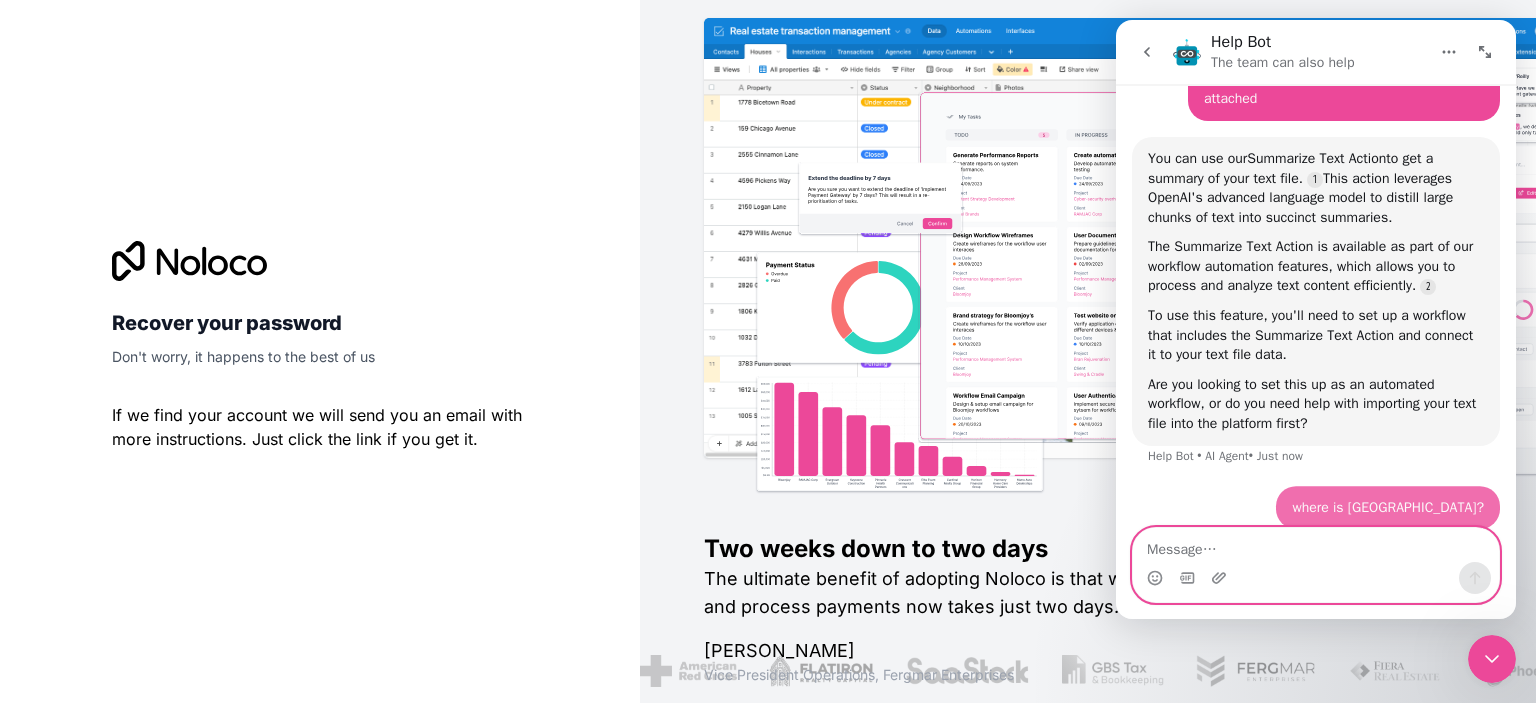 scroll, scrollTop: 2, scrollLeft: 0, axis: vertical 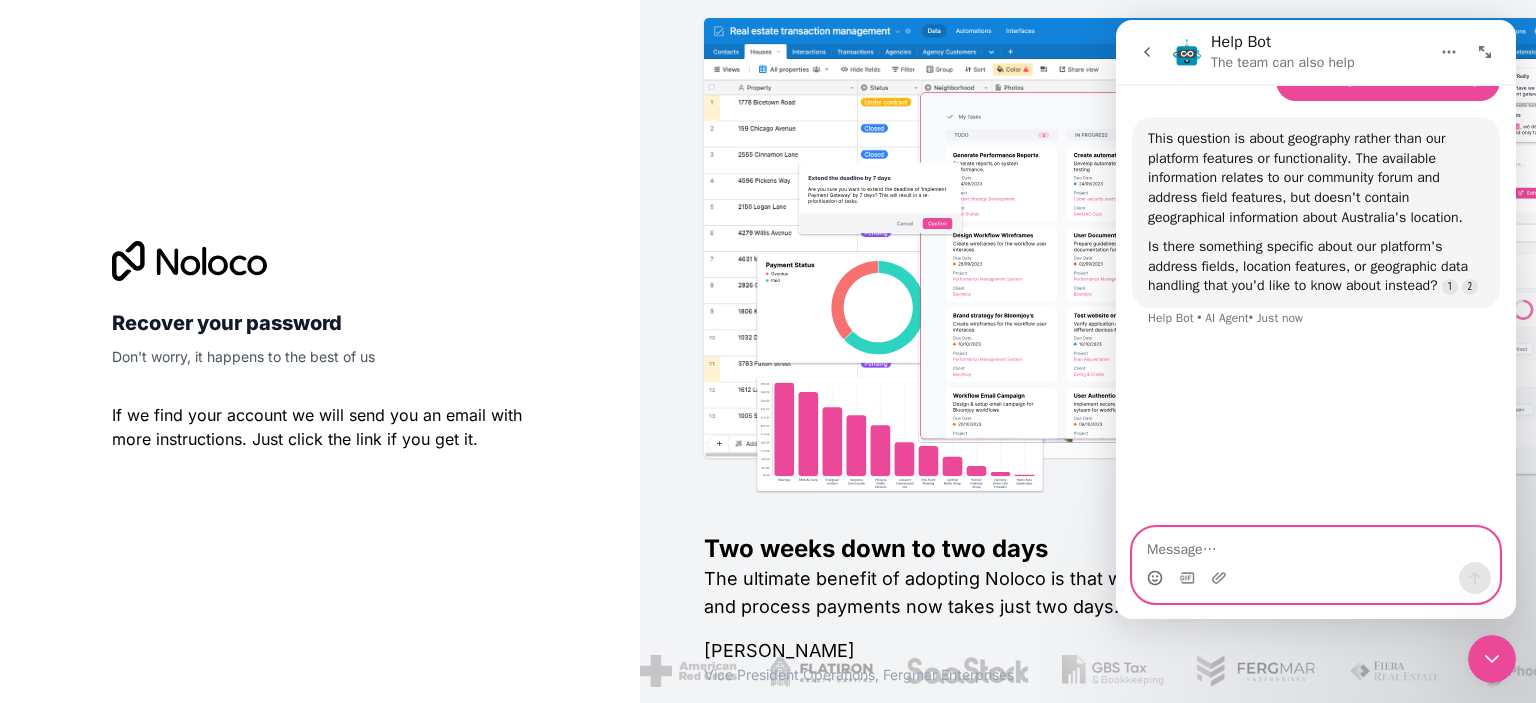click 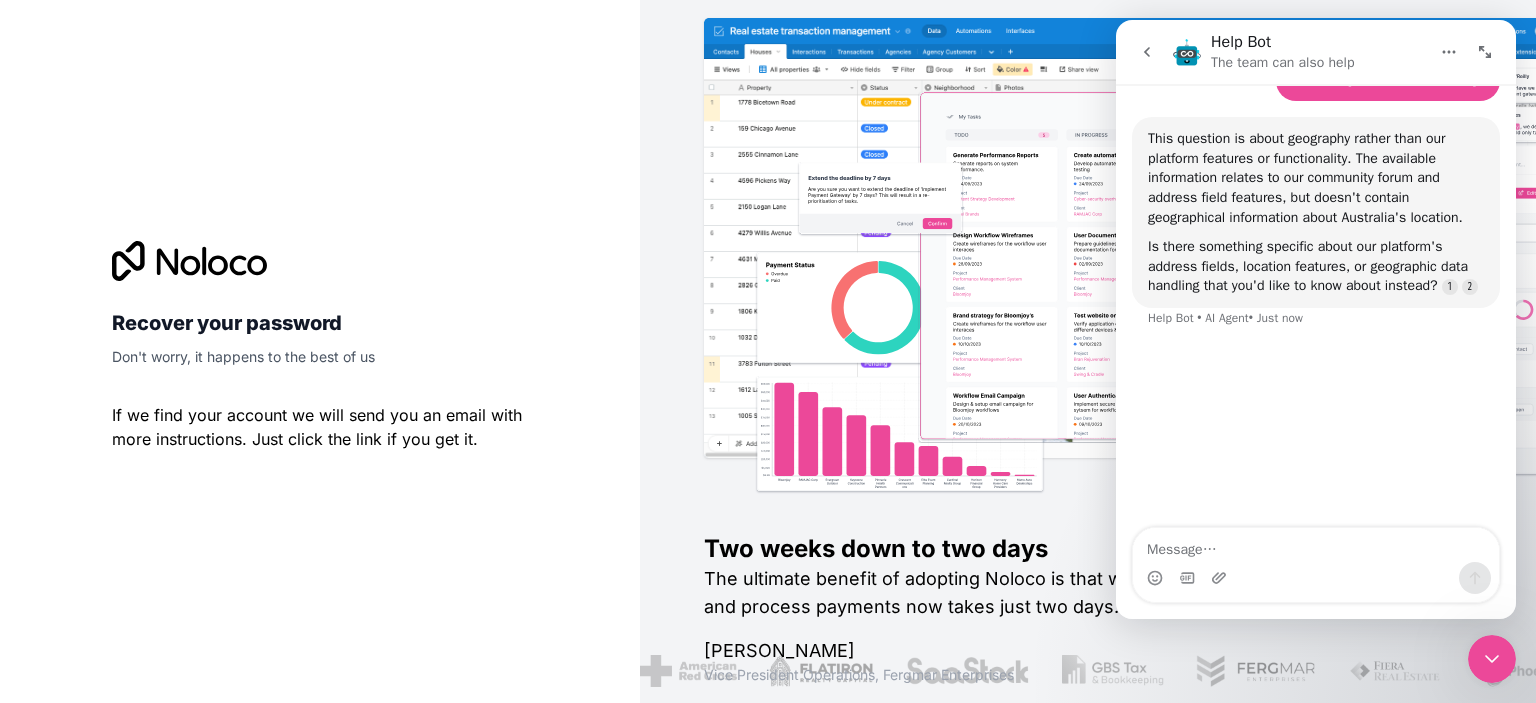 click 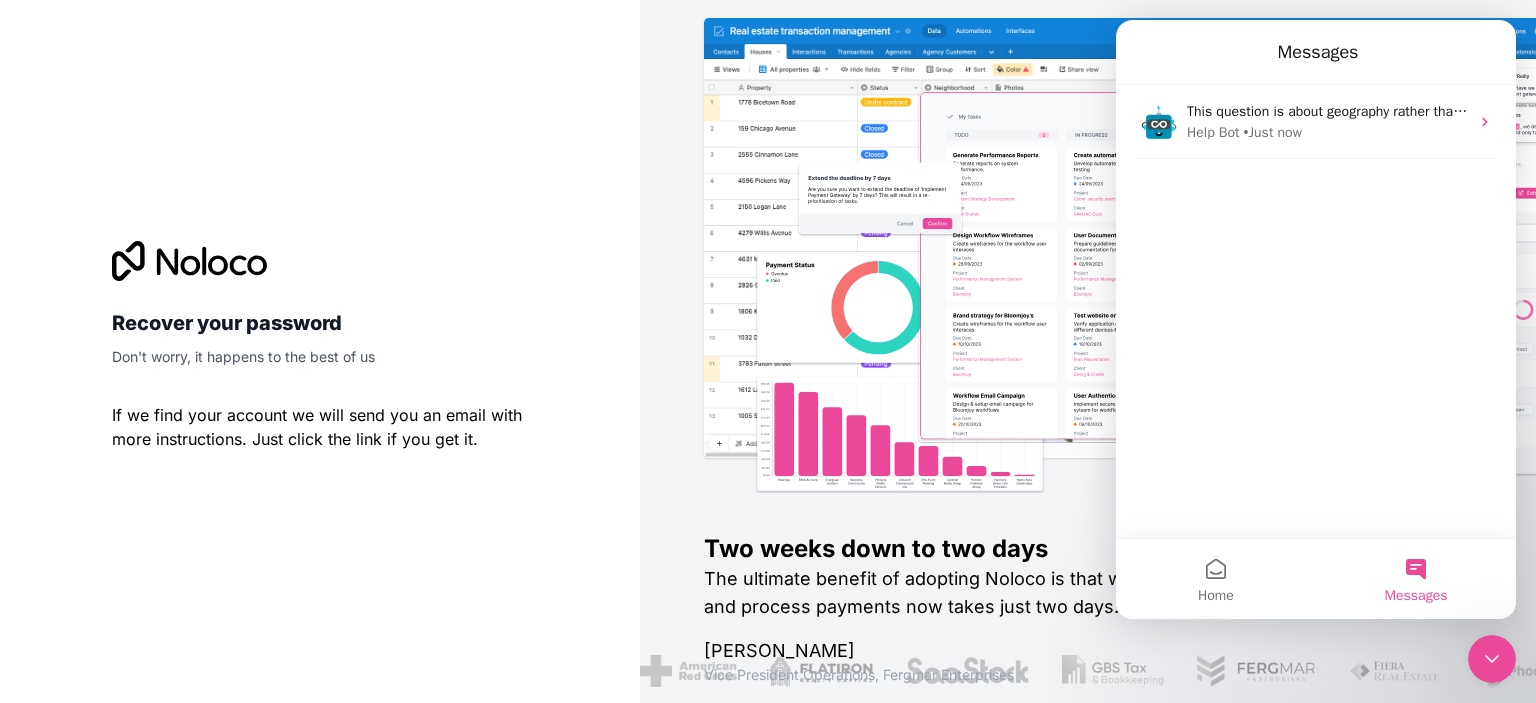 scroll, scrollTop: 2584, scrollLeft: 0, axis: vertical 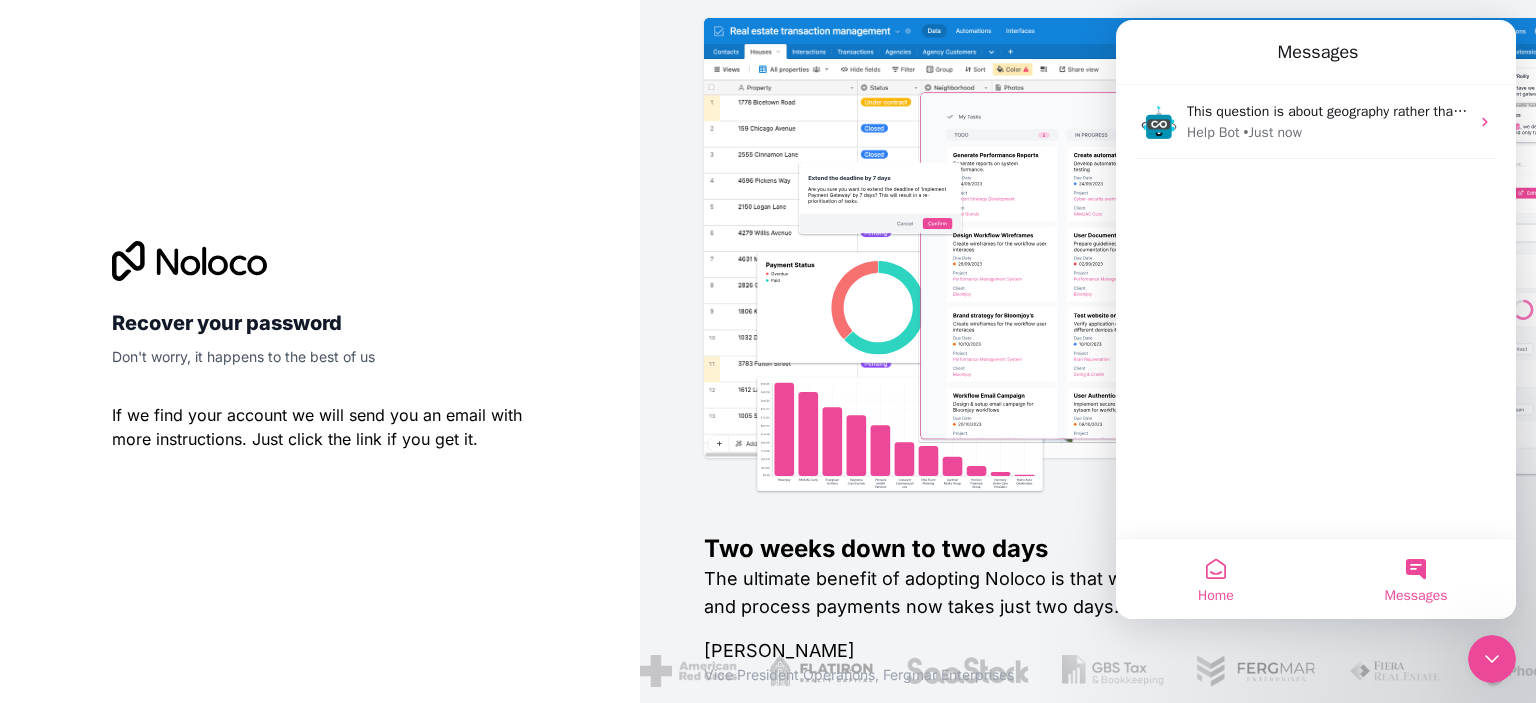 click on "Home" at bounding box center [1216, 579] 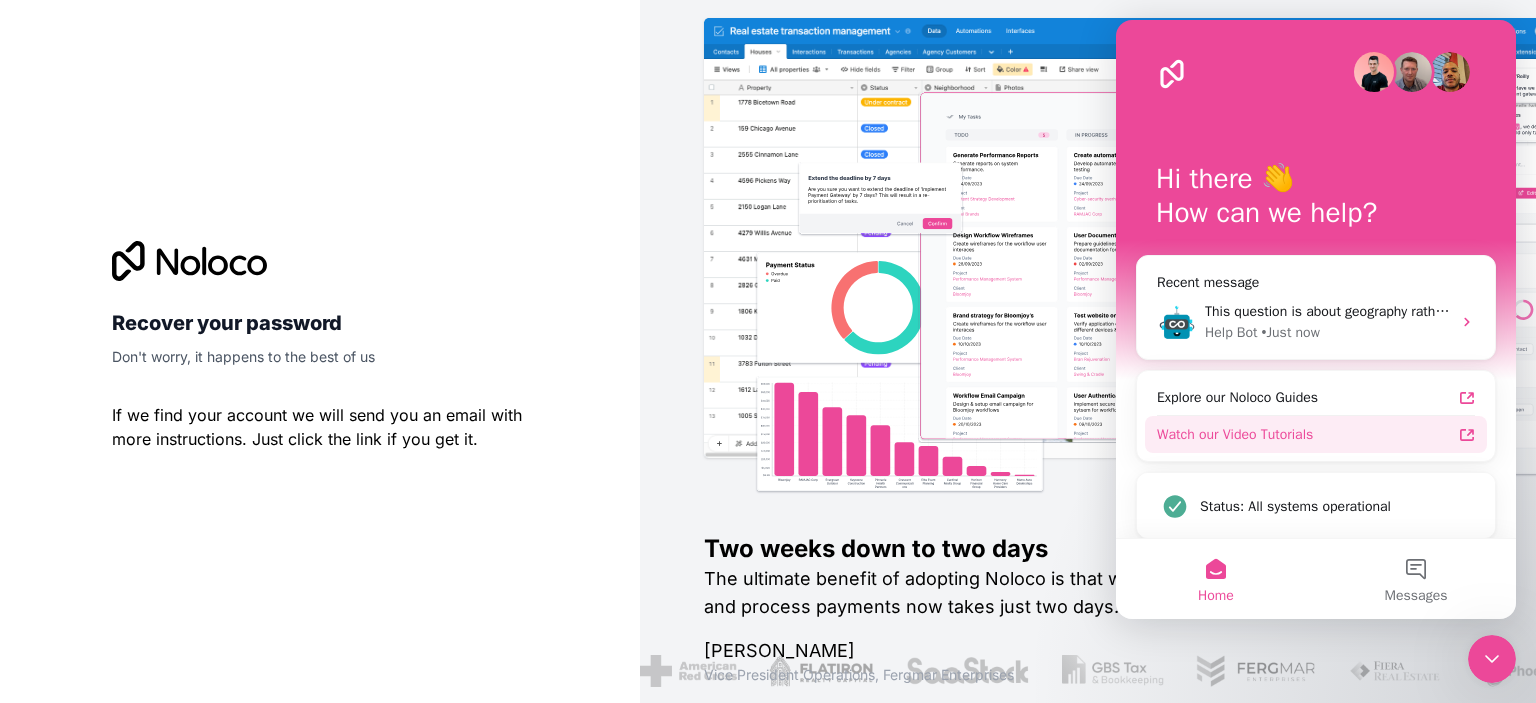 scroll, scrollTop: 9, scrollLeft: 0, axis: vertical 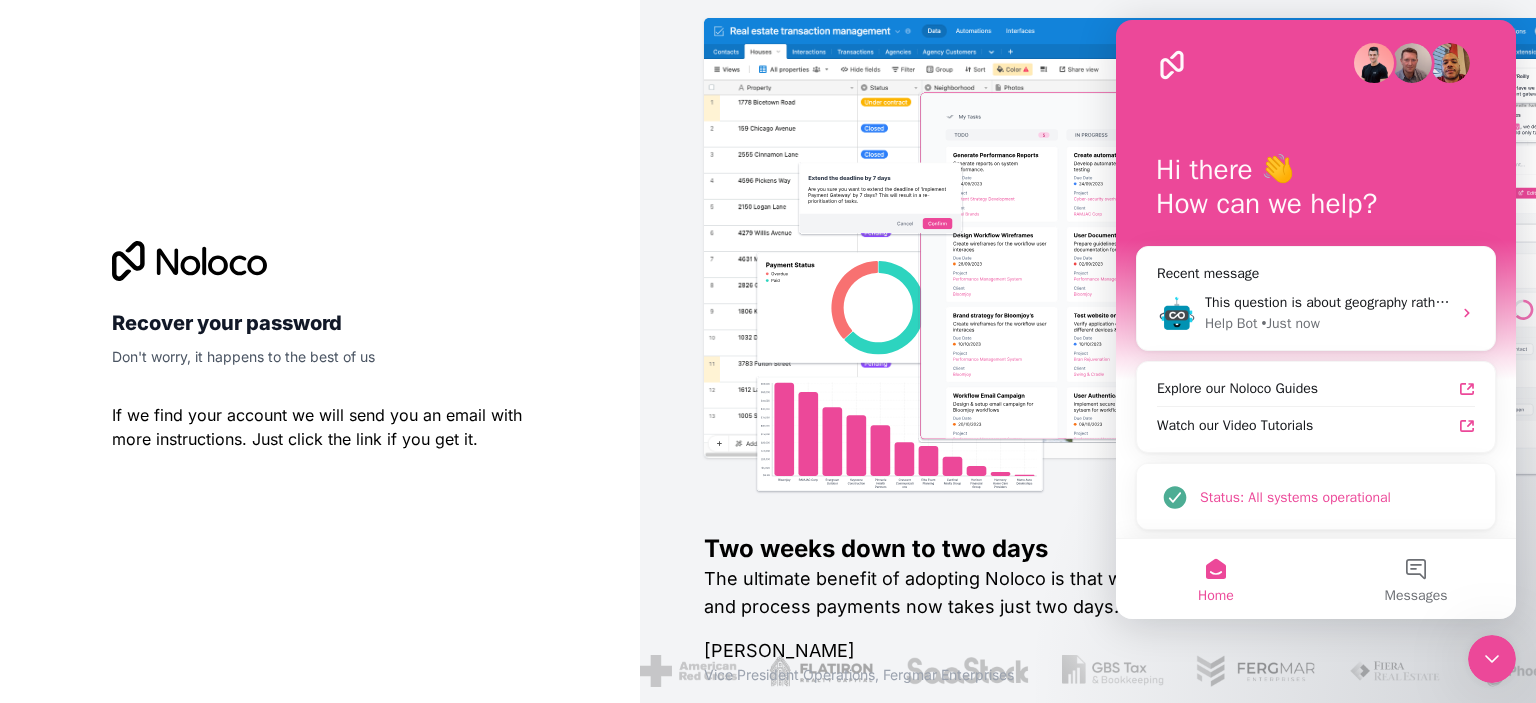 click on "Status: All systems operational" at bounding box center [1337, 497] 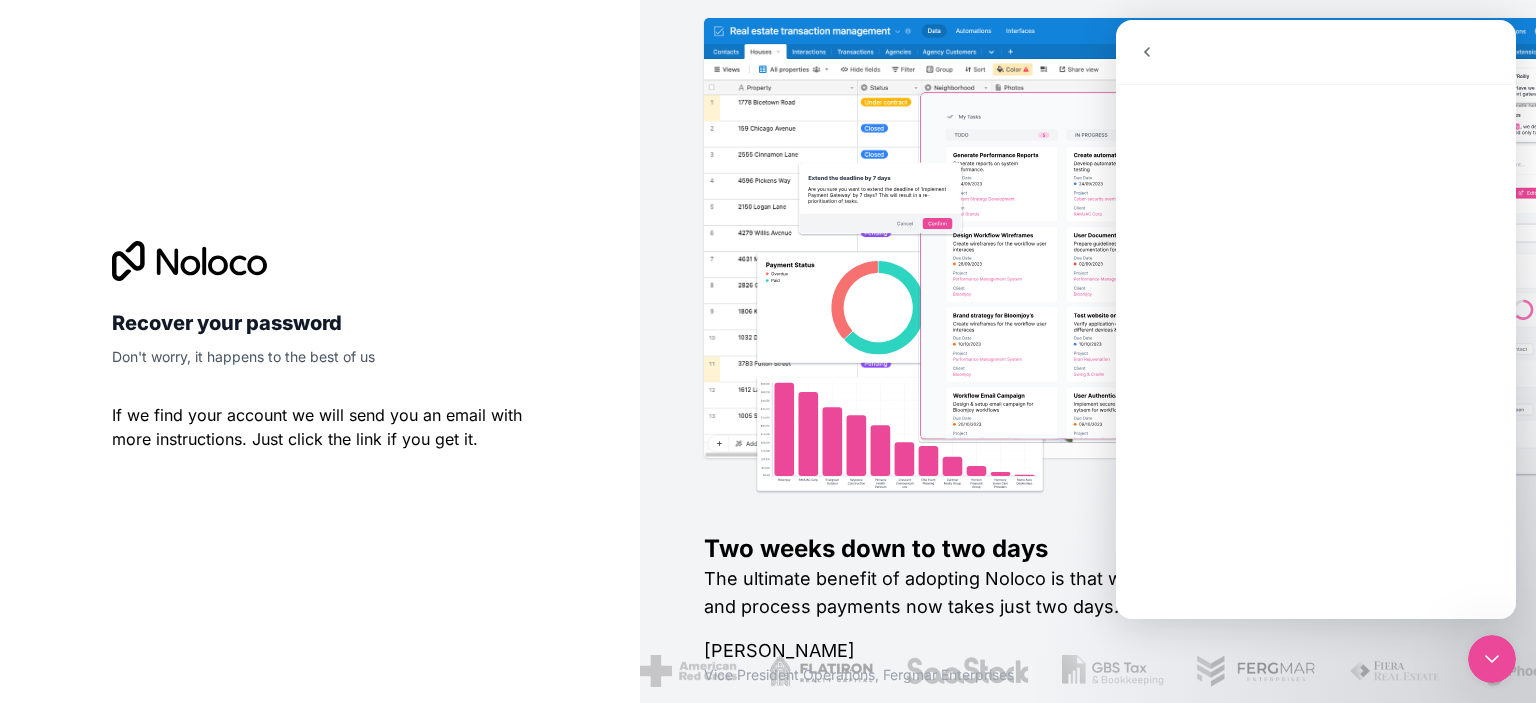 scroll, scrollTop: 0, scrollLeft: 0, axis: both 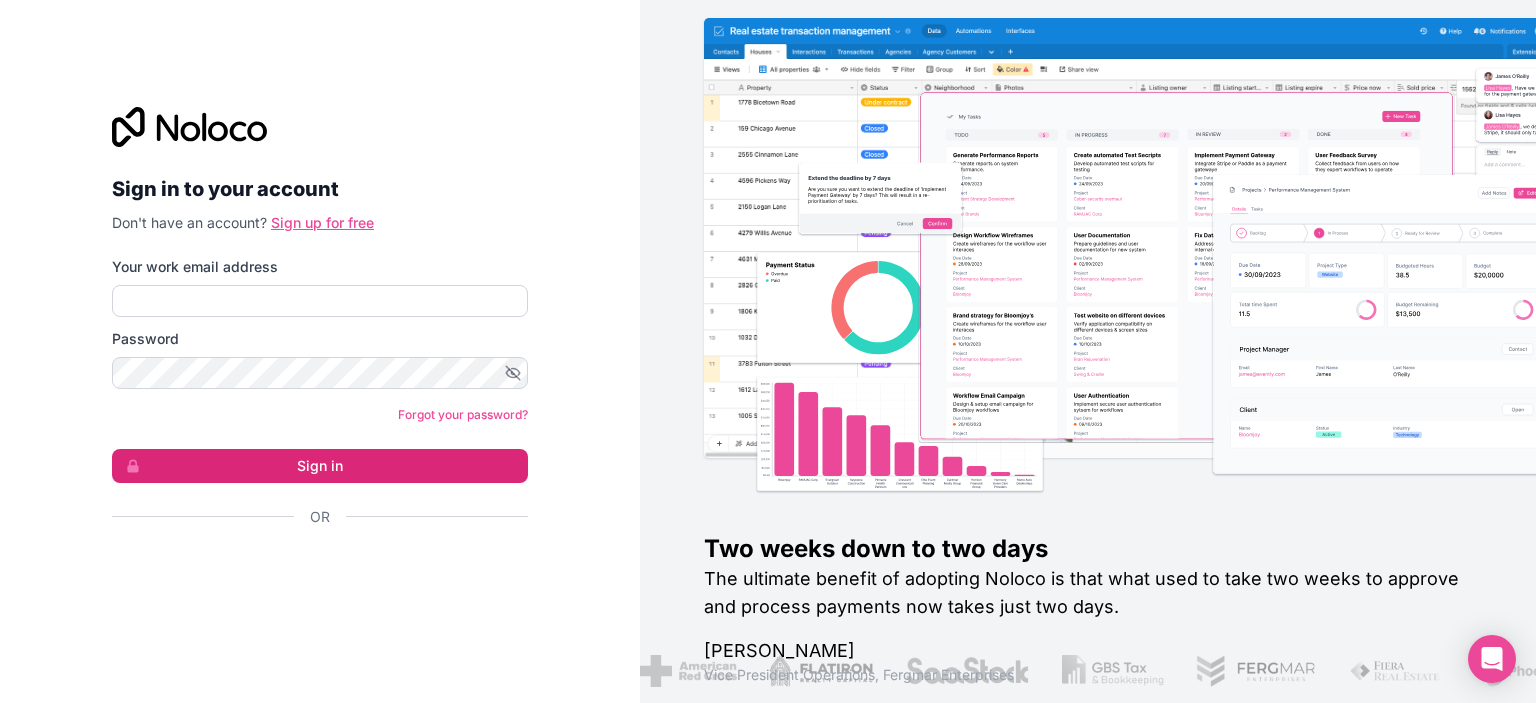 click on "Sign up for free" at bounding box center (322, 222) 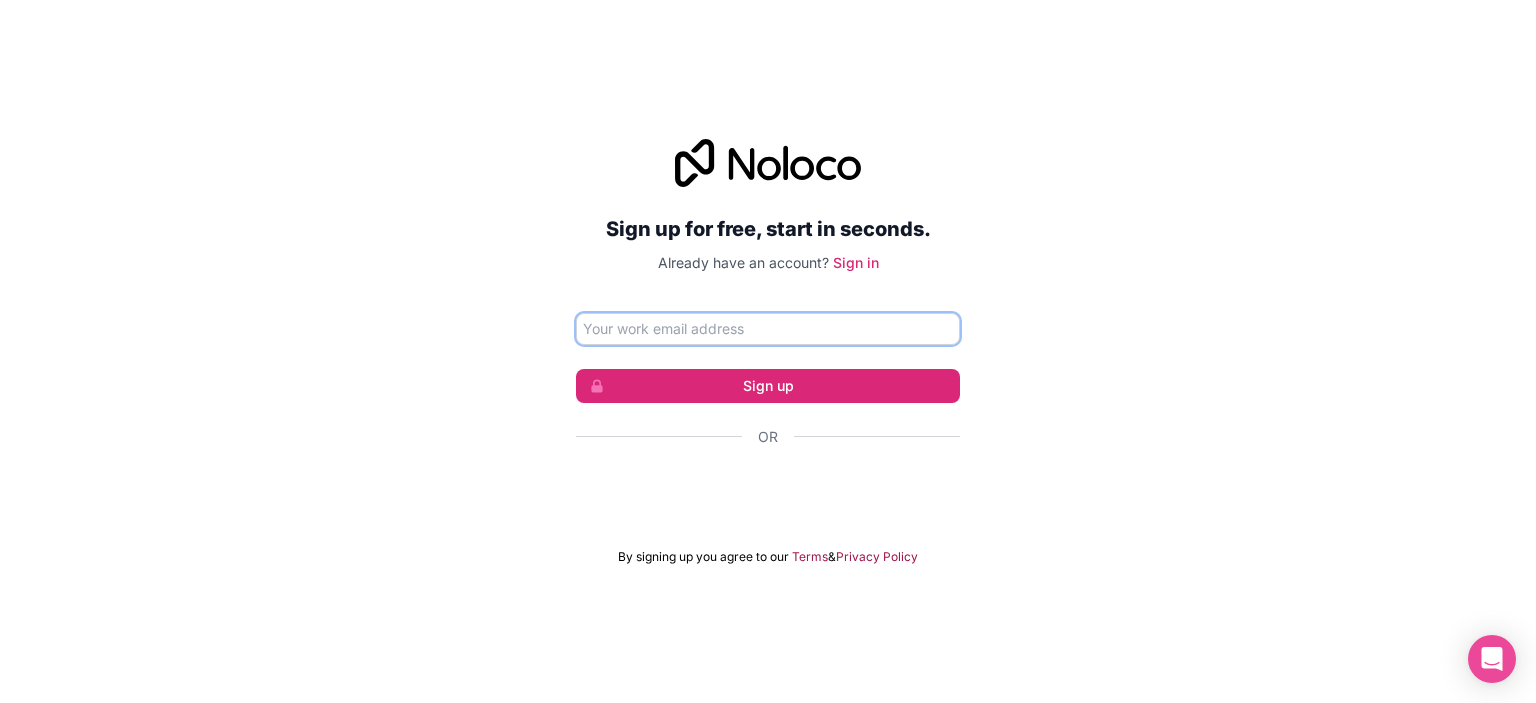 paste on "[EMAIL_ADDRESS][DOMAIN_NAME]" 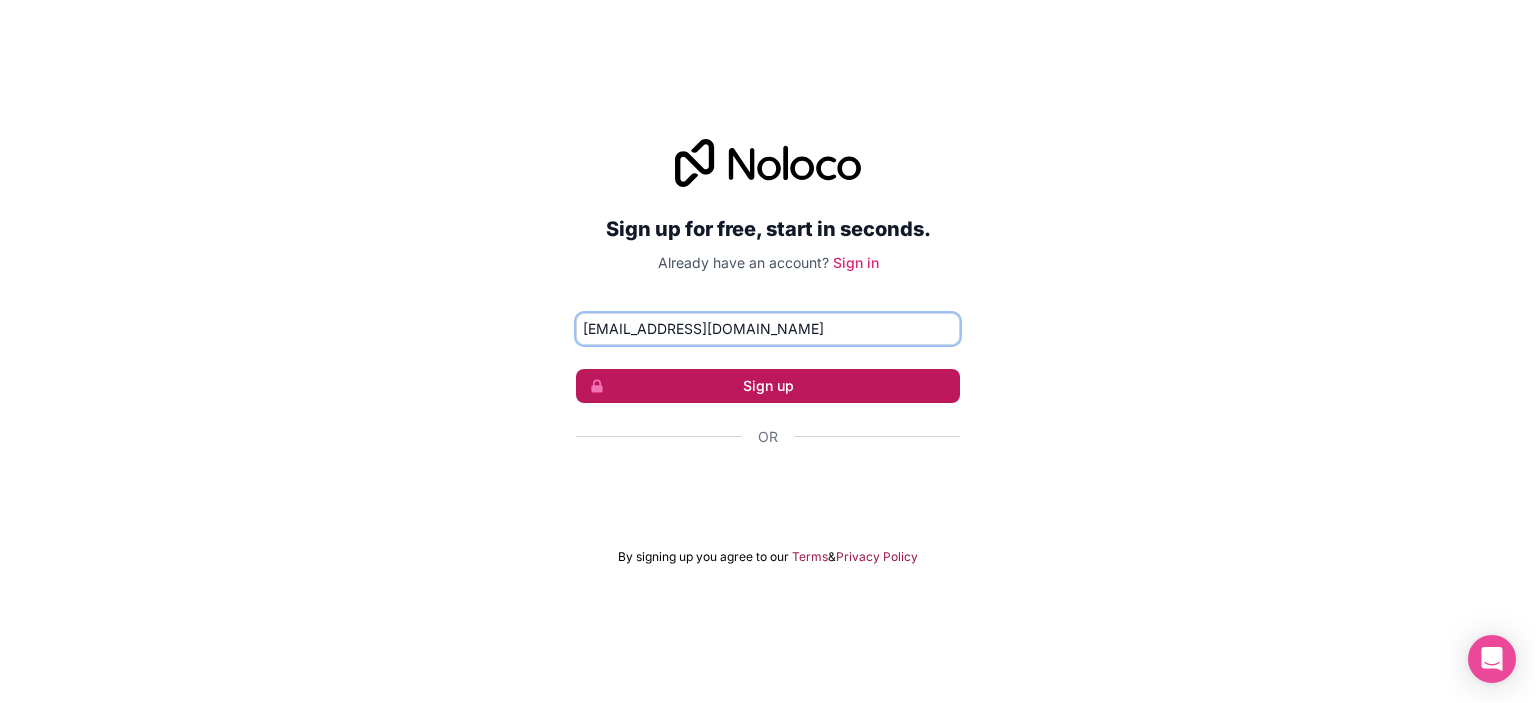 type on "[EMAIL_ADDRESS][DOMAIN_NAME]" 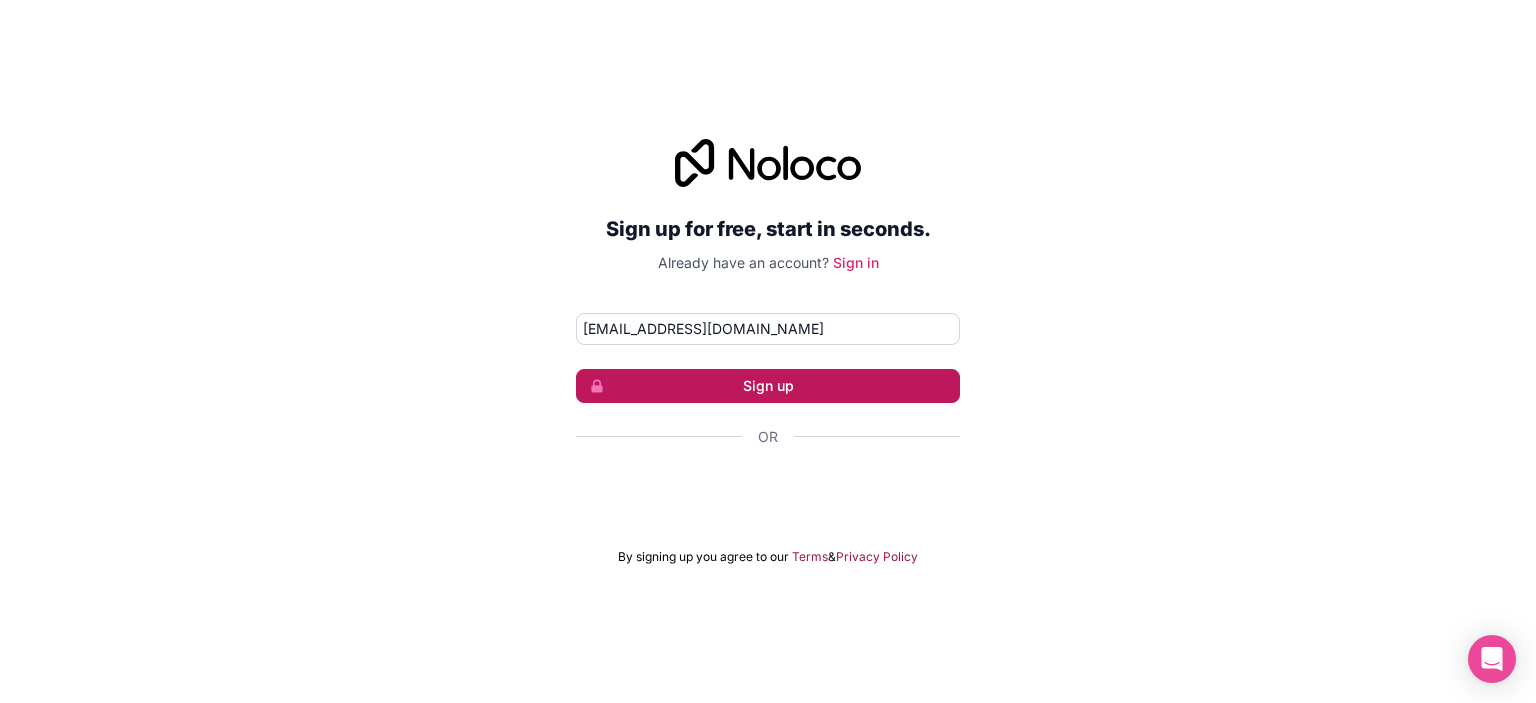 click on "Sign up" at bounding box center [768, 386] 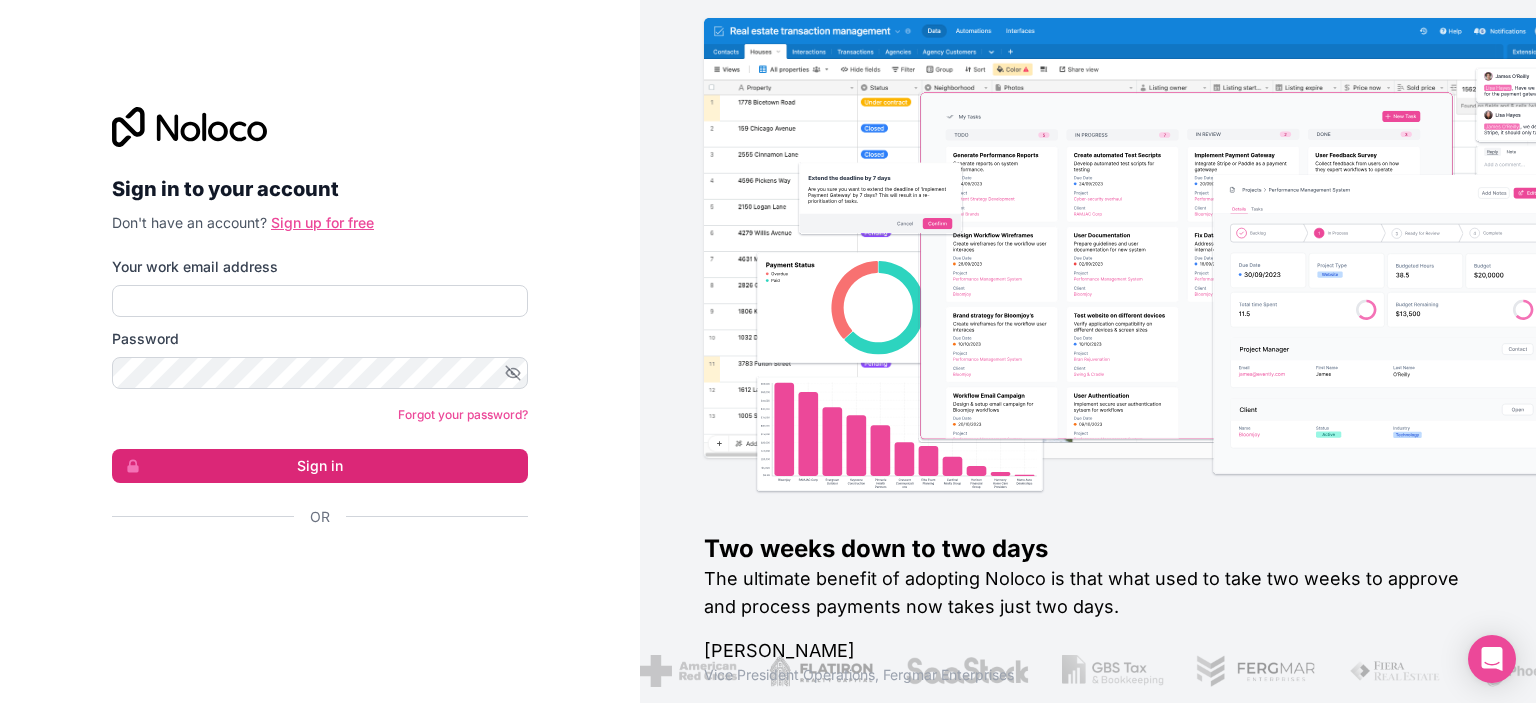 click on "Sign up for free" at bounding box center (322, 222) 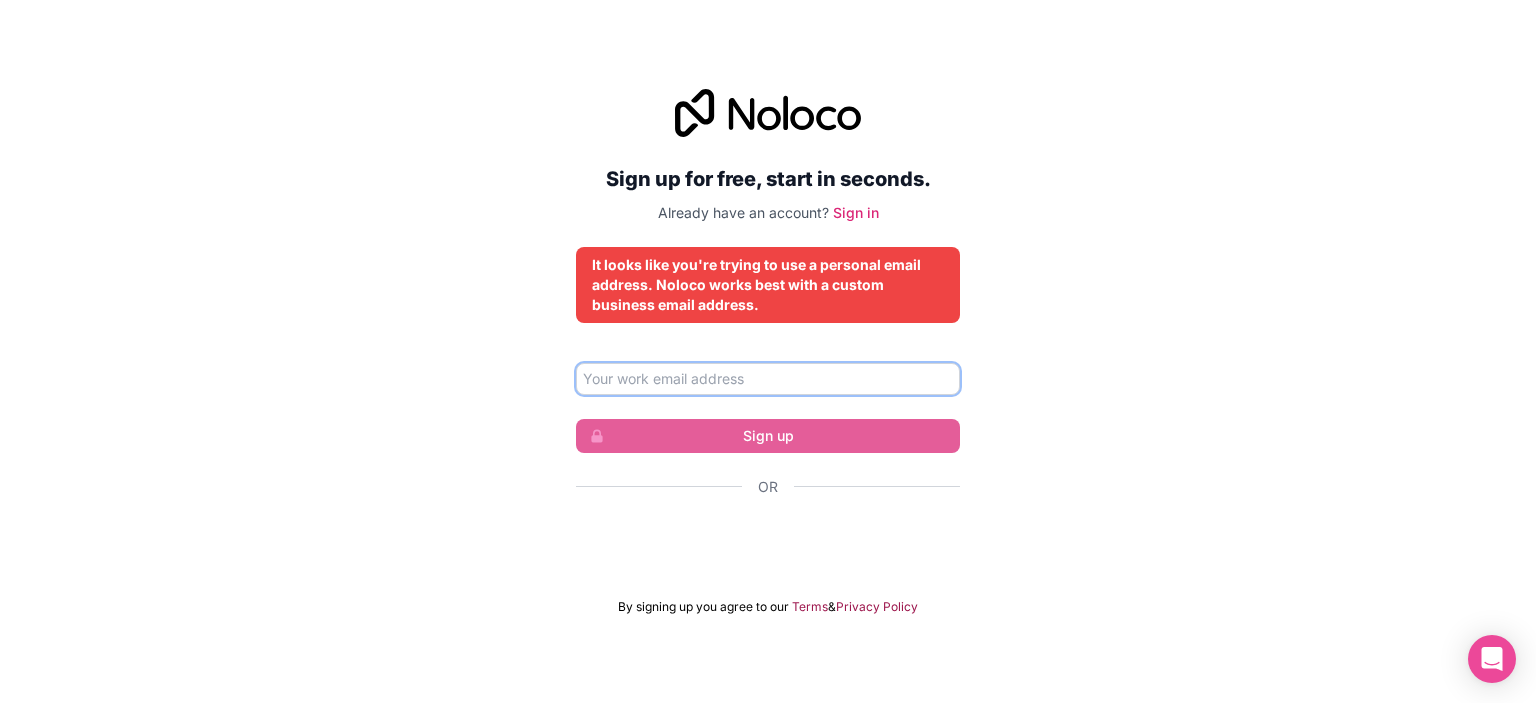 click at bounding box center (768, 379) 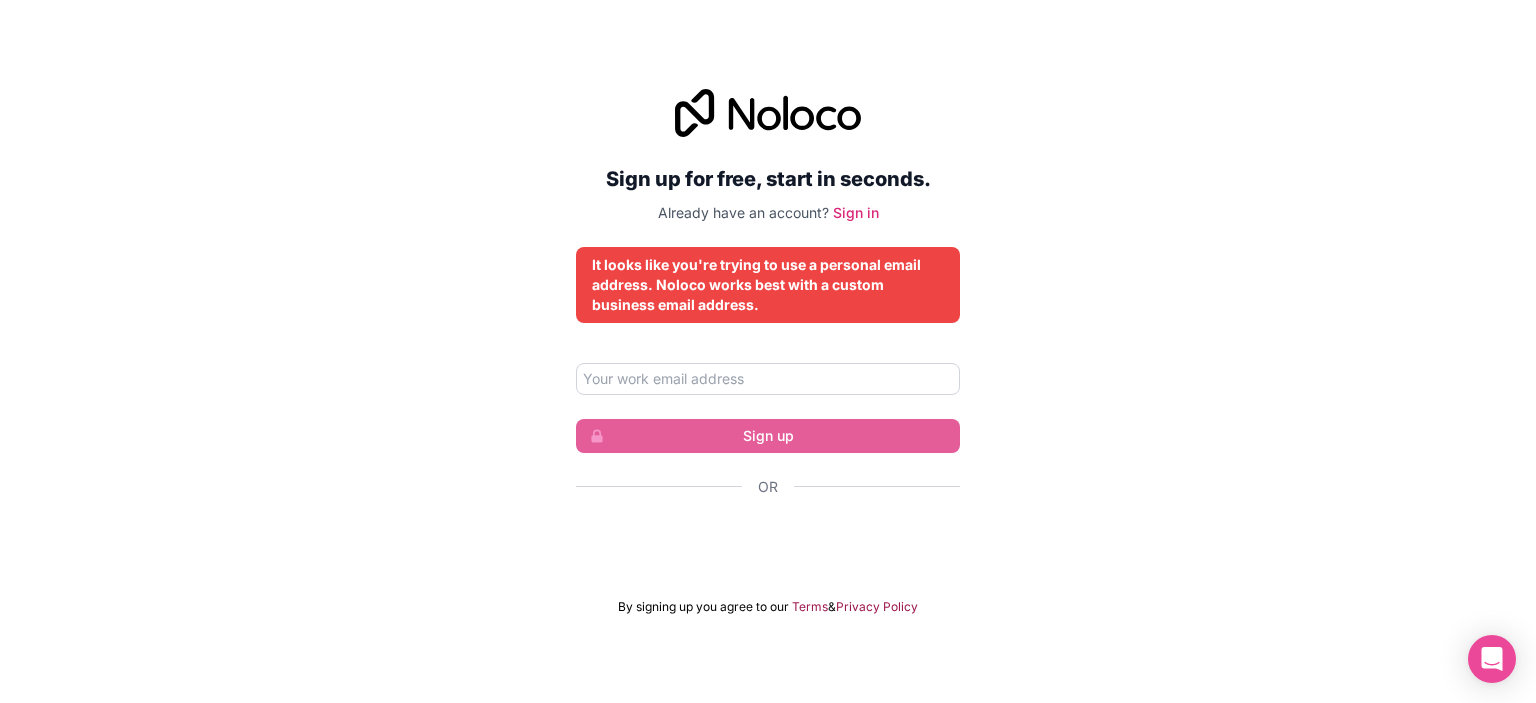 click on "Sign up for free, start in seconds. Already have an account? Sign in It looks like you're trying to use a personal email address. Noloco works best with a custom business email address. Sign up Or By signing up you agree to our    Terms  &  Privacy Policy" at bounding box center [768, 352] 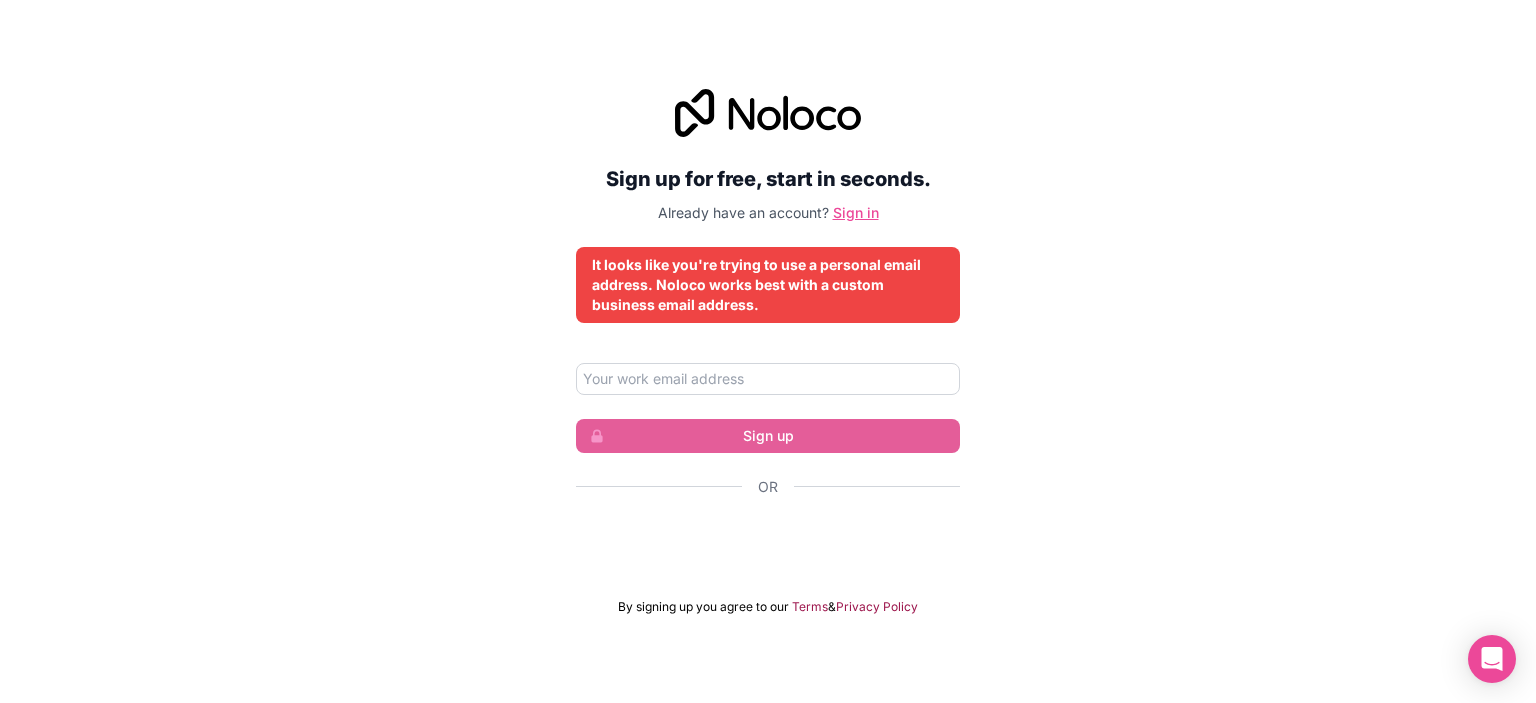 click on "Sign in" at bounding box center (856, 212) 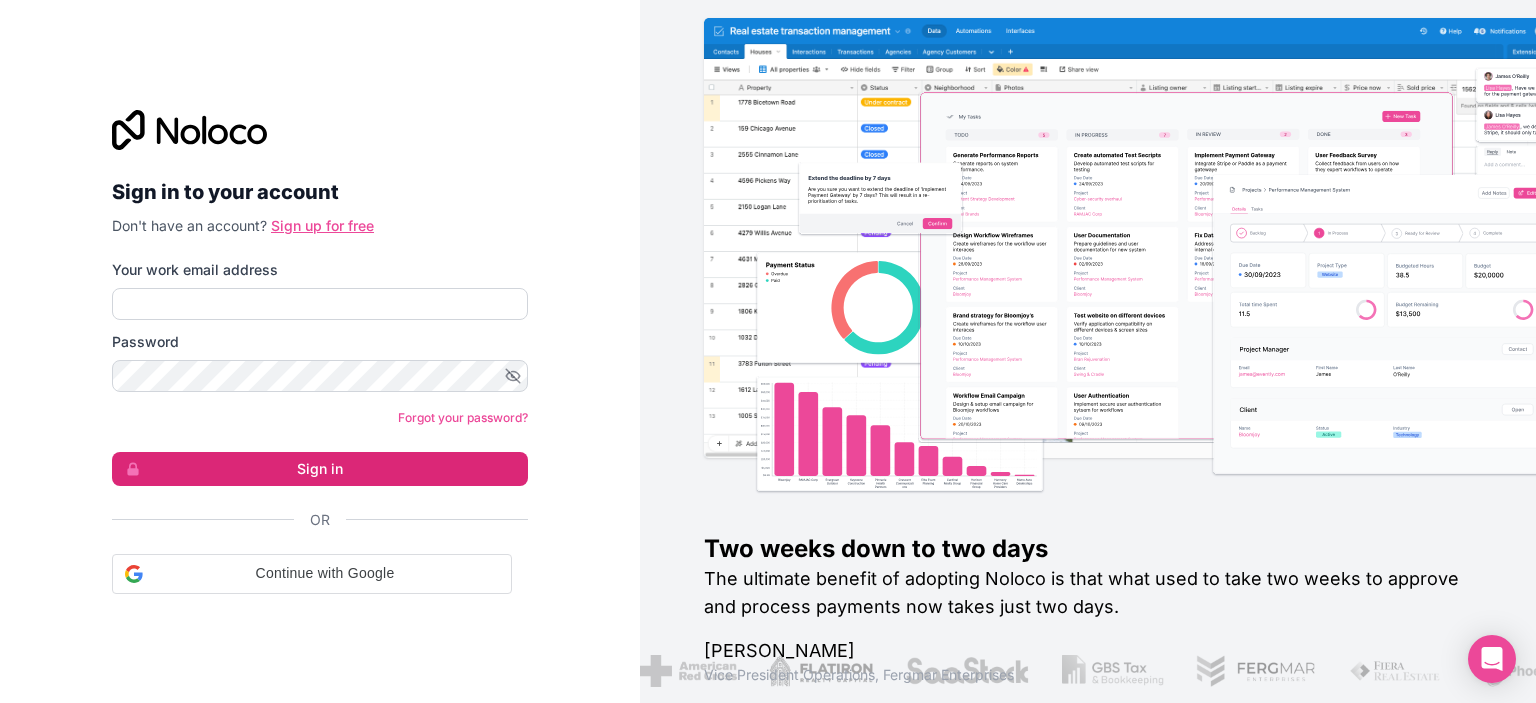 click on "Sign up for free" at bounding box center (322, 225) 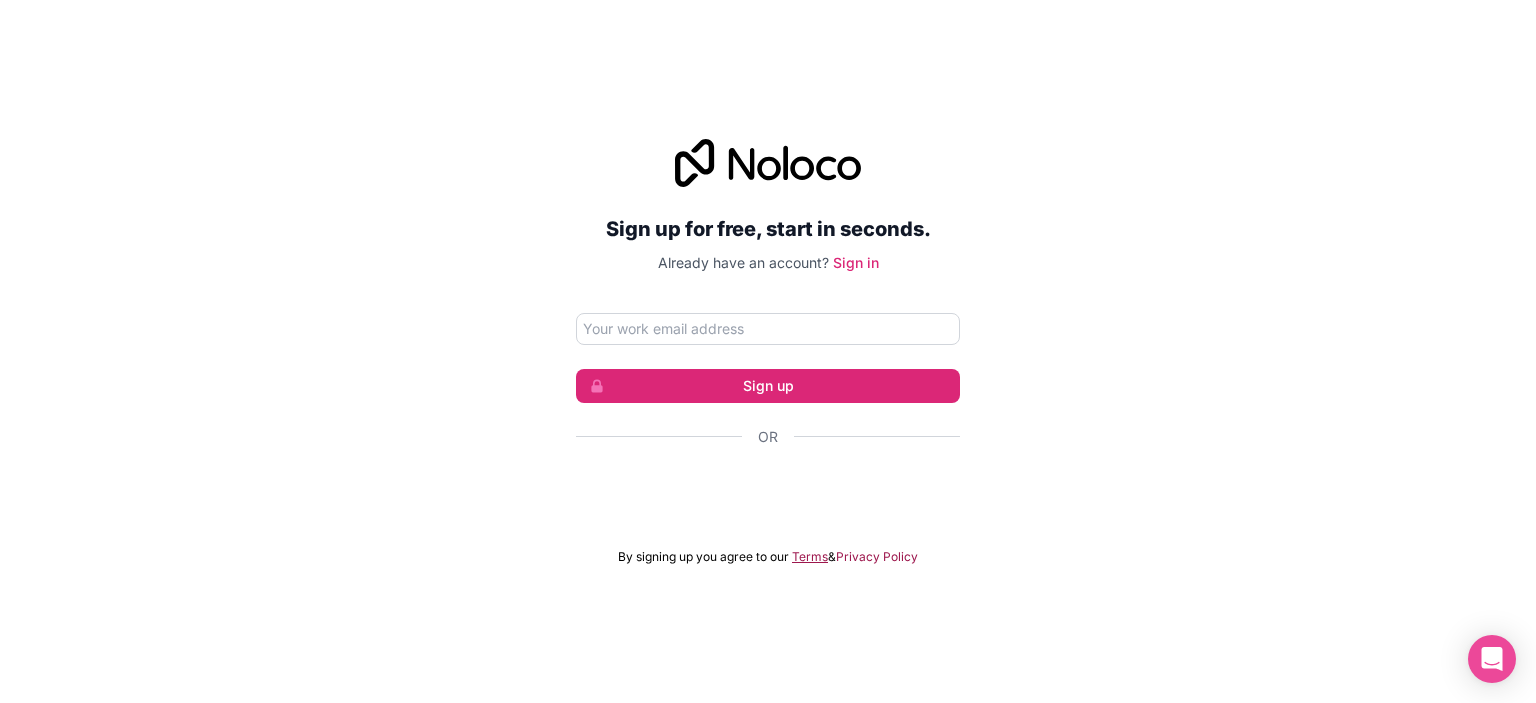 click on "Terms" at bounding box center [810, 557] 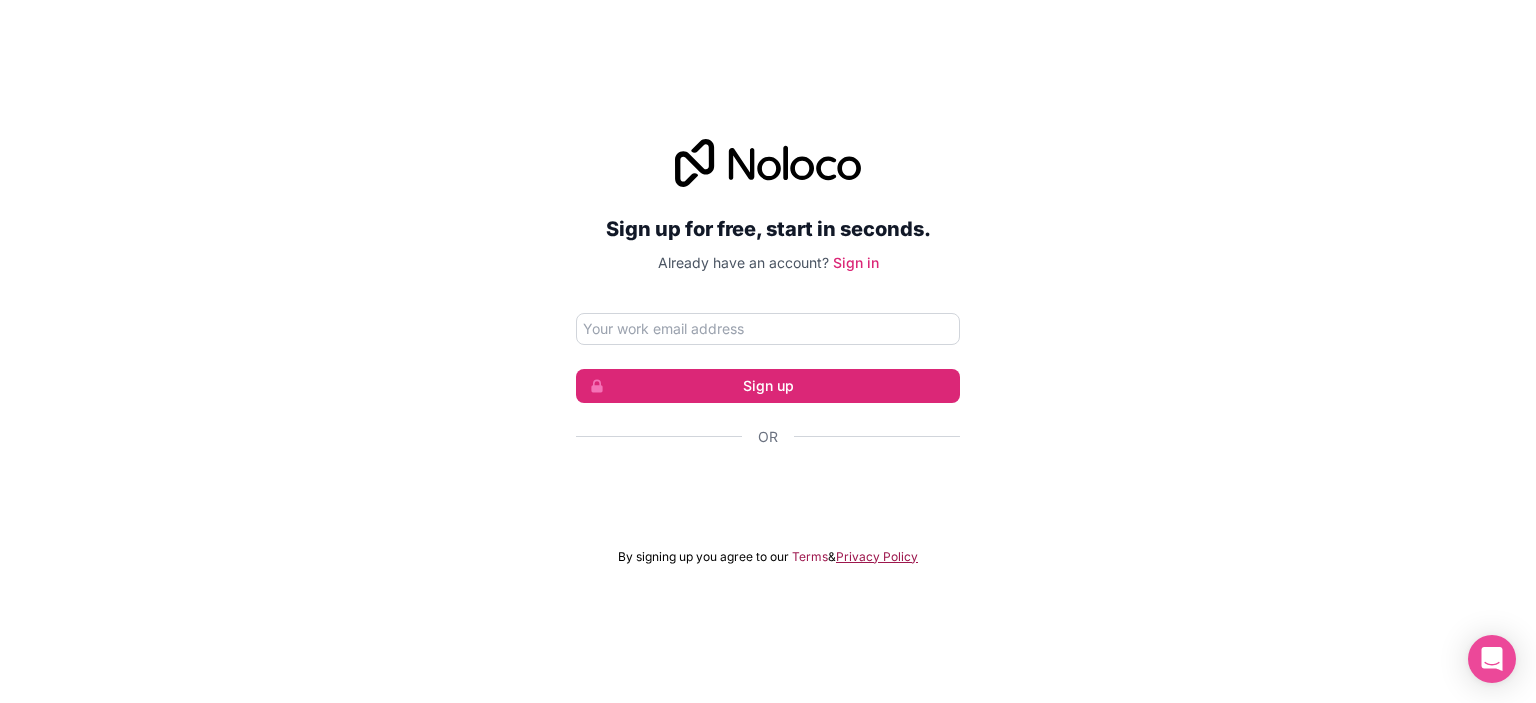 click on "Privacy Policy" at bounding box center (877, 557) 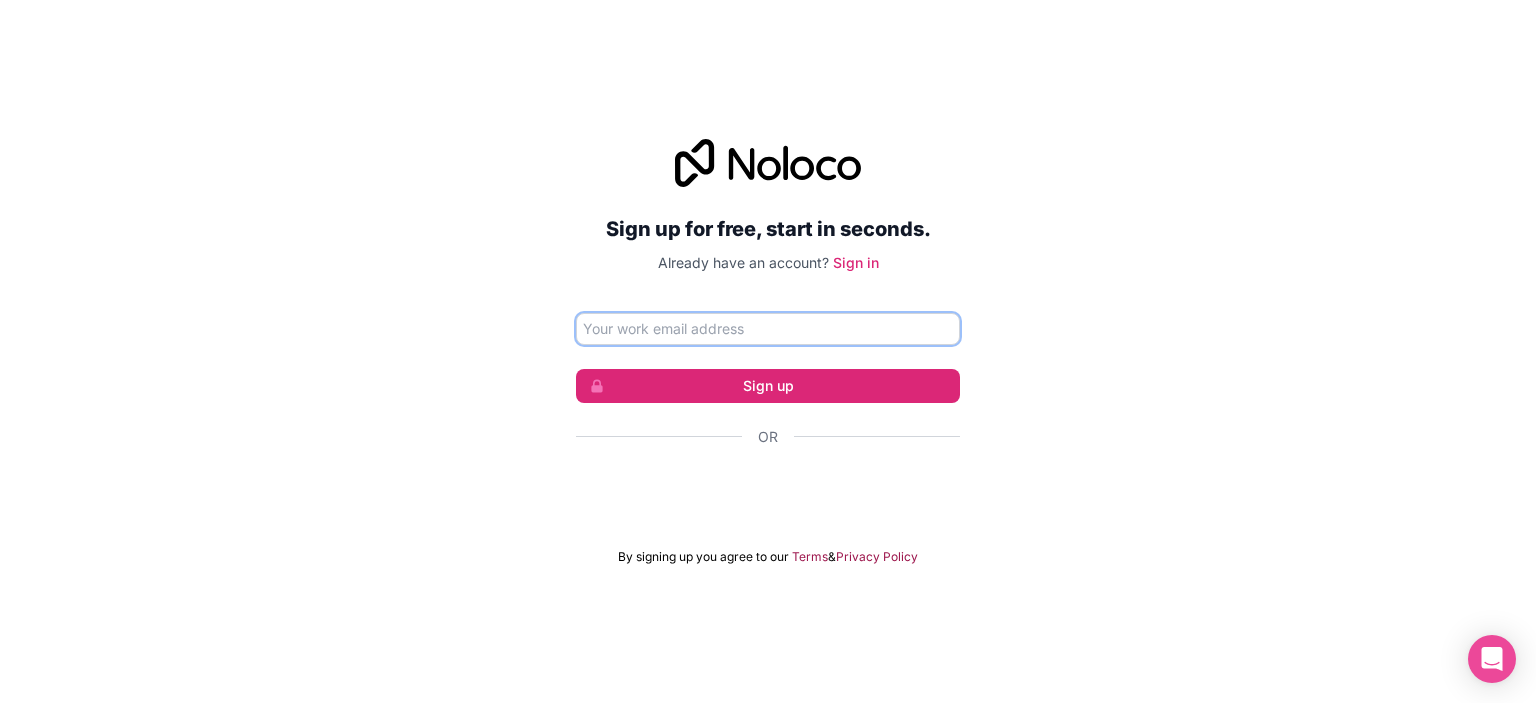 click at bounding box center [768, 329] 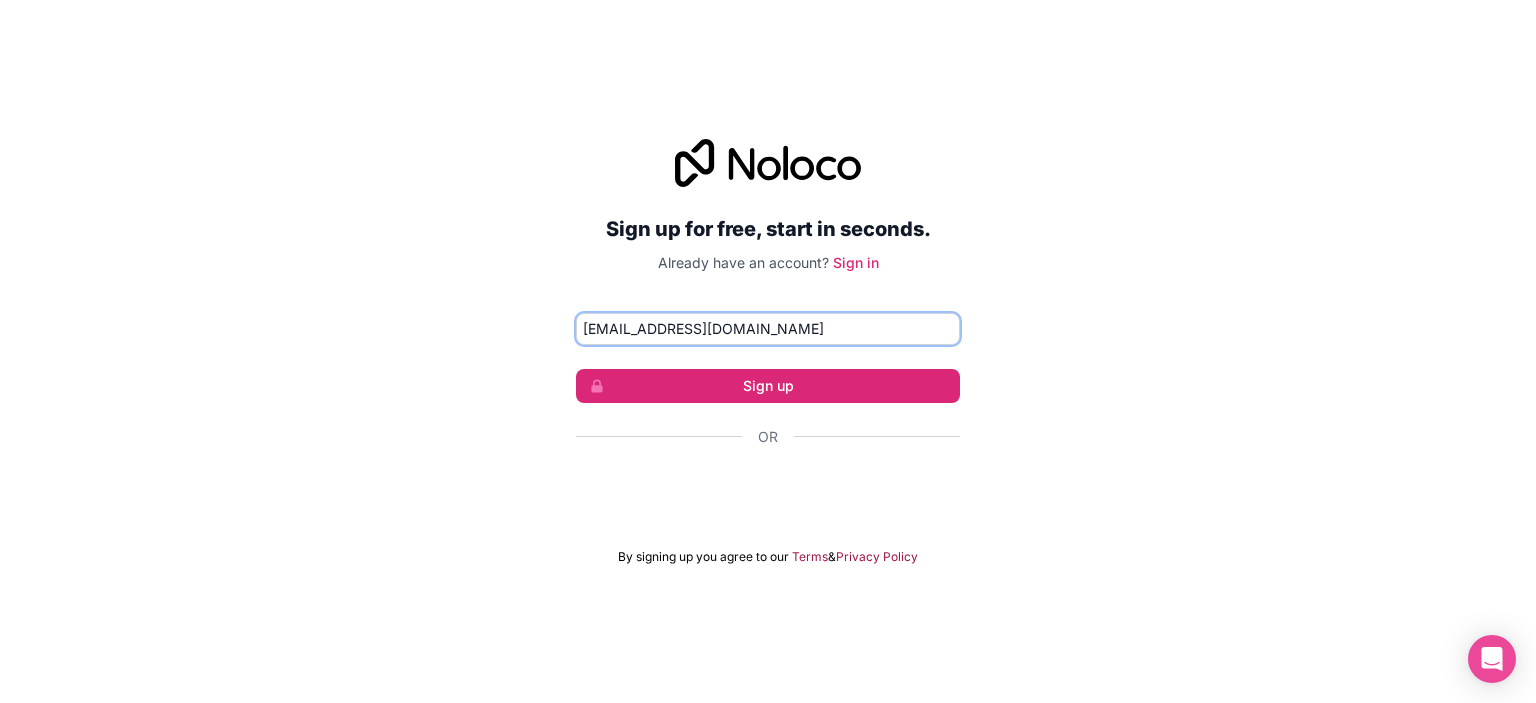 type on "ignite_1@testmailaccount.com" 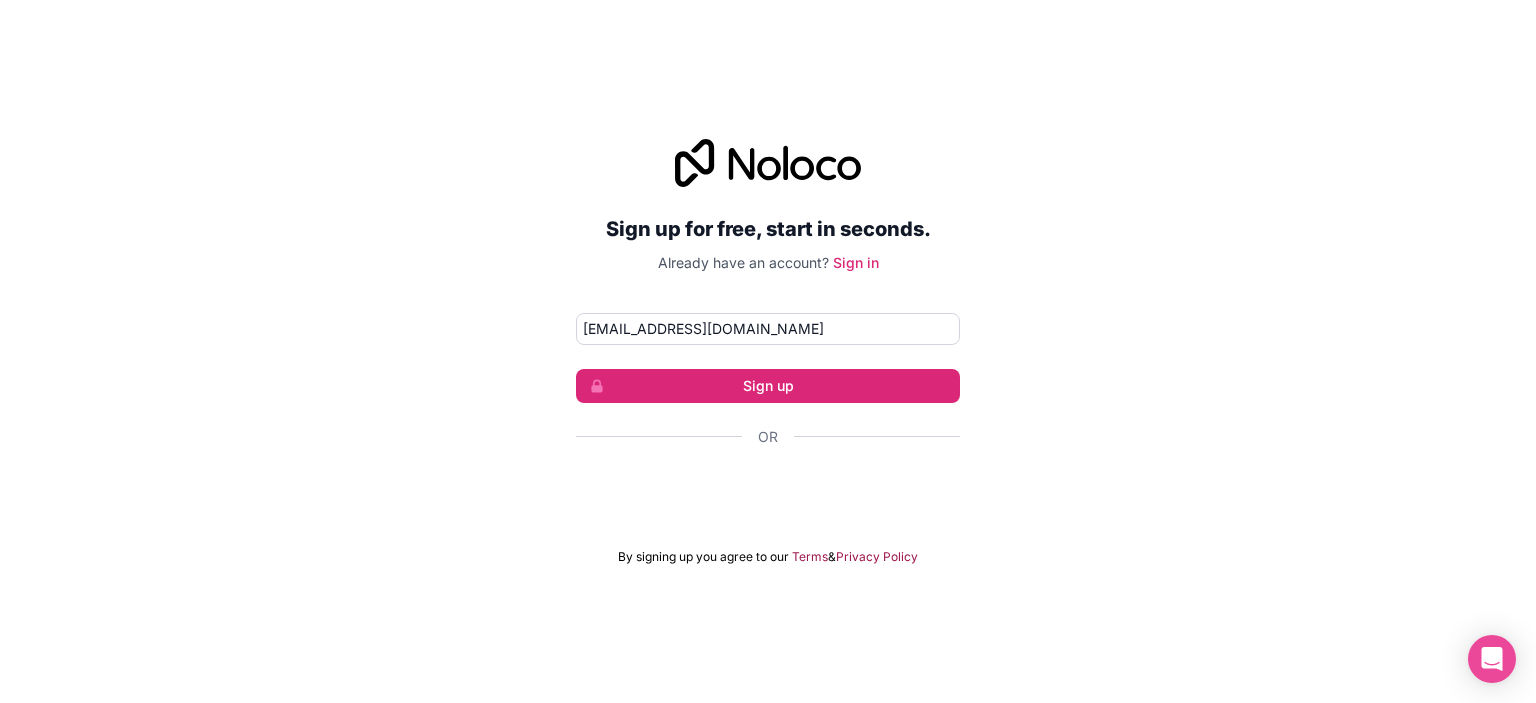 click on "Sign up for free, start in seconds. Already have an account? Sign in ignite_1@testmailaccount.com Sign up Or By signing up you agree to our    Terms  &  Privacy Policy" at bounding box center [768, 352] 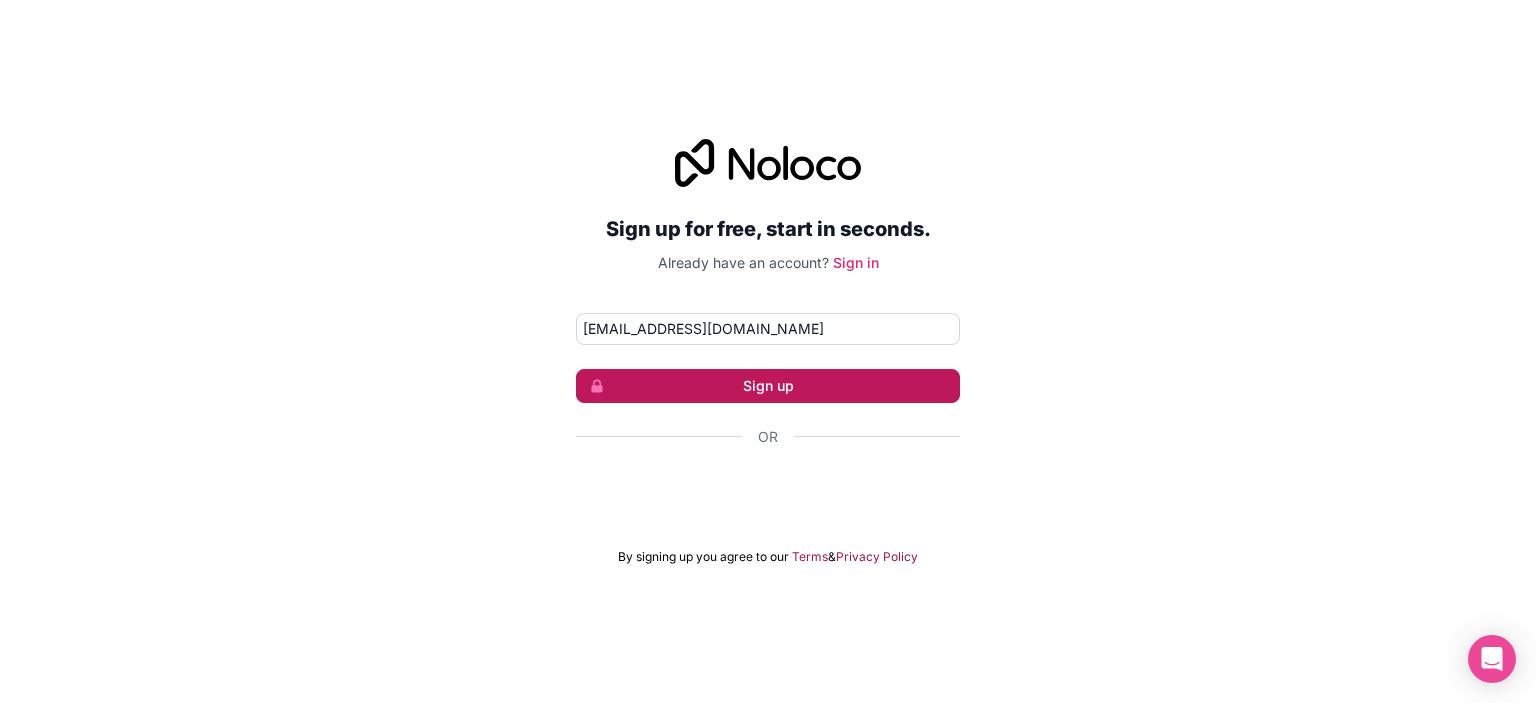 click on "Sign up" at bounding box center (768, 386) 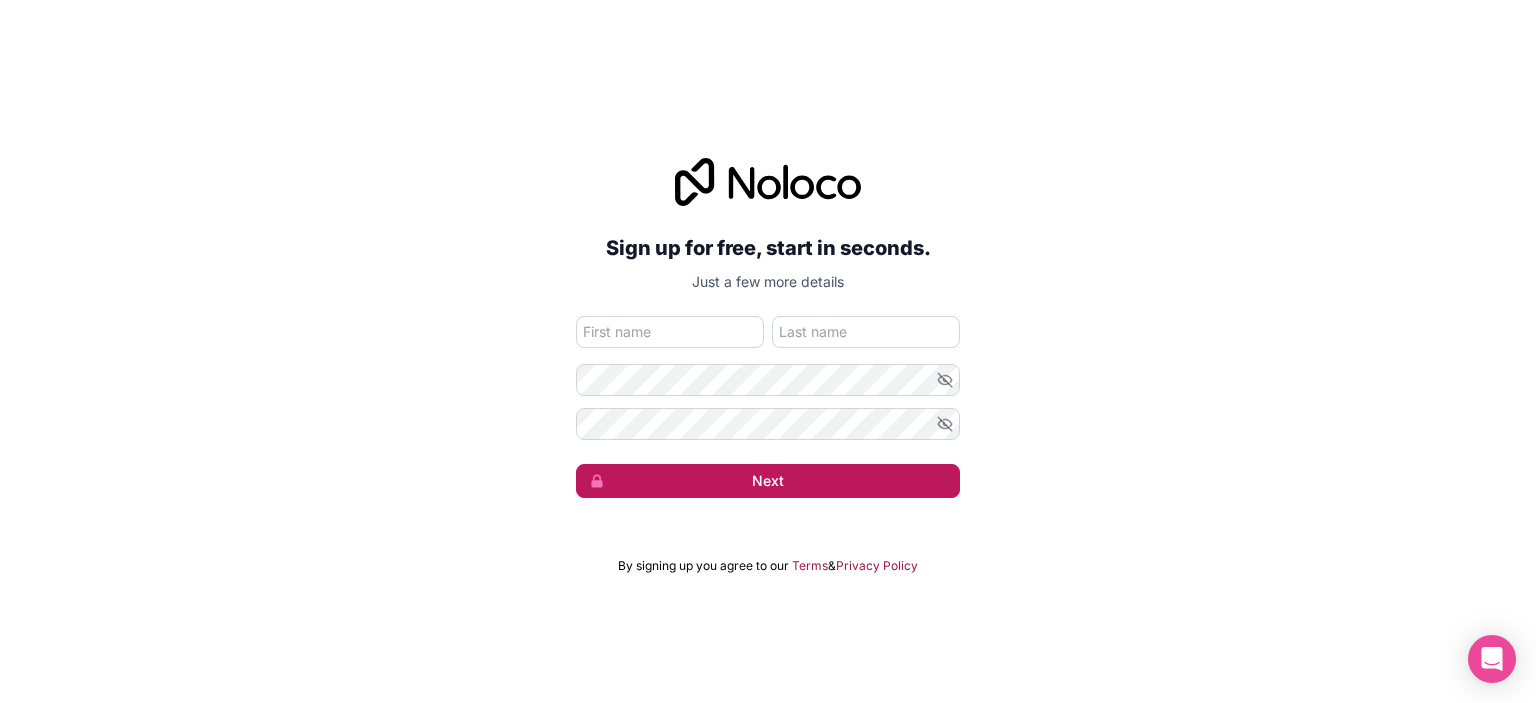 click on "Next" at bounding box center [768, 481] 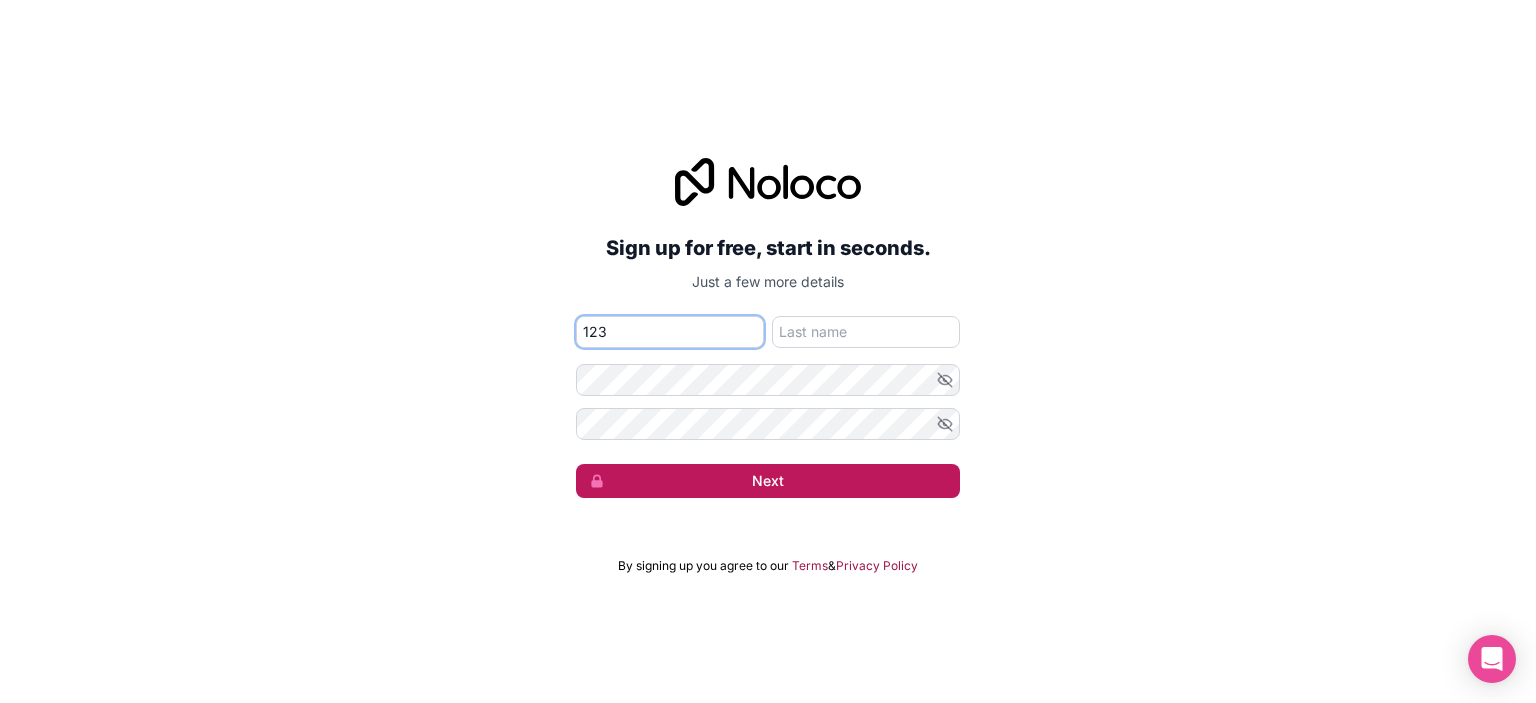 type on "123" 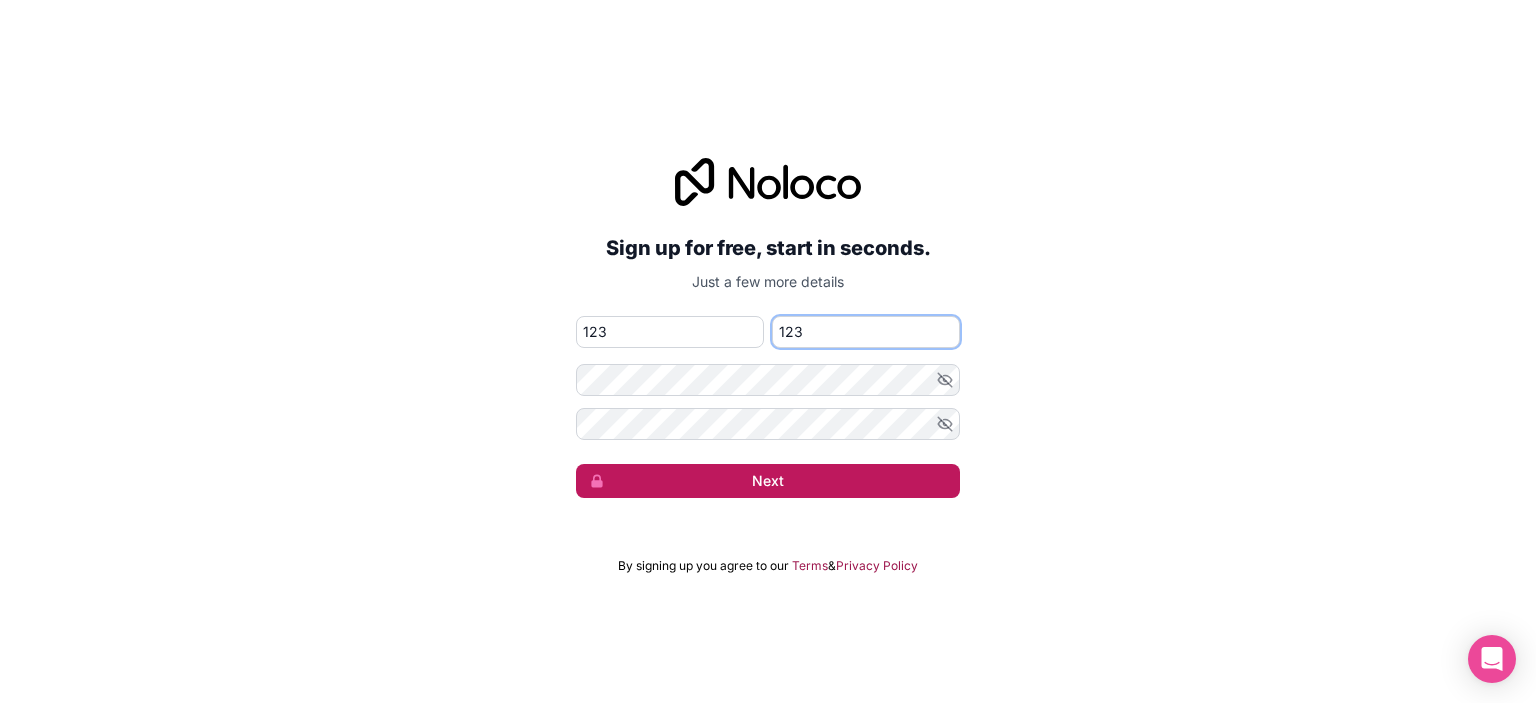 type on "123" 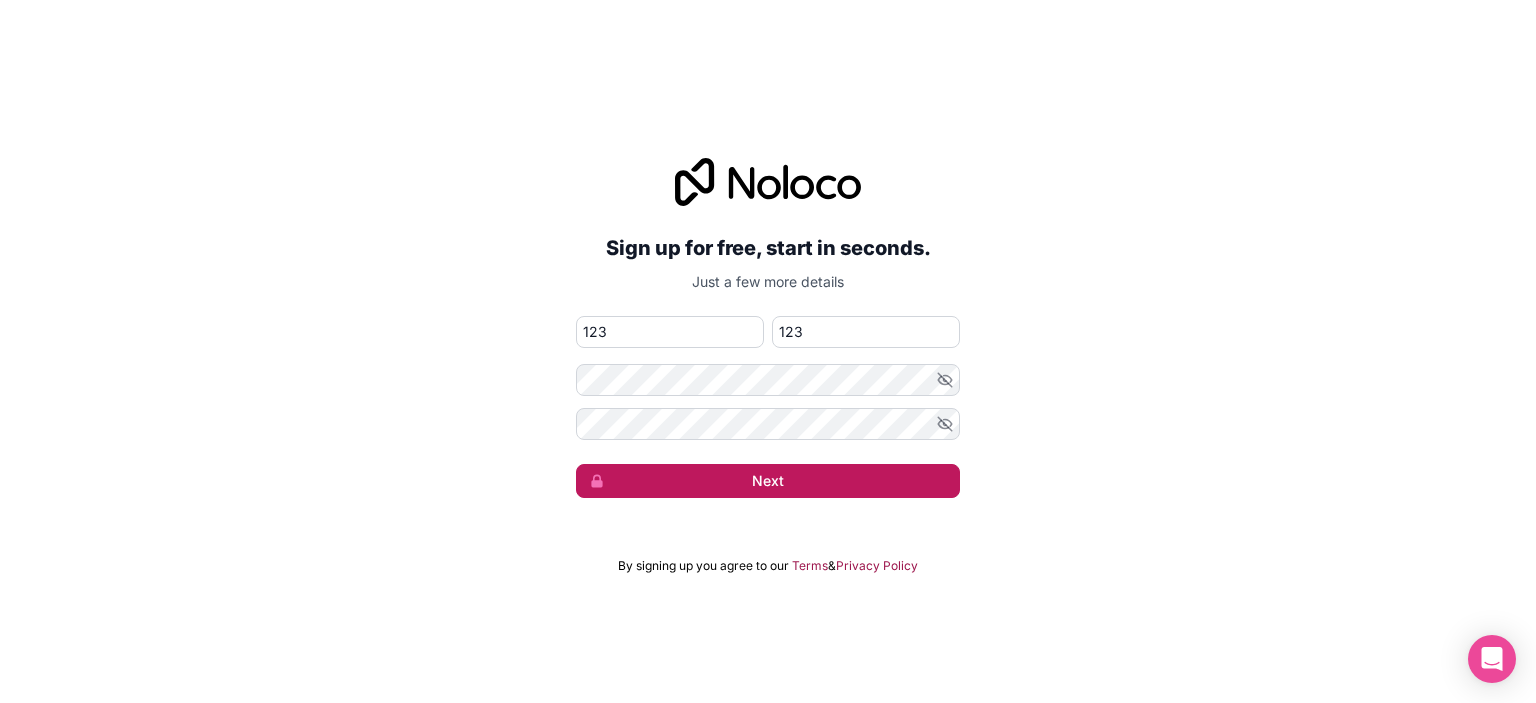 click on "Next" at bounding box center (768, 481) 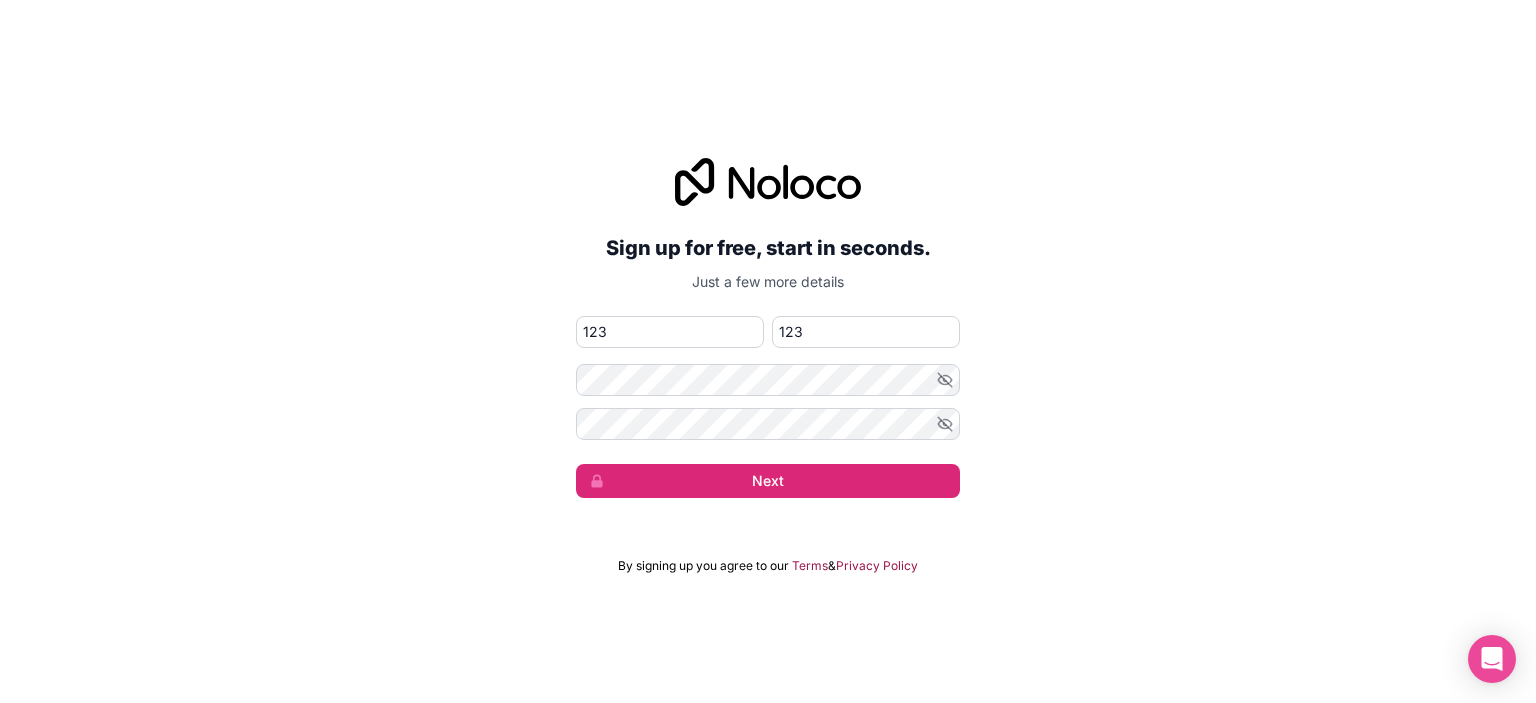 click on "Sign up for free, start in seconds. Just a few more details ignite_1@testmailaccount.com 123 123 Next" at bounding box center (768, 328) 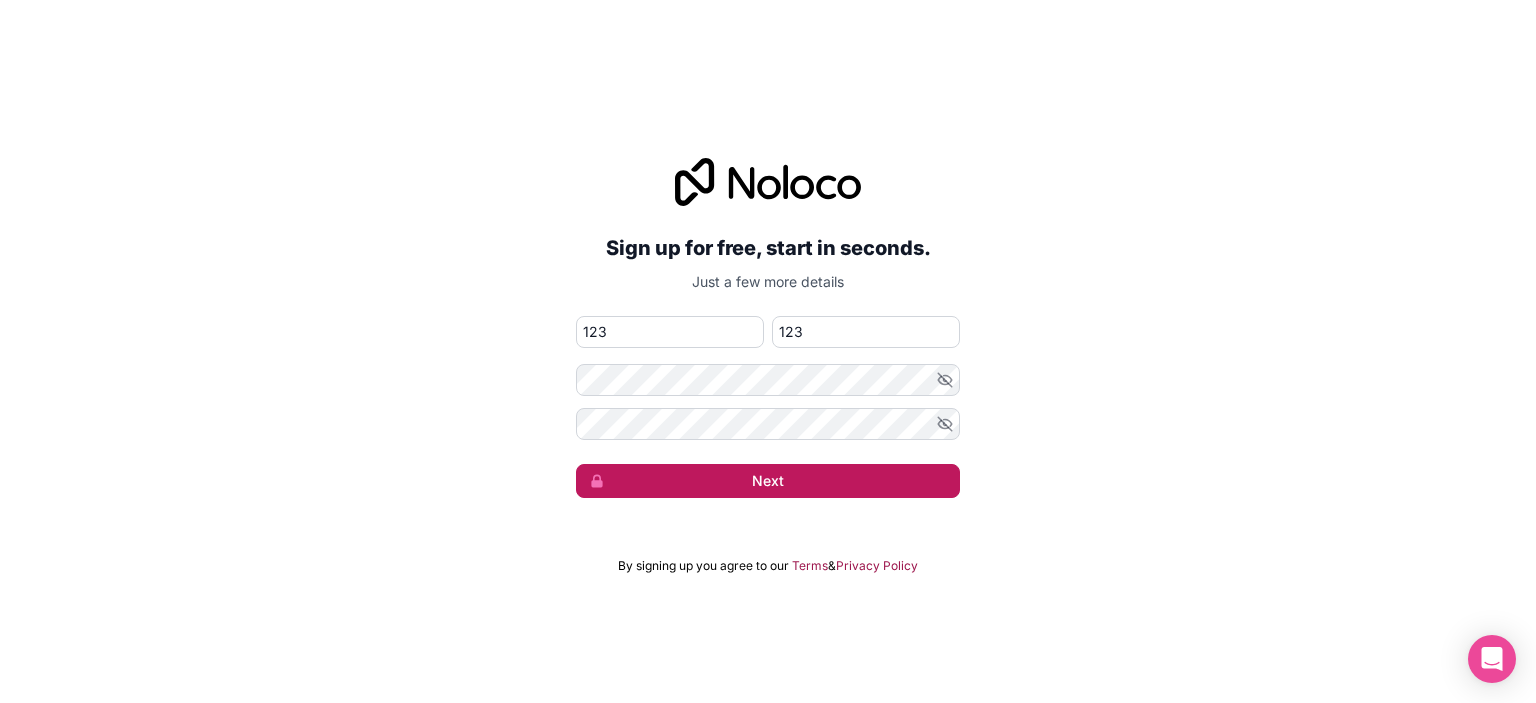 click on "Next" at bounding box center [768, 481] 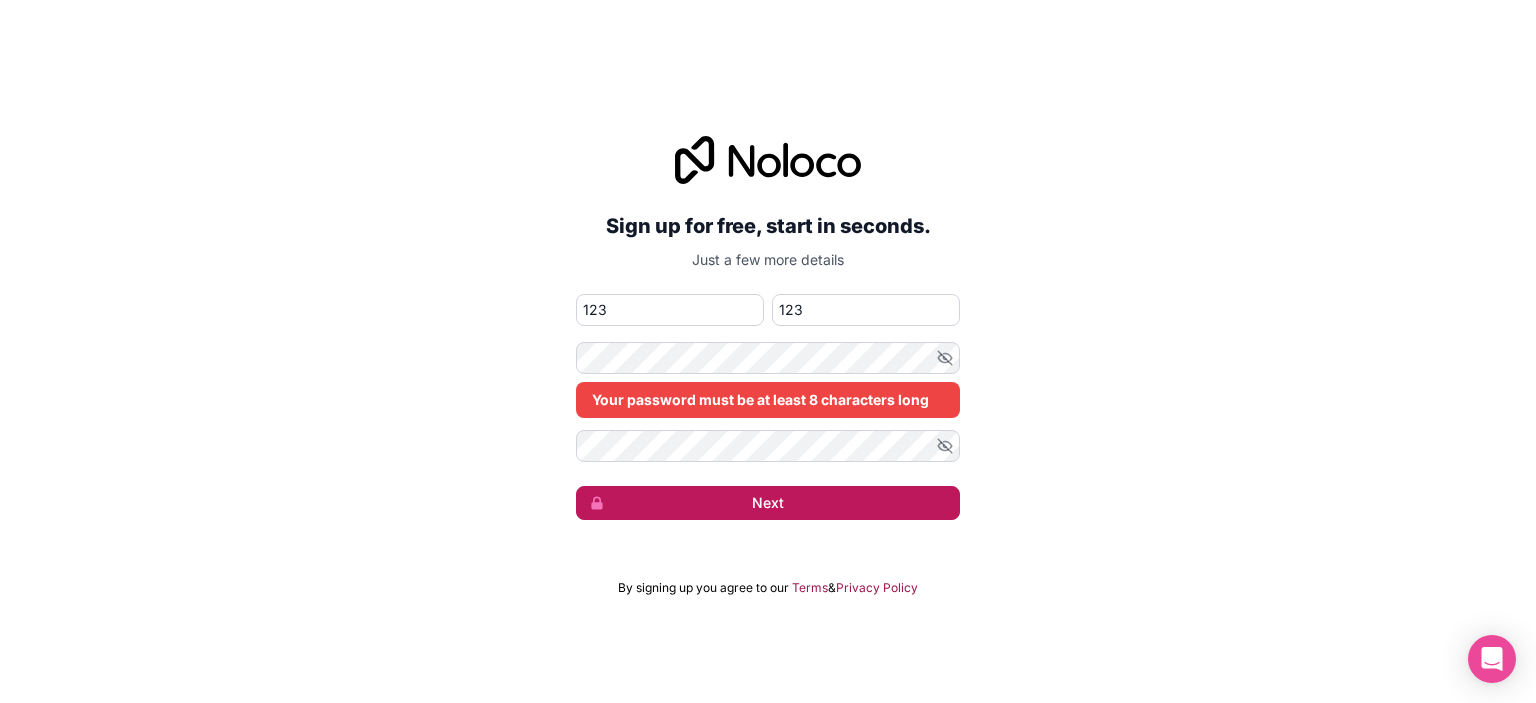 click on "Next" at bounding box center (768, 503) 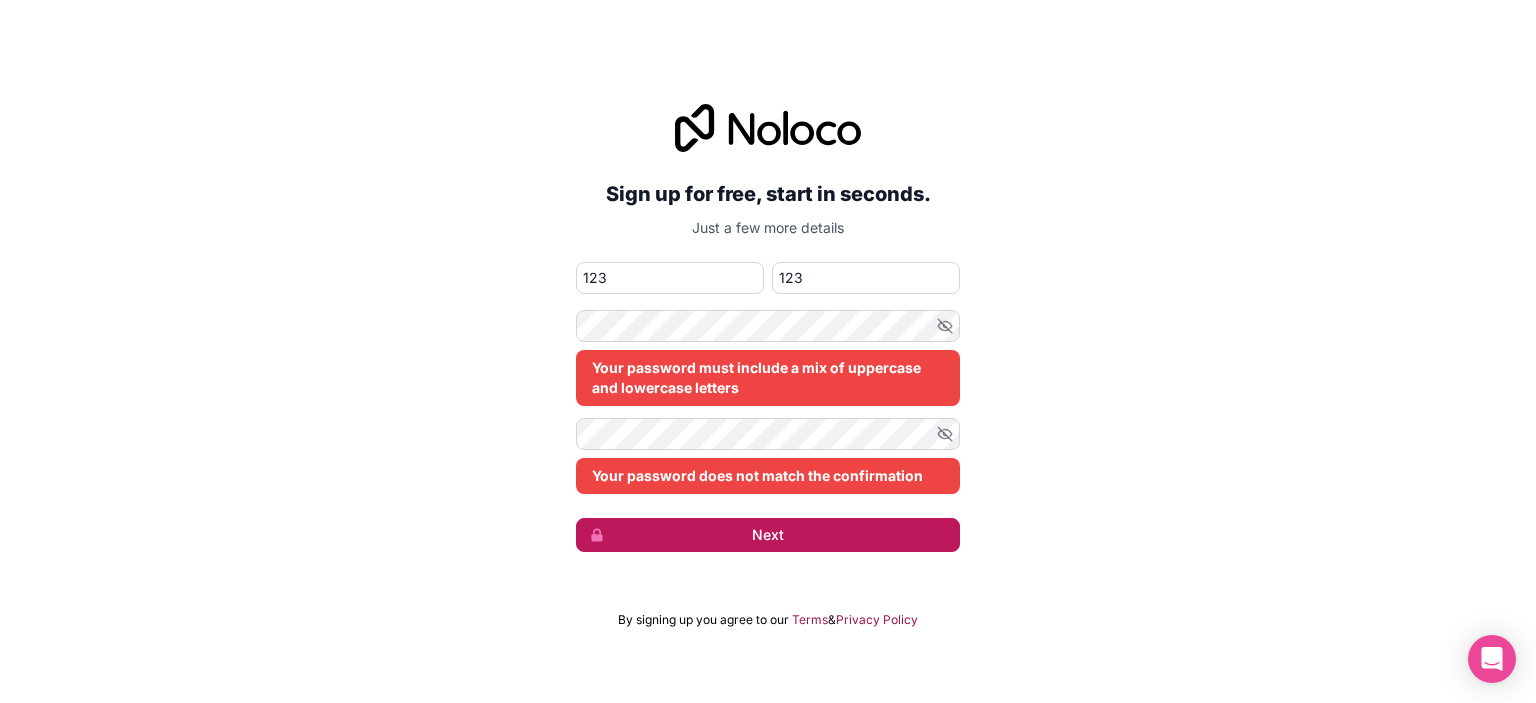 click on "Next" at bounding box center [768, 535] 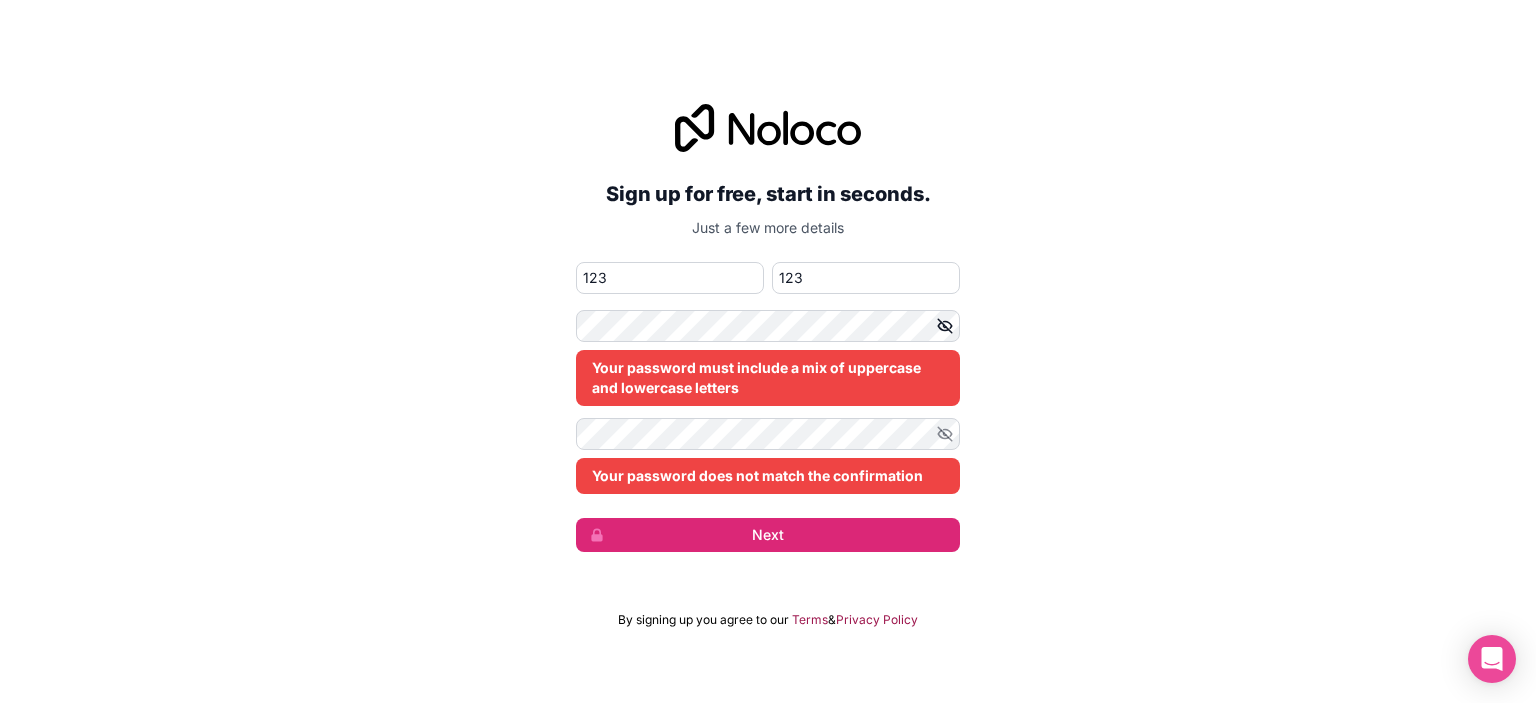 click 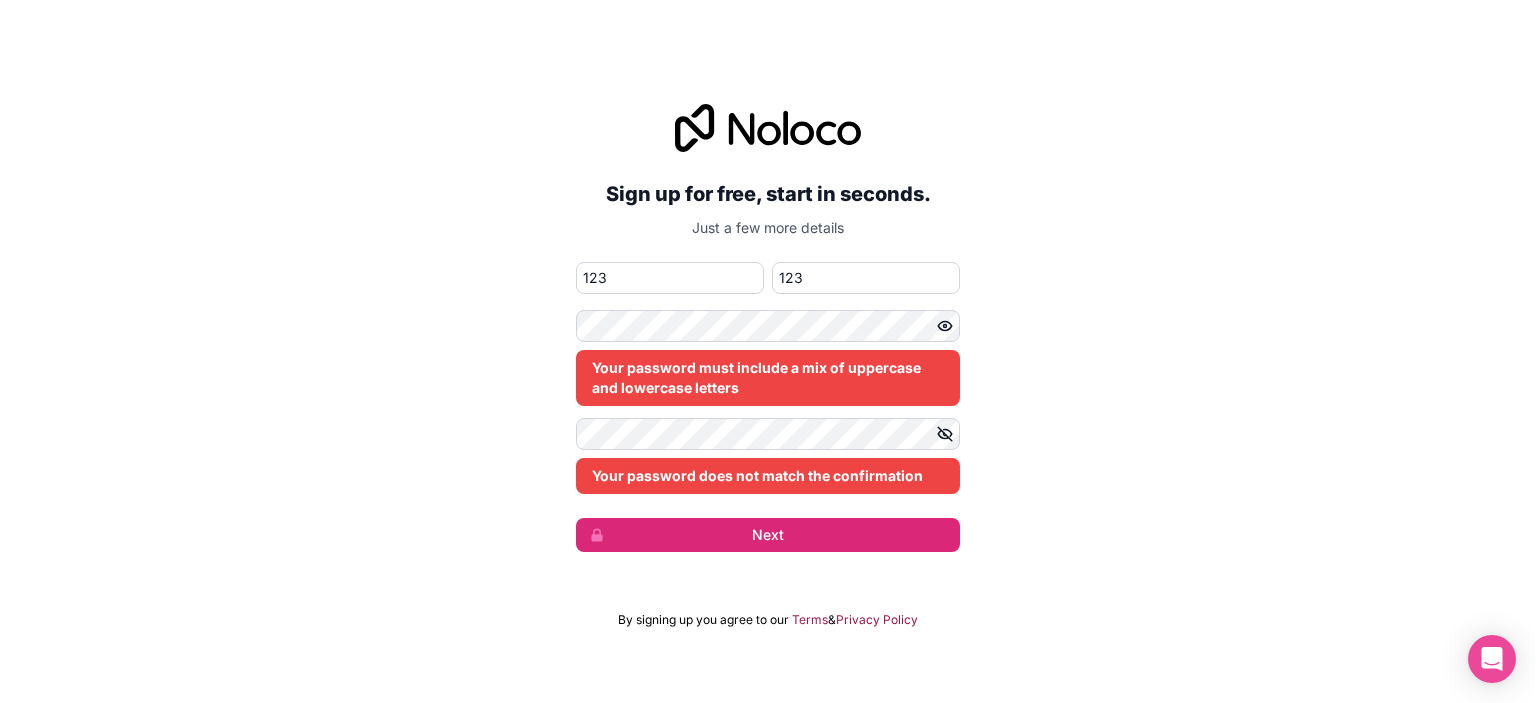 click 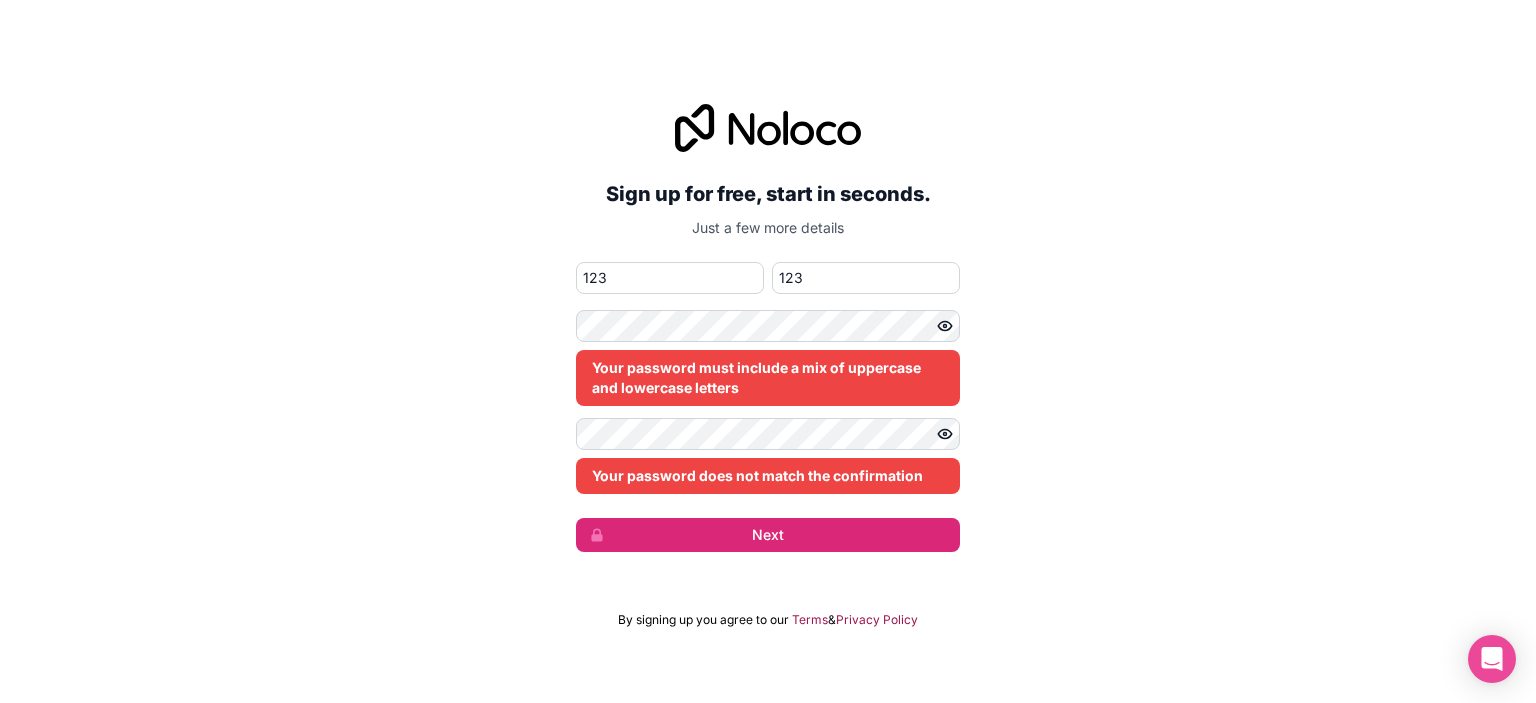 click 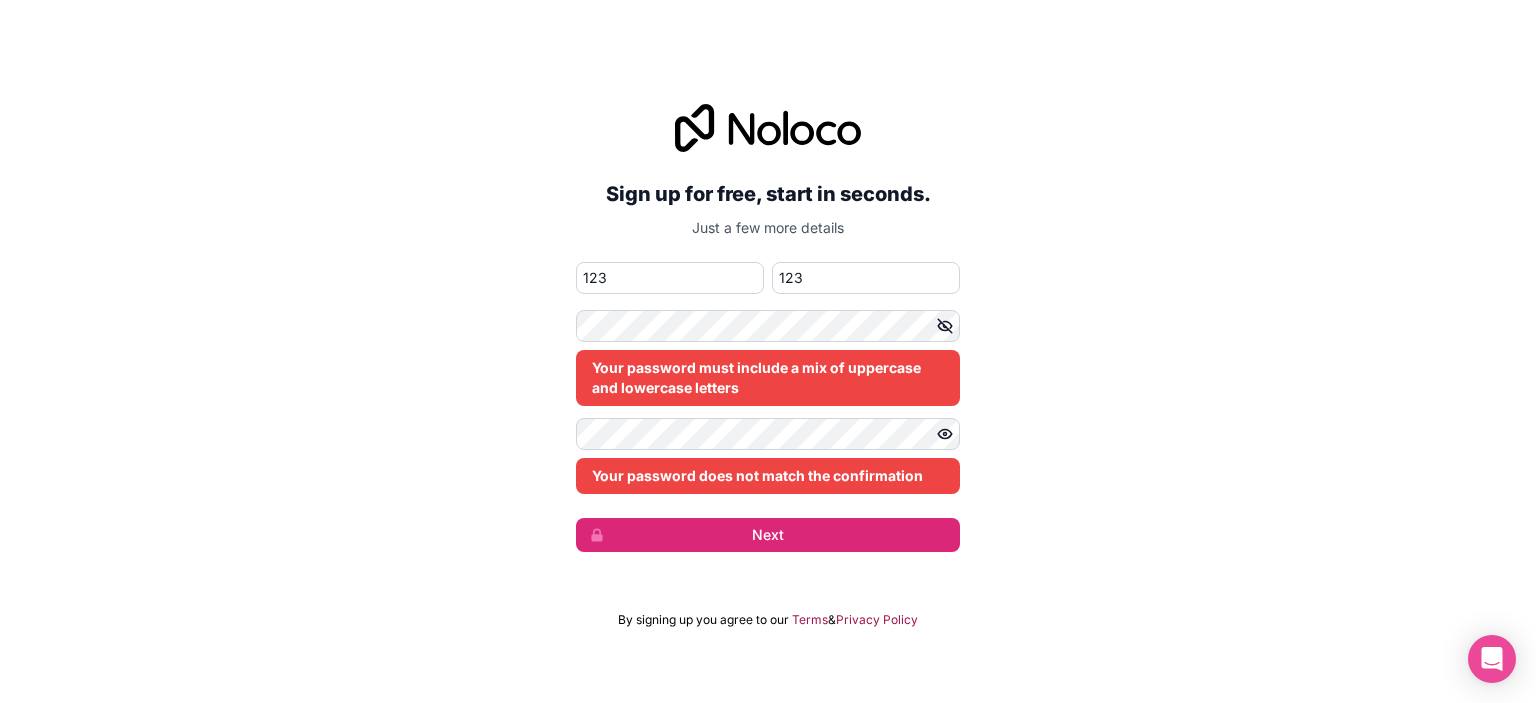 click 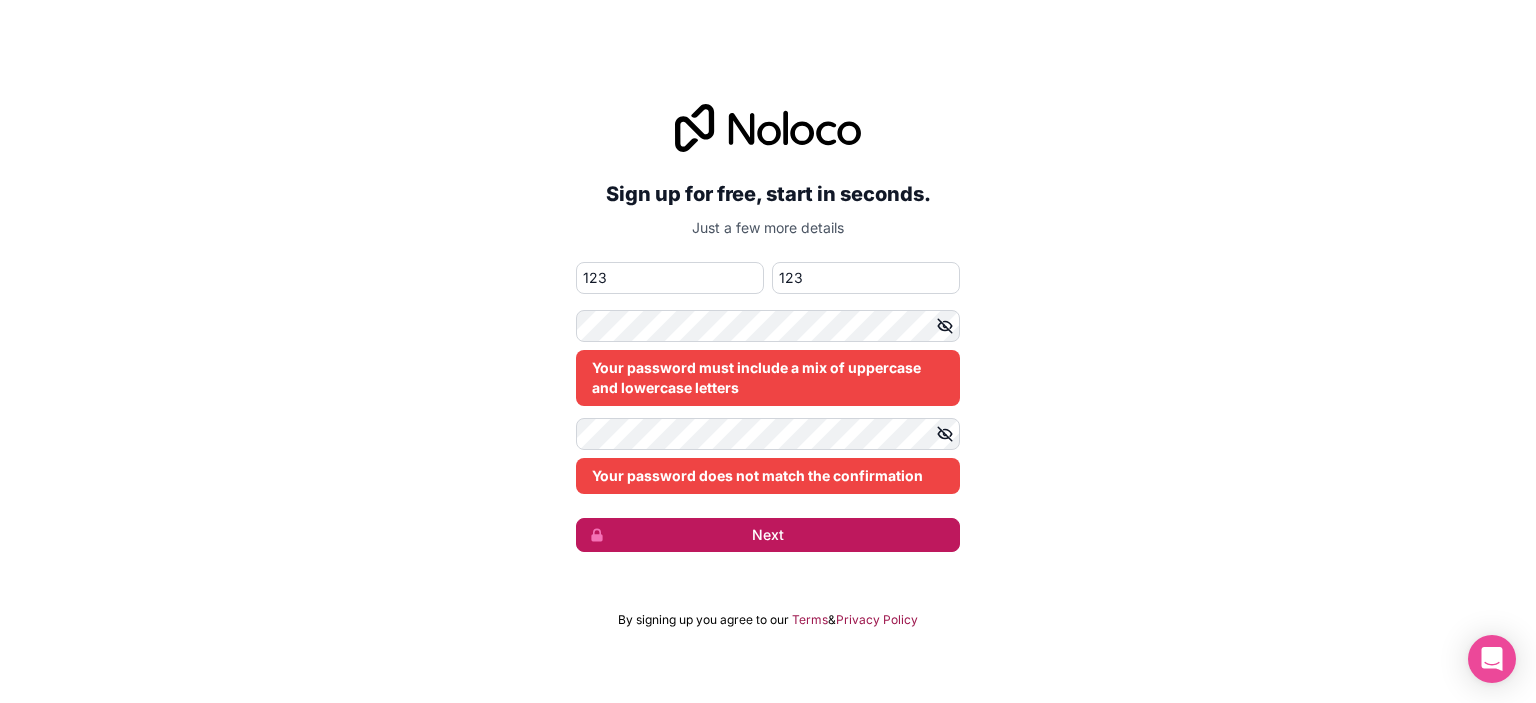 click on "Next" at bounding box center [768, 535] 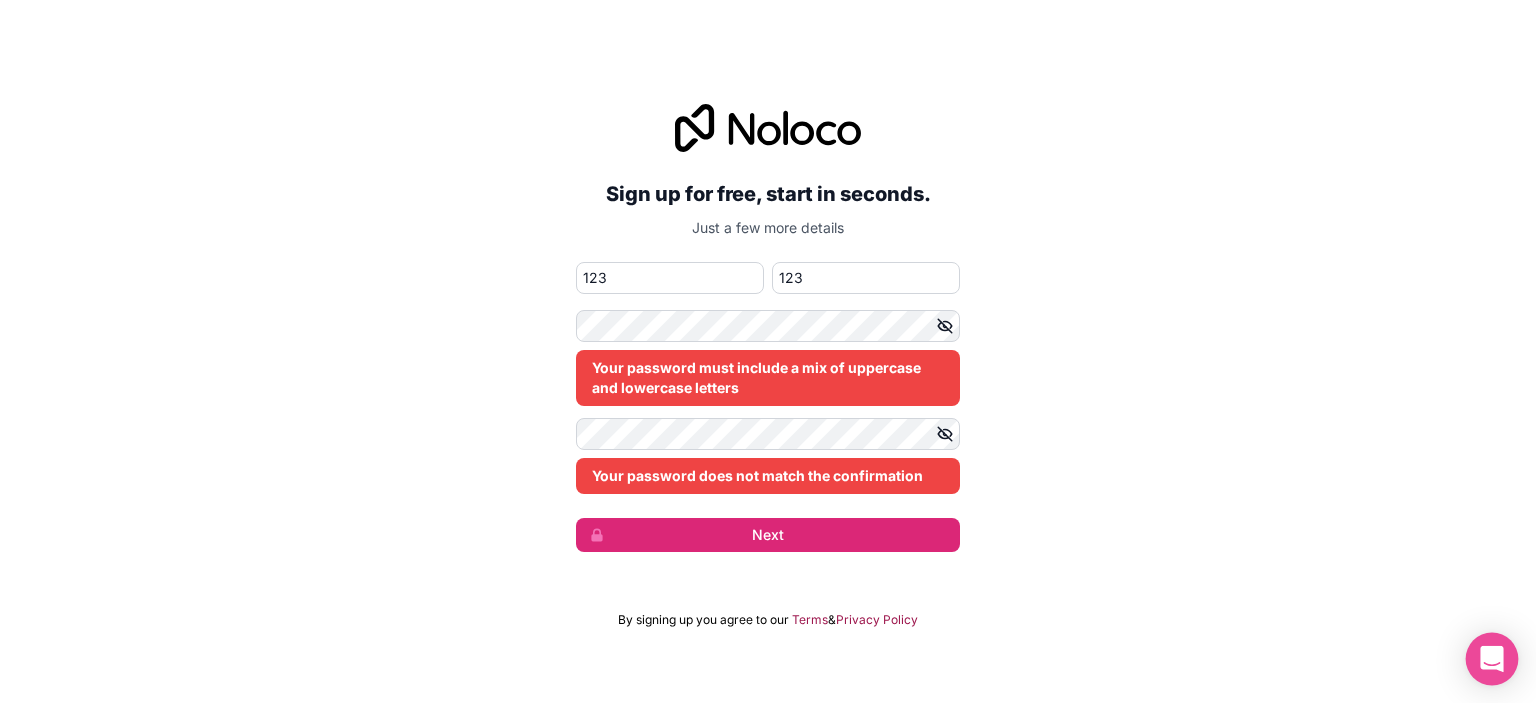 click at bounding box center (1492, 659) 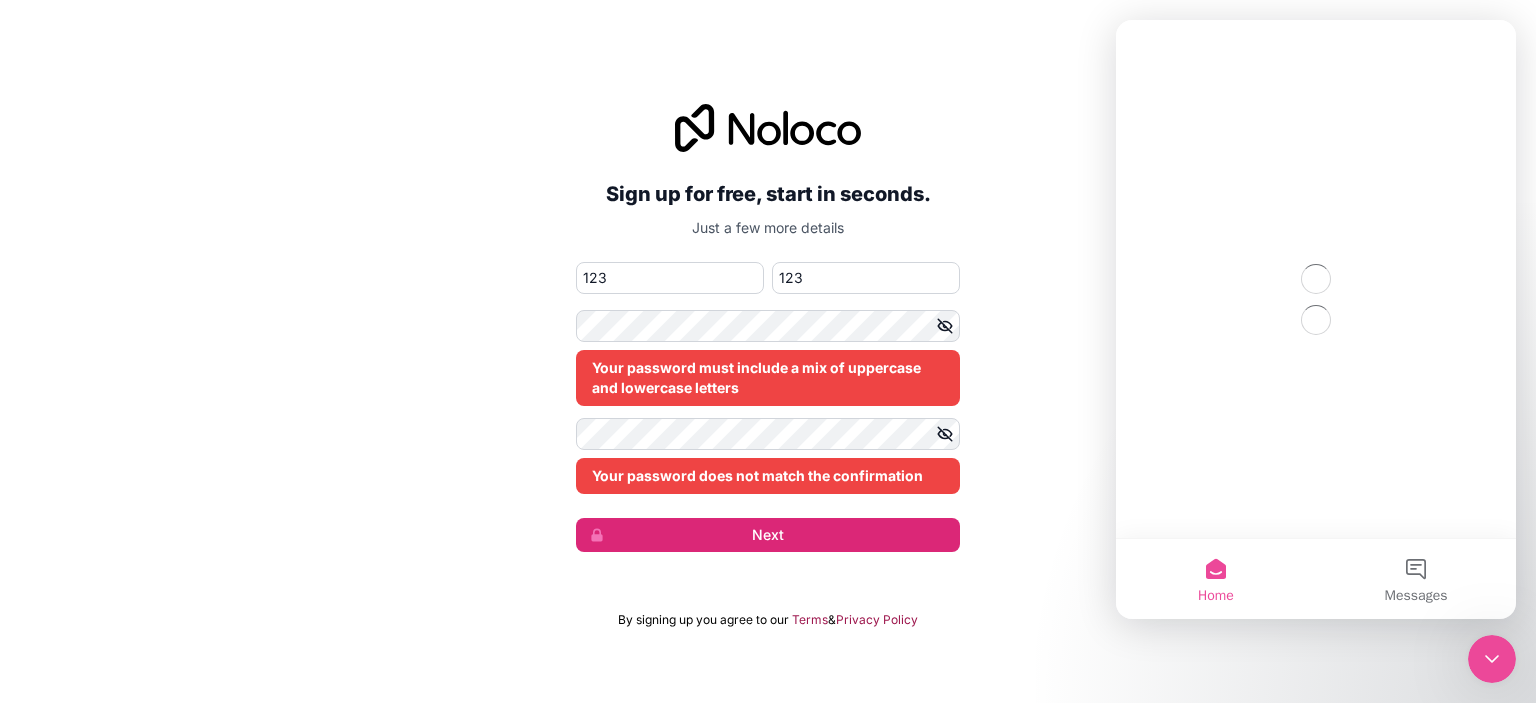 scroll, scrollTop: 0, scrollLeft: 0, axis: both 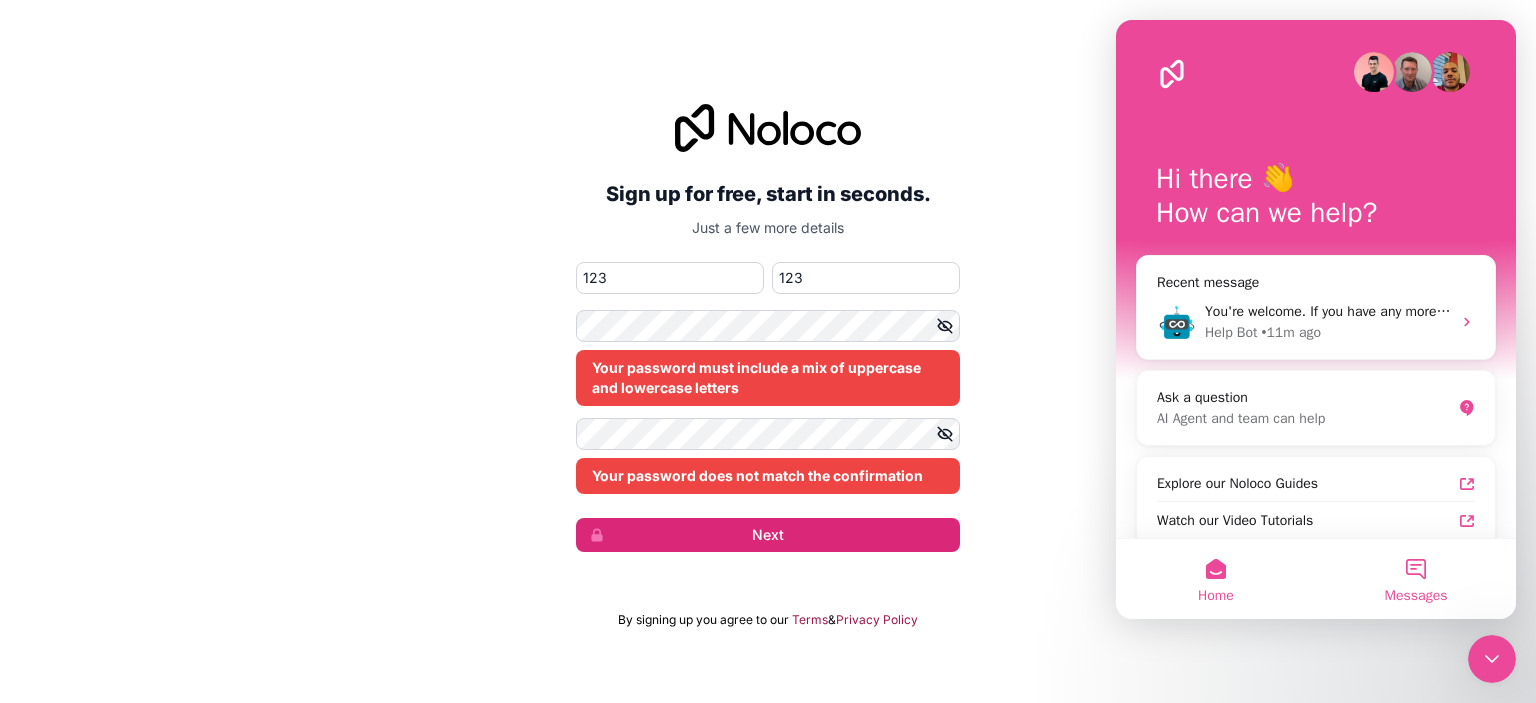 click on "Messages" at bounding box center [1416, 579] 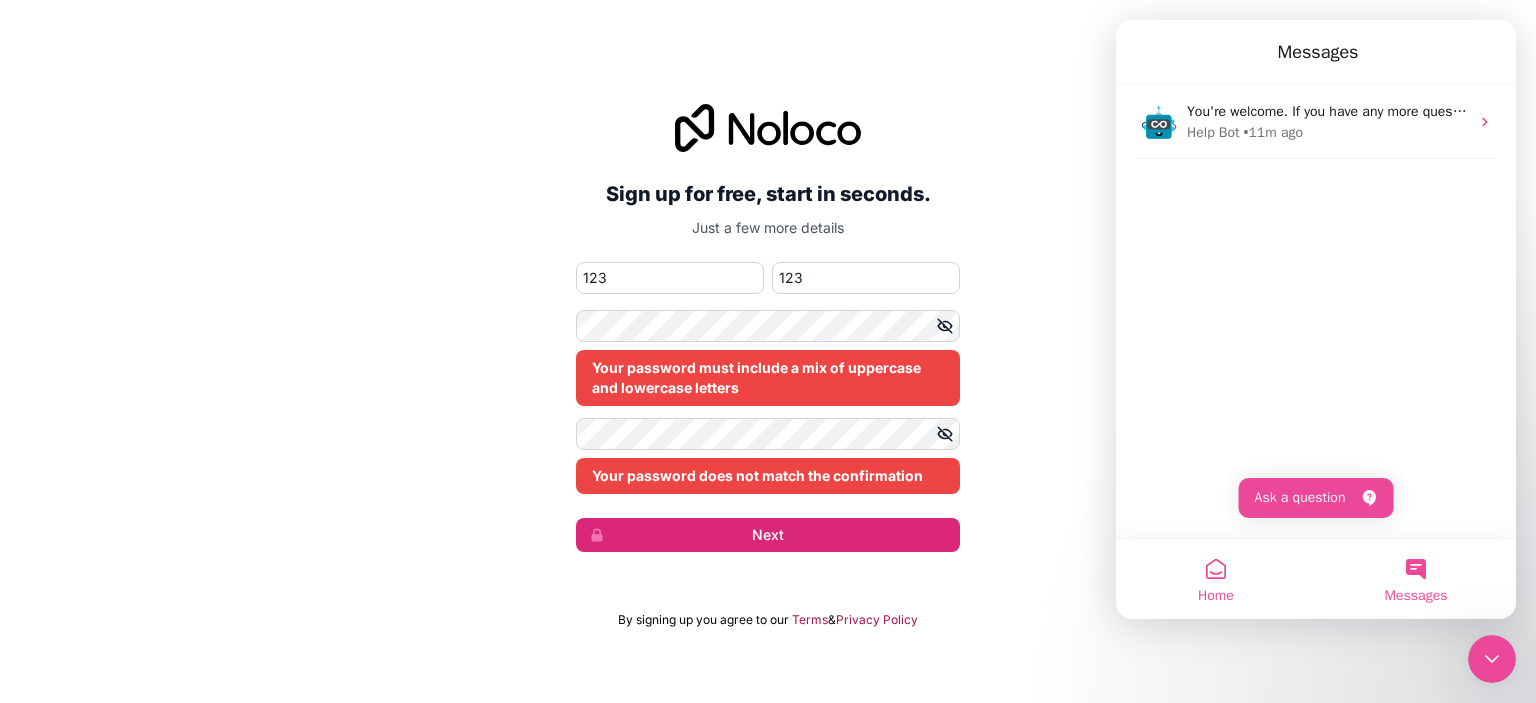 click on "Home" at bounding box center [1216, 579] 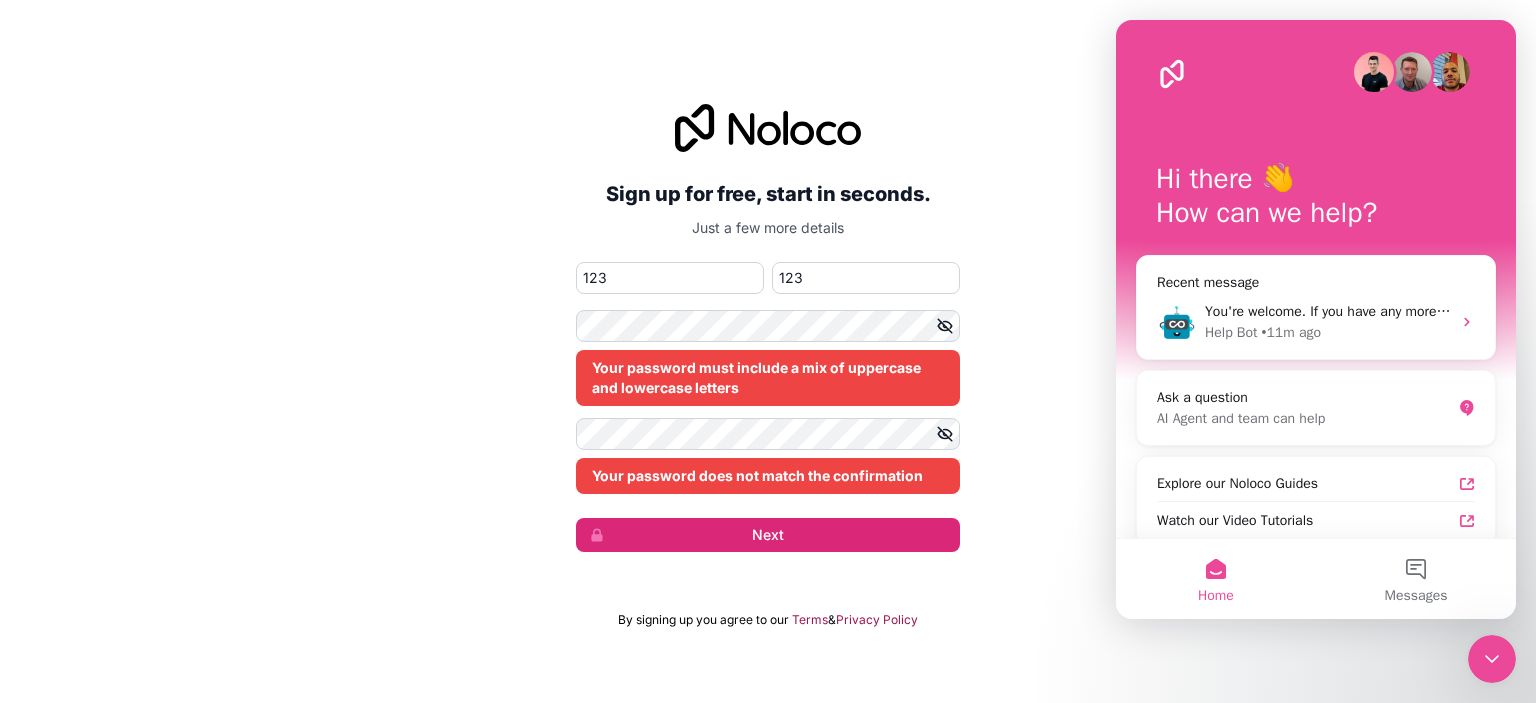 click on "Sign up for free, start in seconds. Just a few more details ignite_1@testmailaccount.com 123 123 Your password must include a mix of uppercase and lowercase letters Your password does not match the confirmation Next" at bounding box center (768, 328) 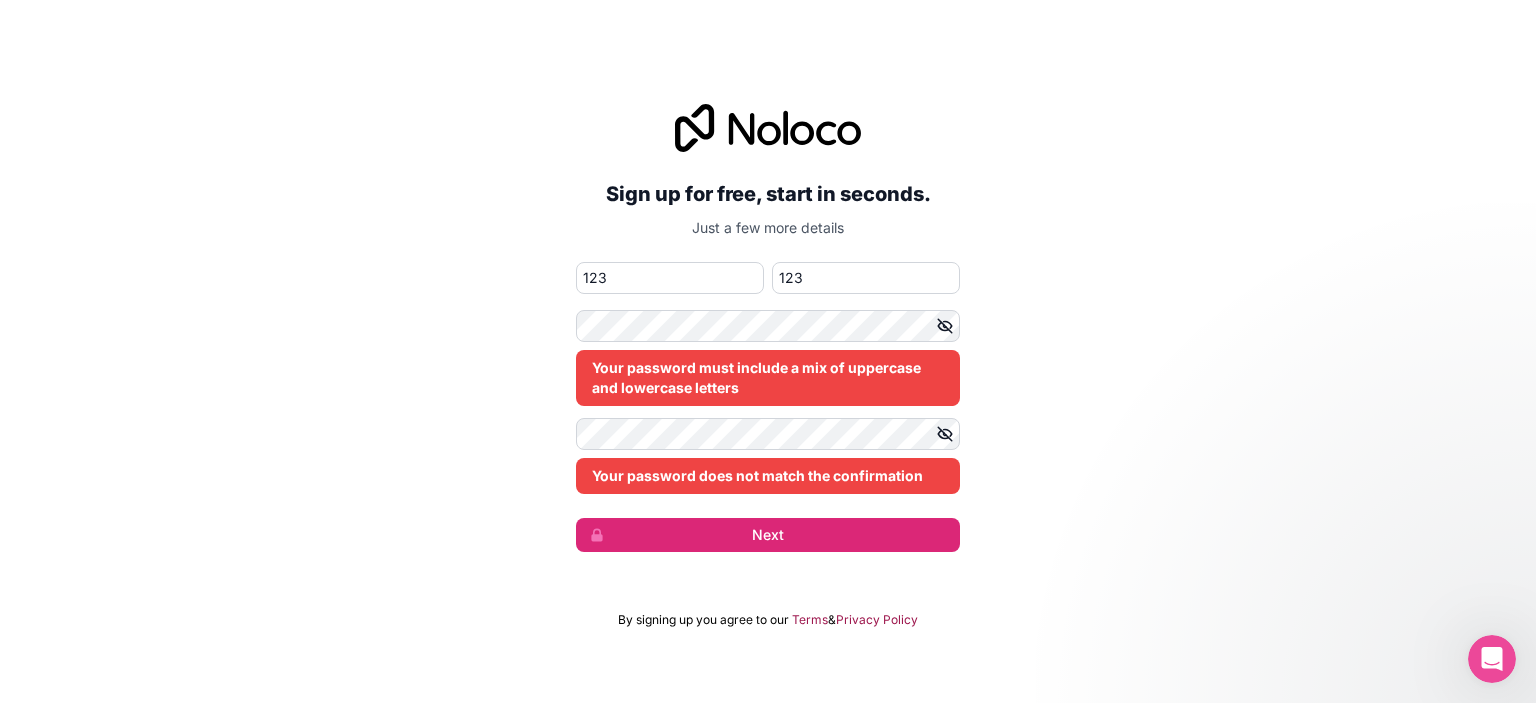 scroll, scrollTop: 0, scrollLeft: 0, axis: both 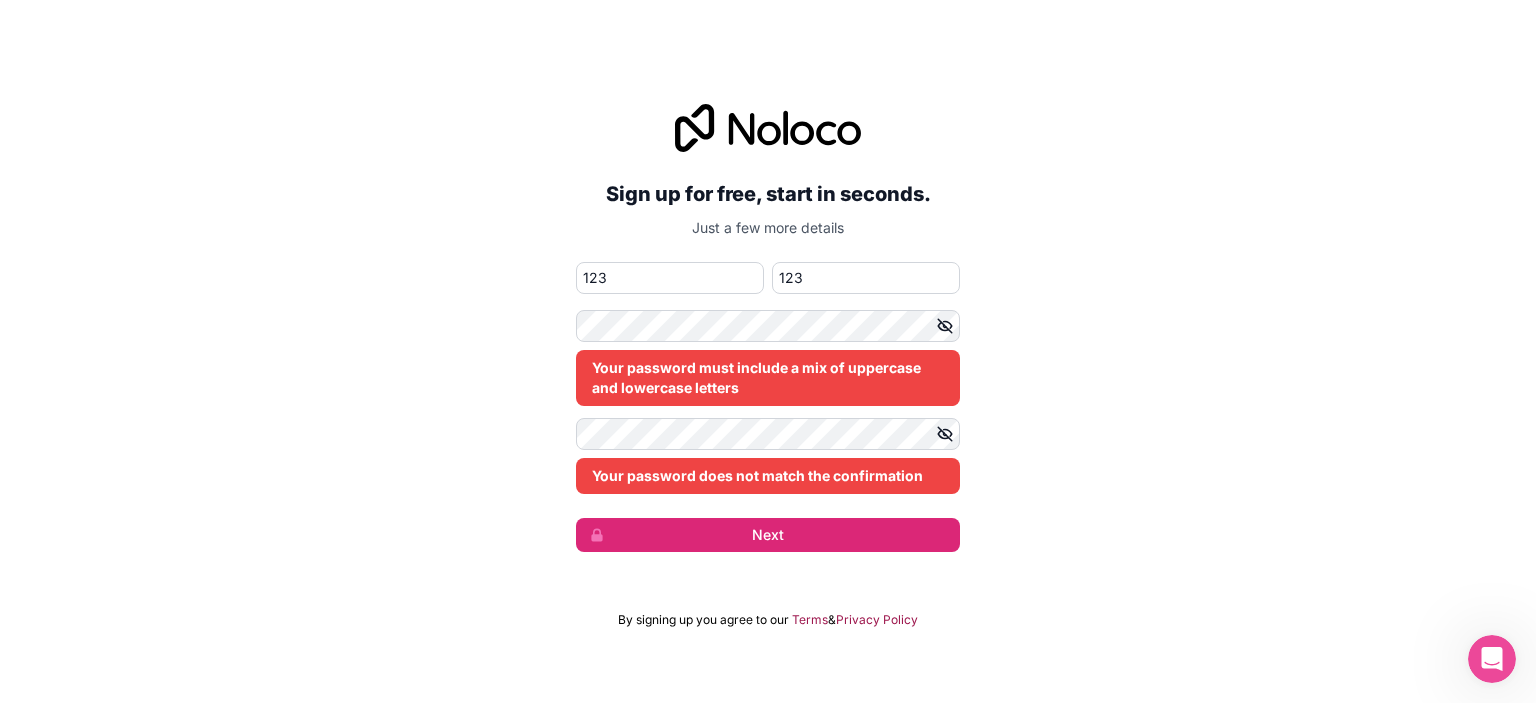 click at bounding box center [1492, 659] 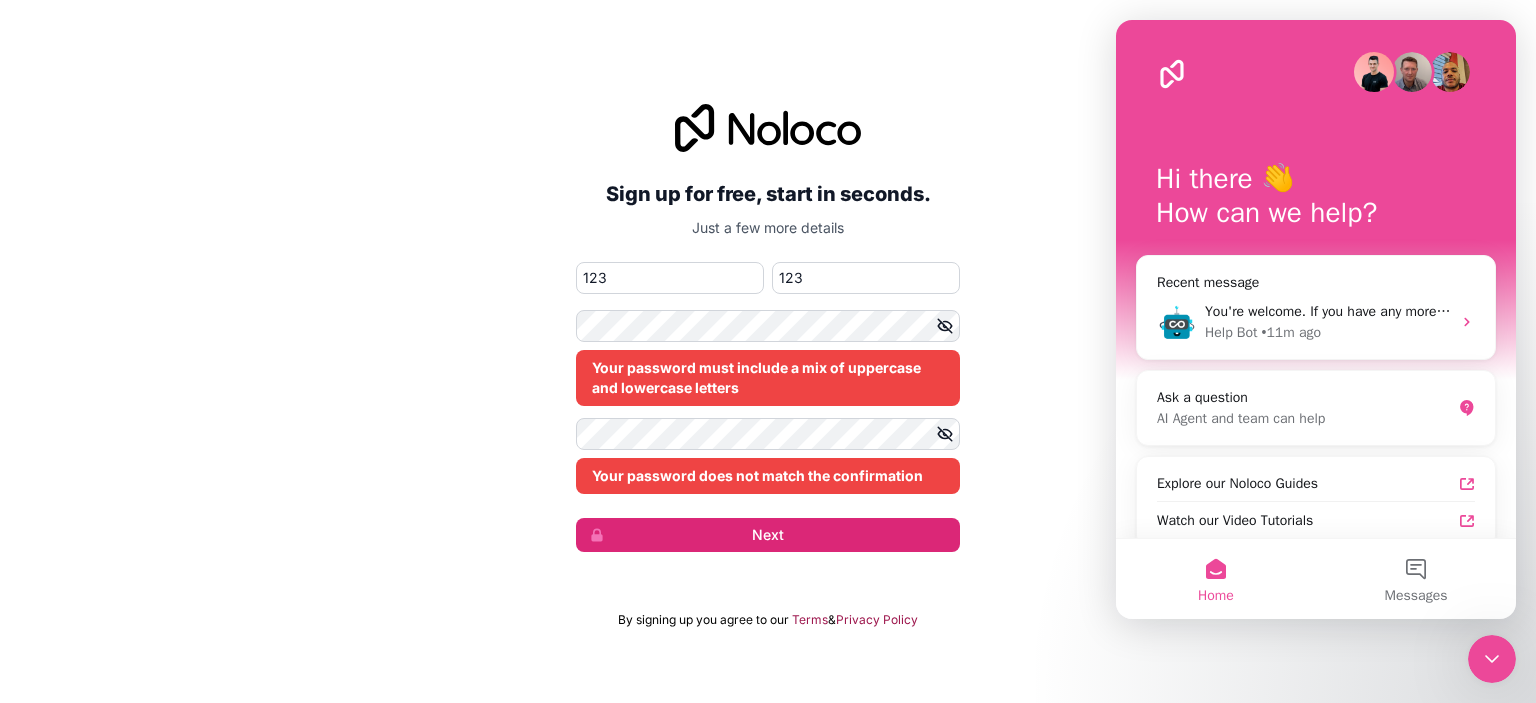 click 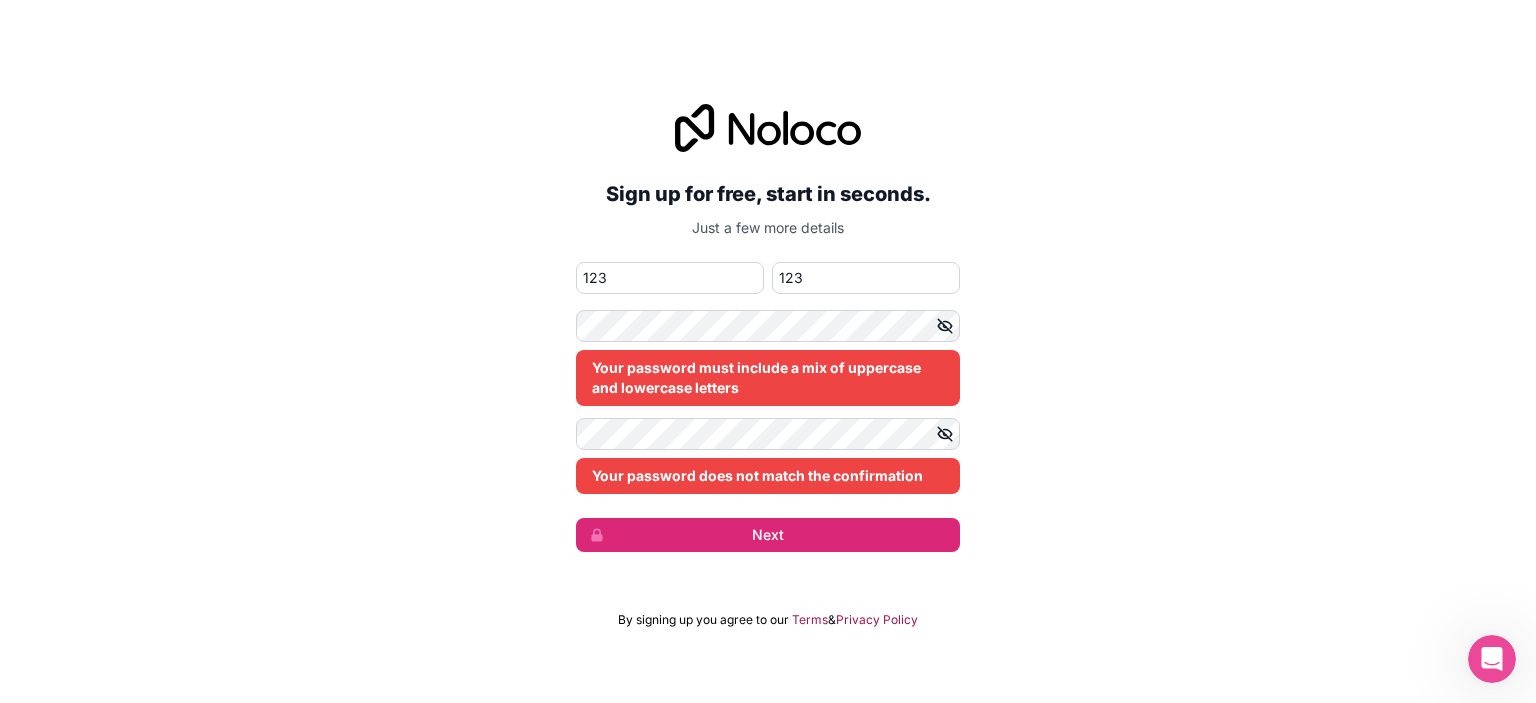 click 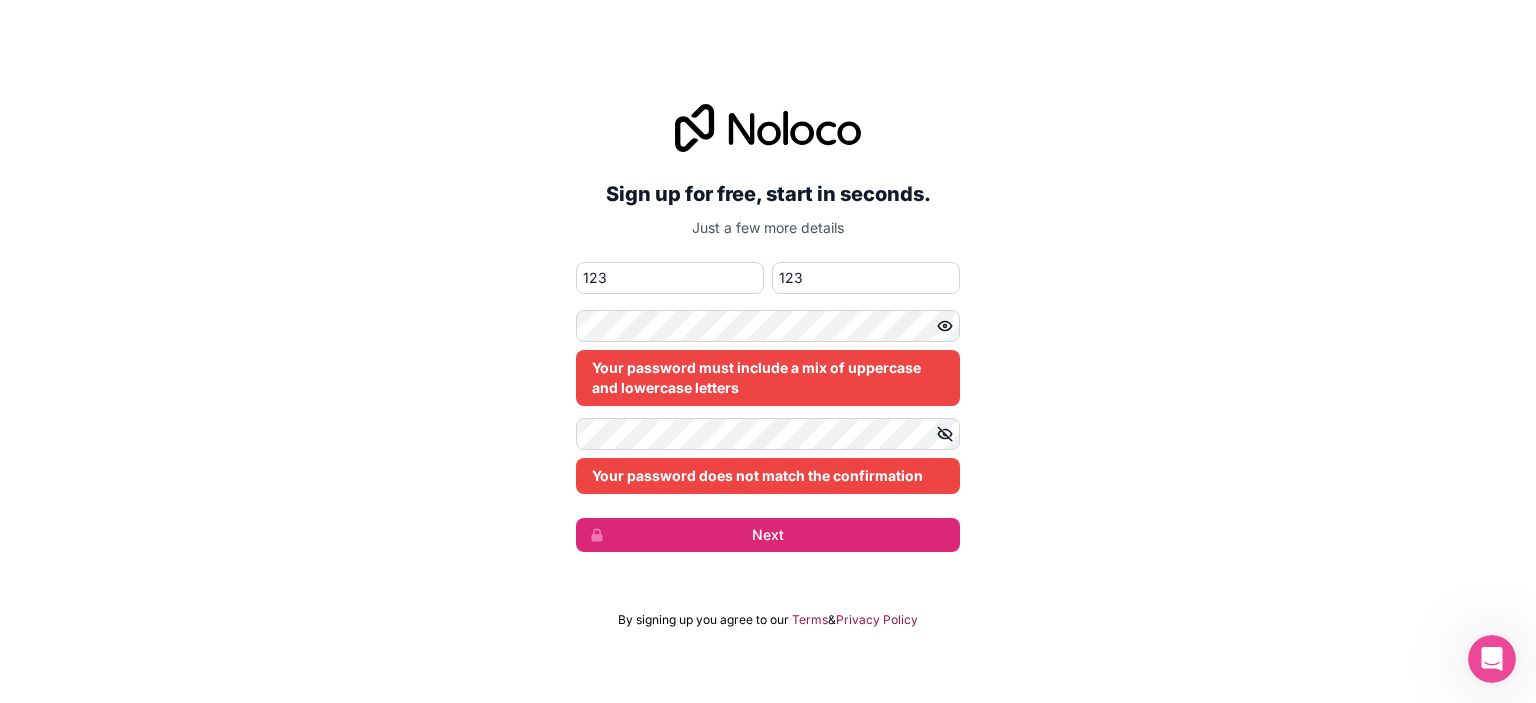 click 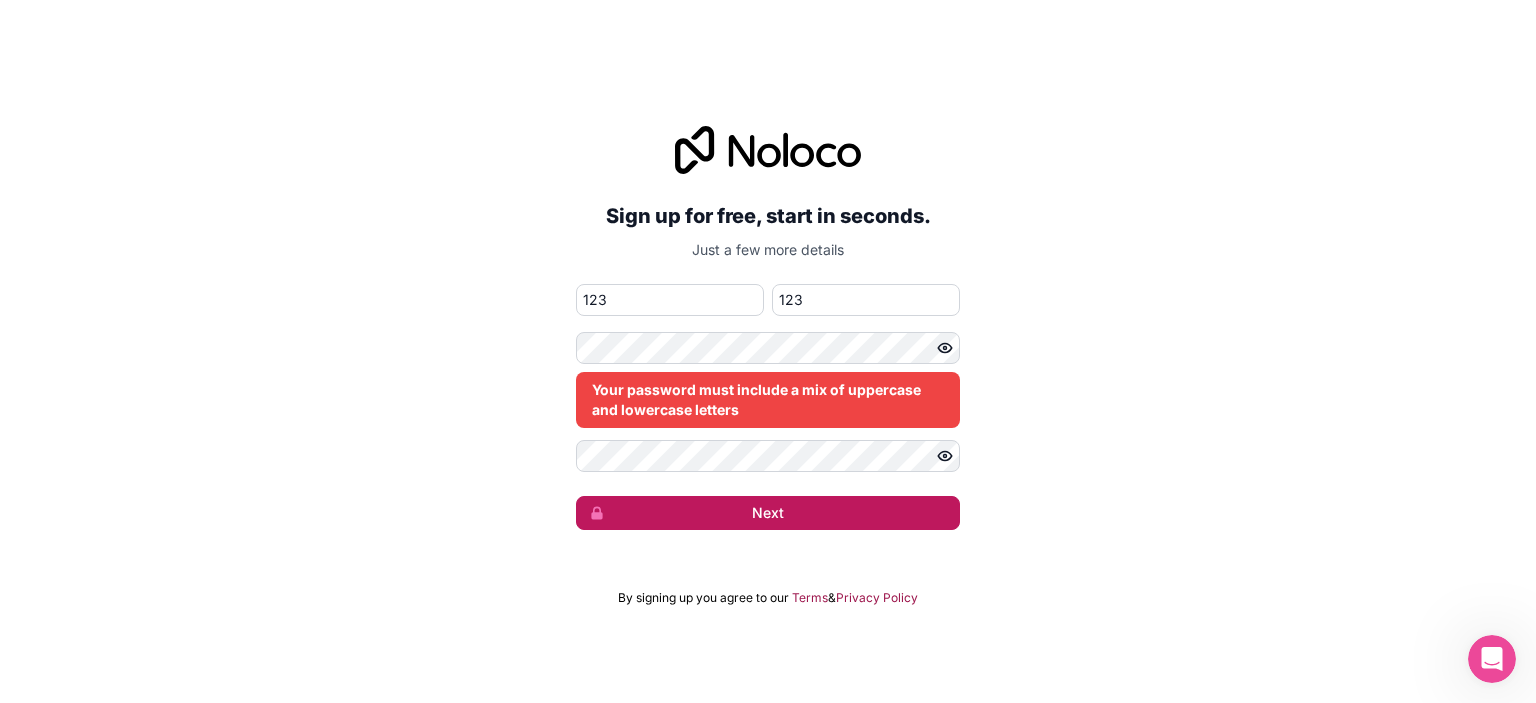 click on "Next" at bounding box center (768, 513) 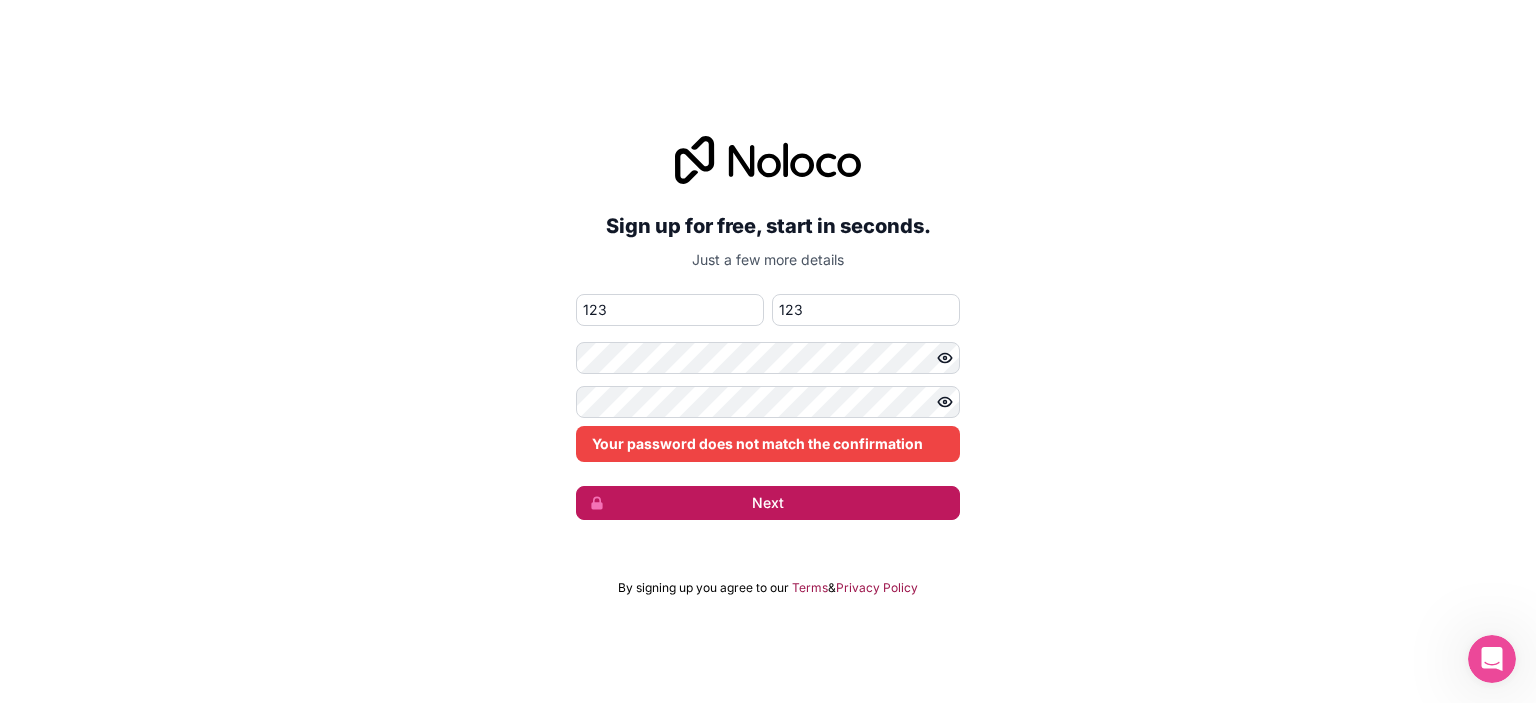 click on "Next" at bounding box center (768, 503) 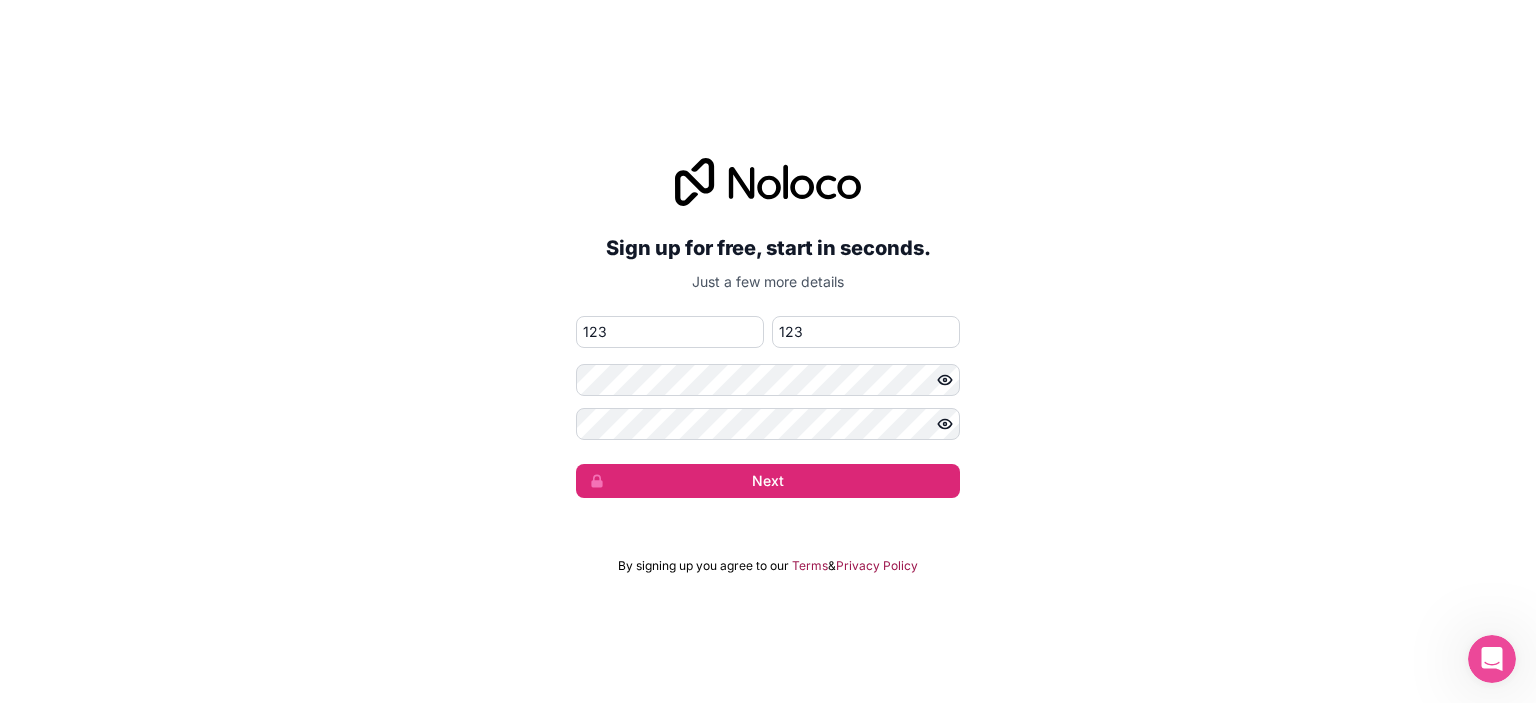 click 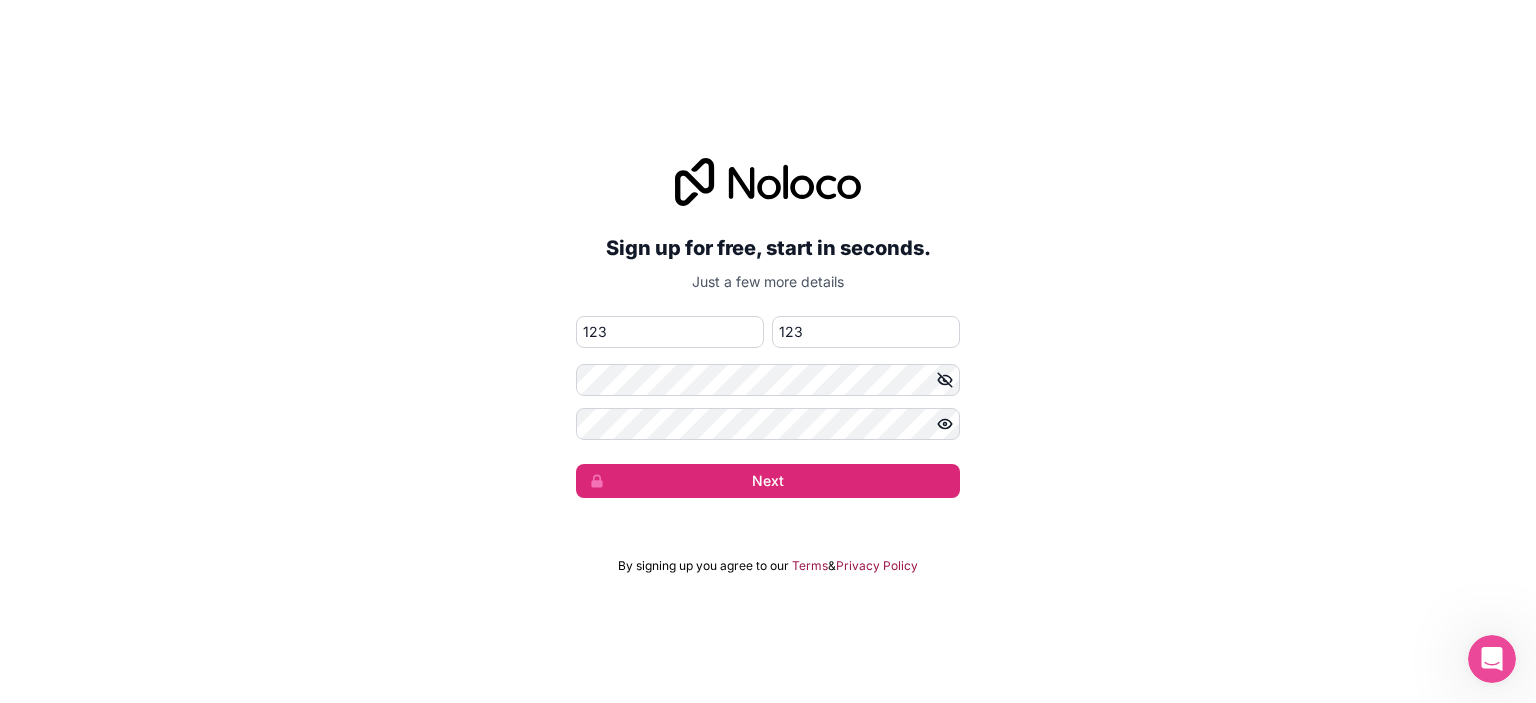 click 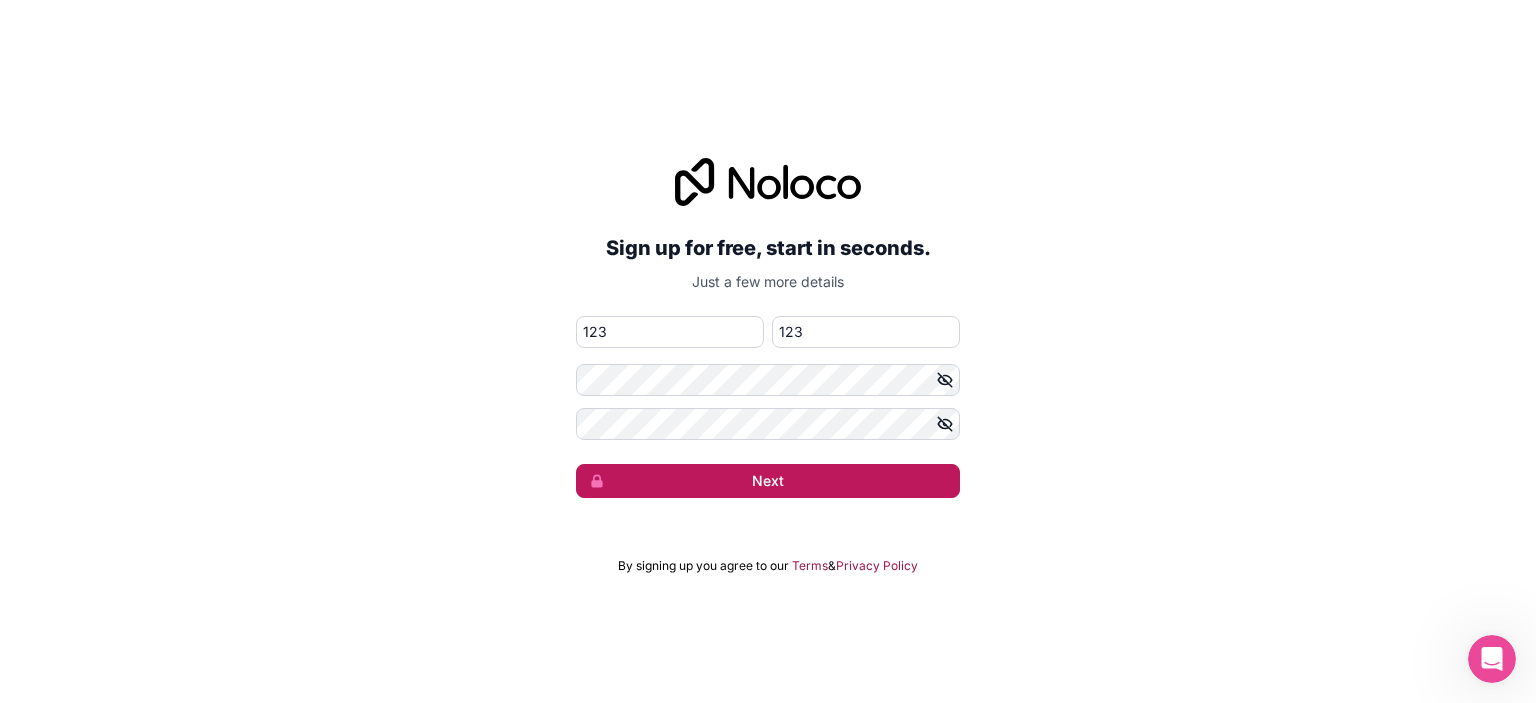 click on "Next" at bounding box center [768, 481] 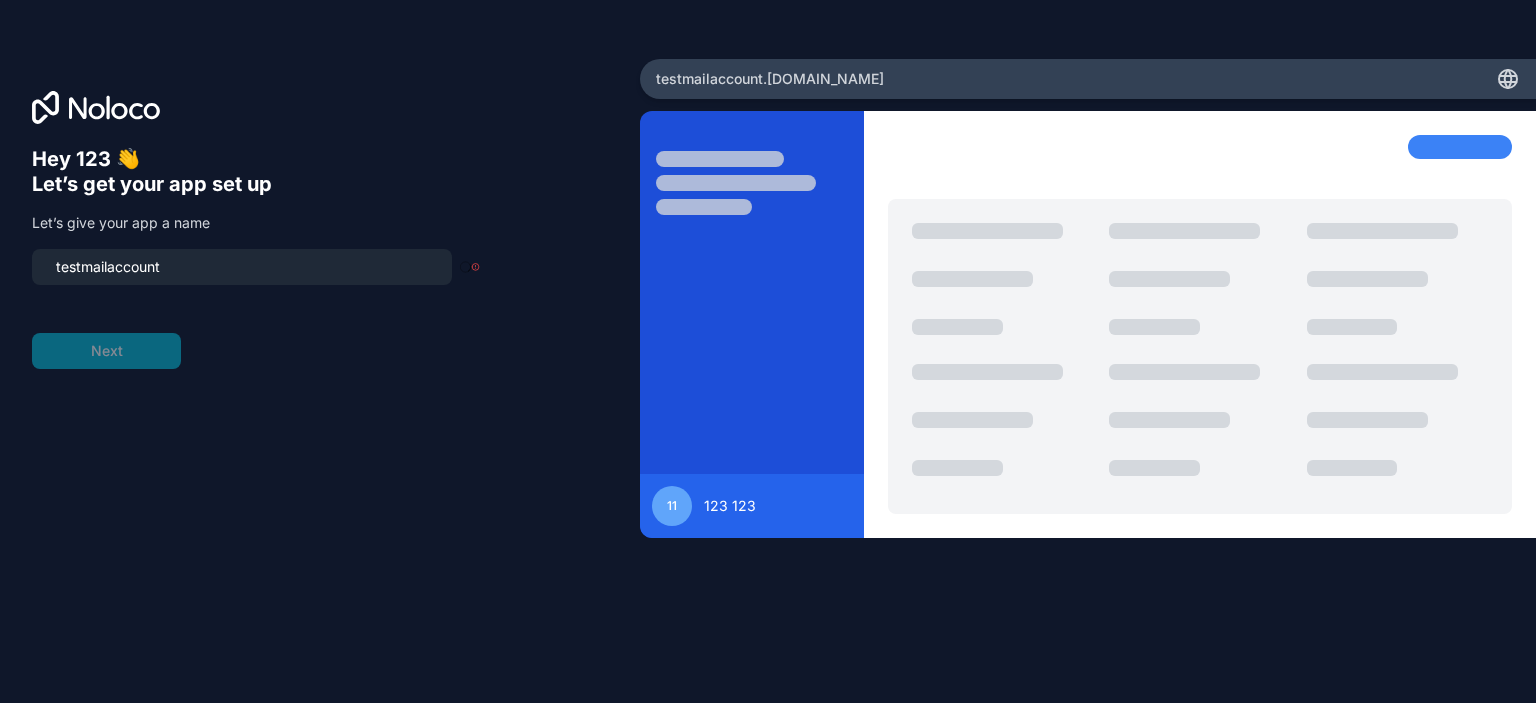 type on "testmailaccount-team" 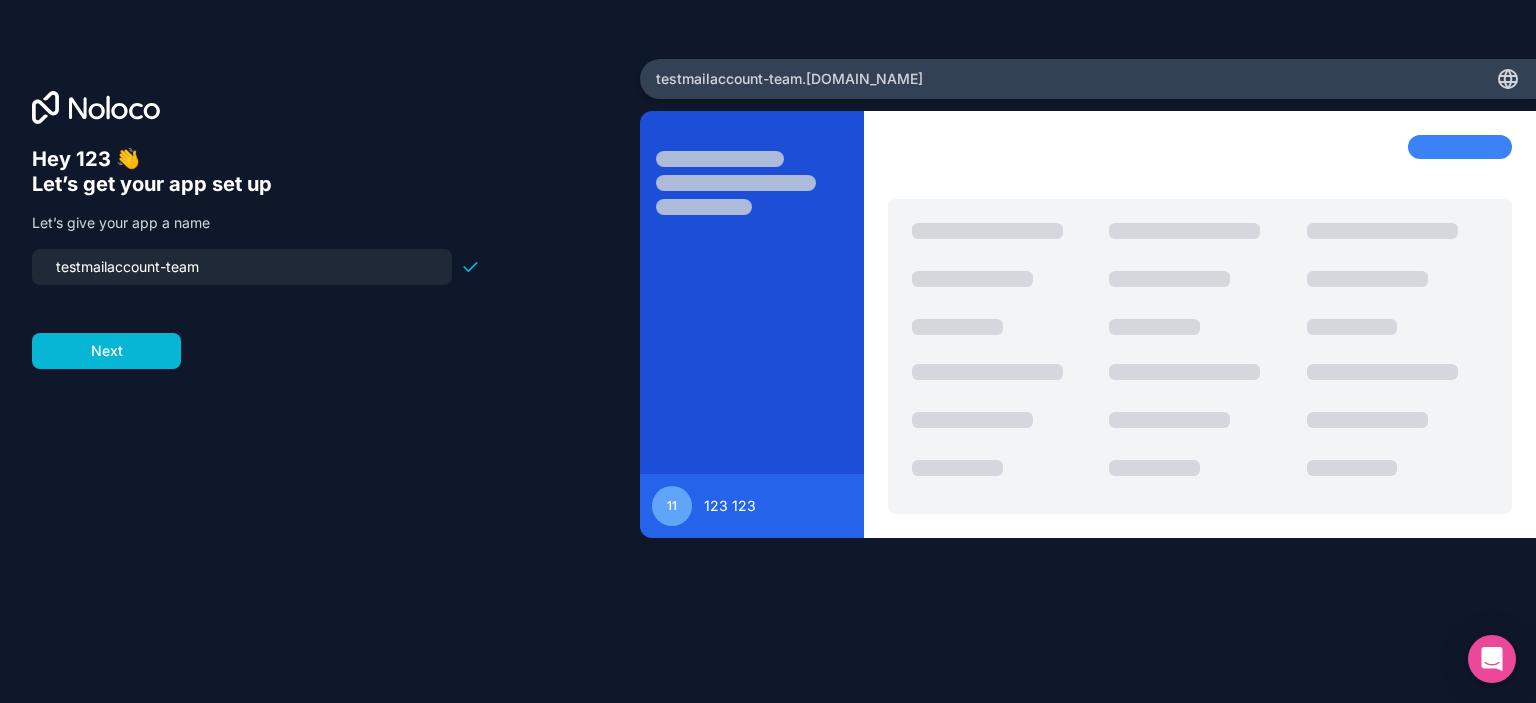 click on "testmailaccount-team" at bounding box center (242, 267) 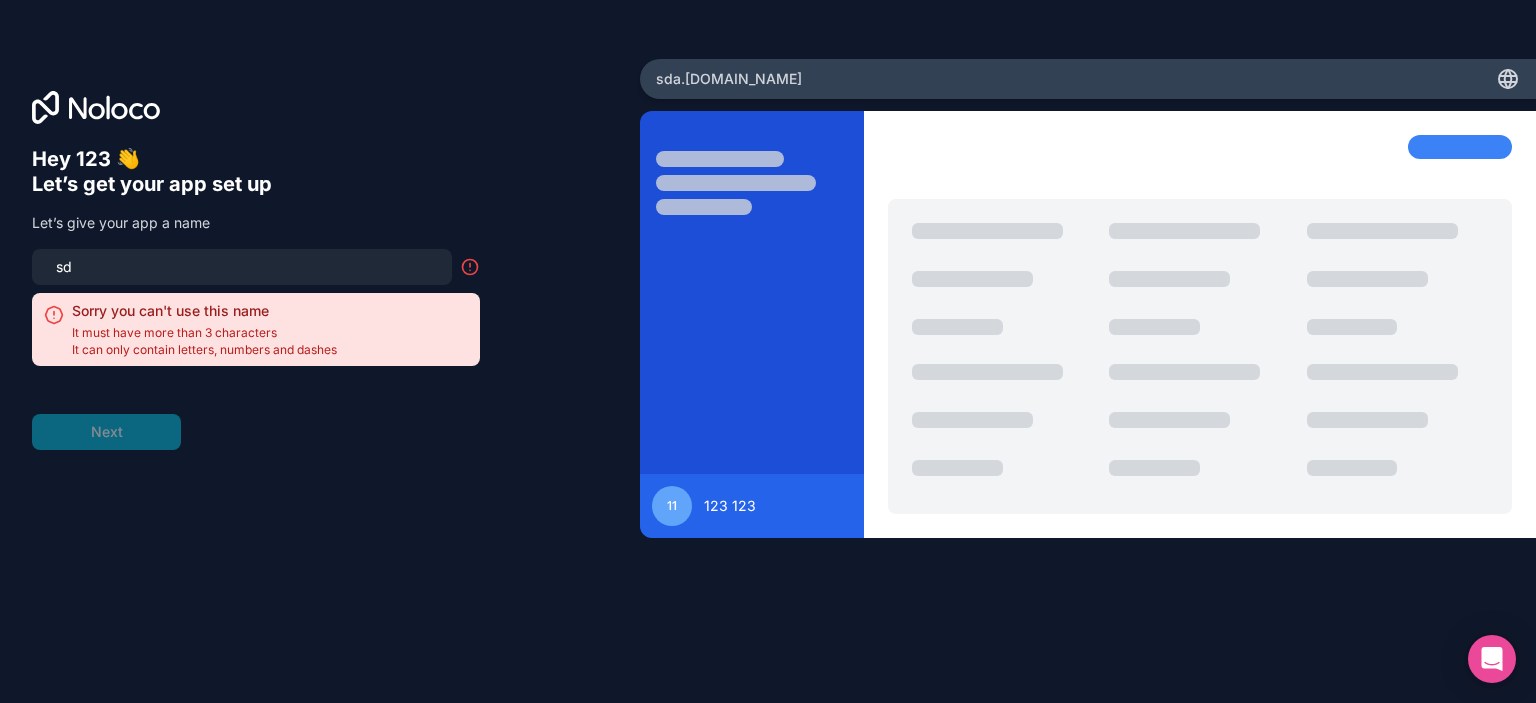 type on "s" 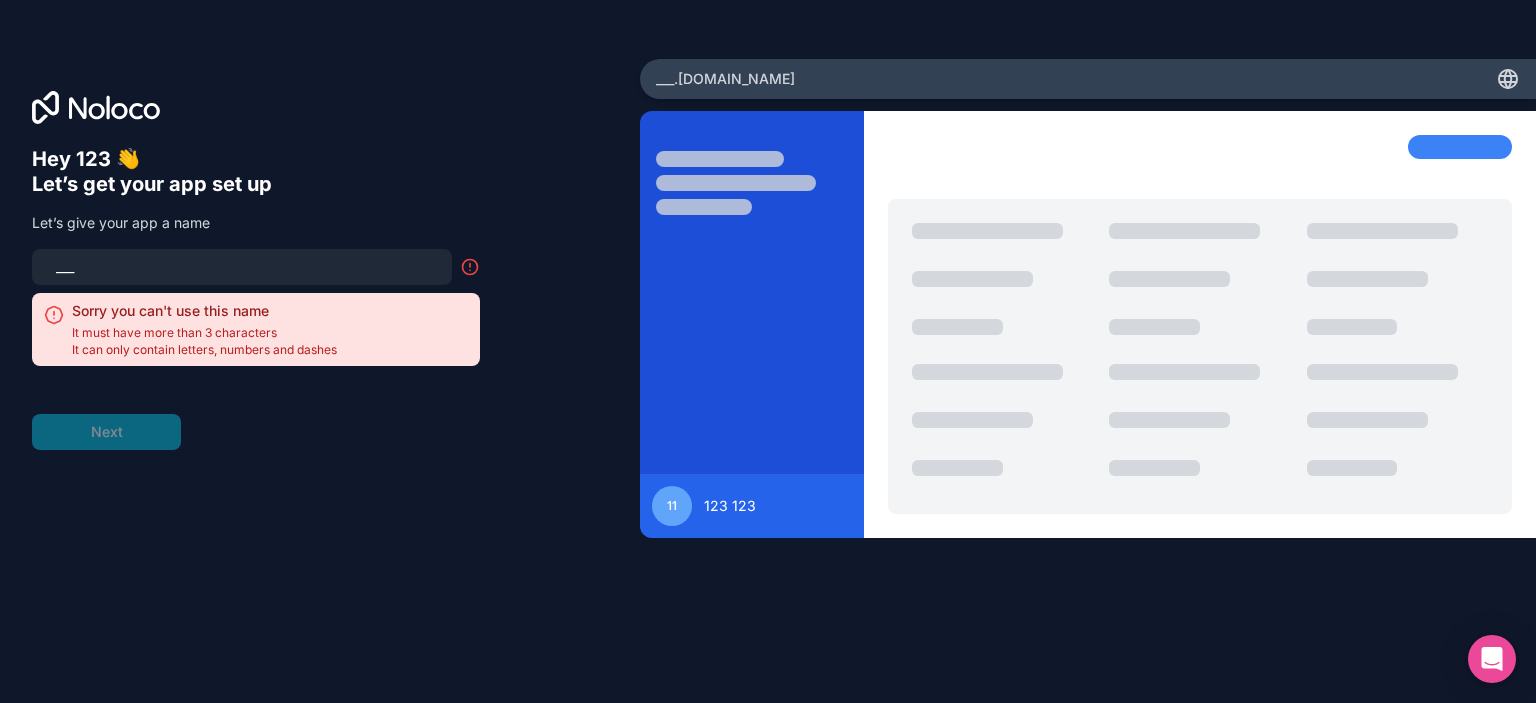 click on "Hey 123 👋 Let’s get your app set up Let’s give your app a name ___ Sorry you can't use this name It must have more than 3 characters It can only contain letters, numbers and dashes Next" at bounding box center [320, 380] 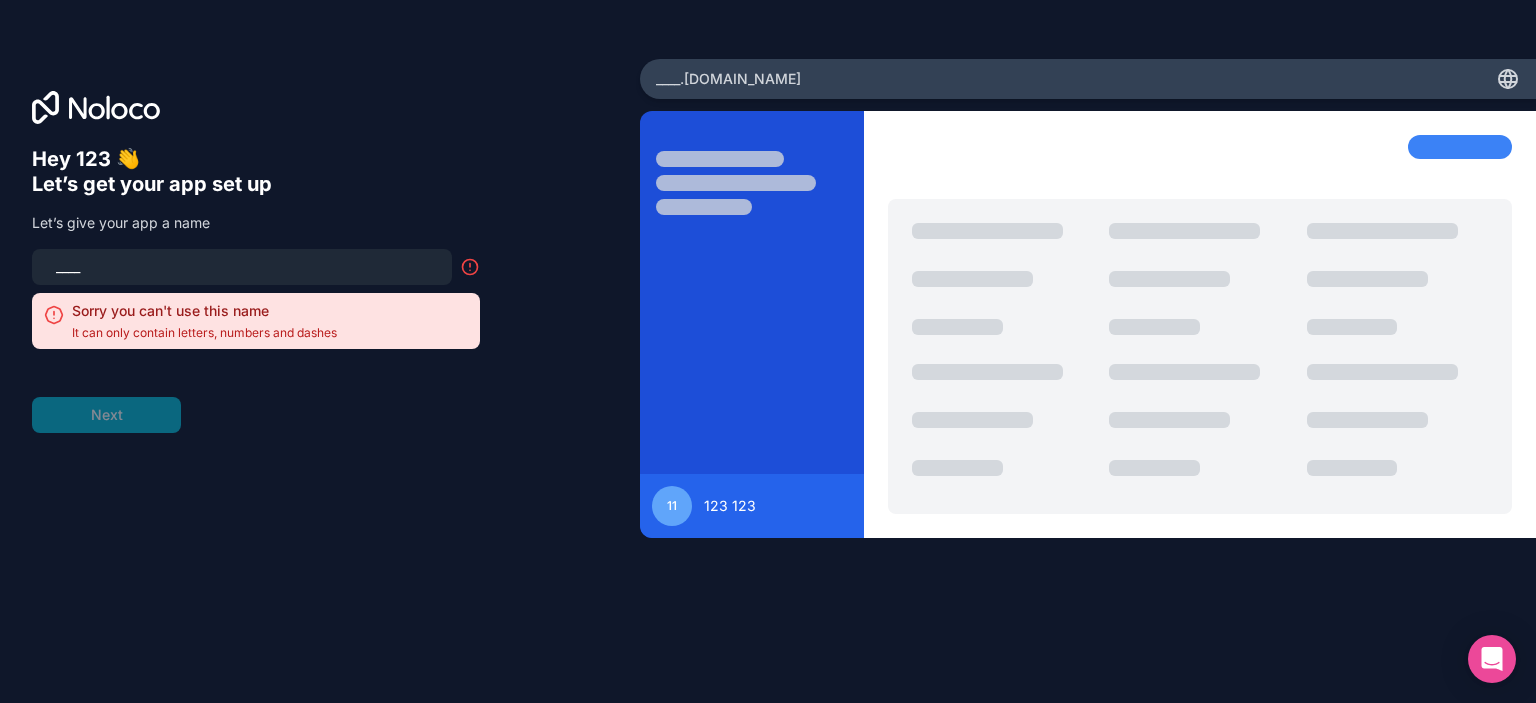type on "____" 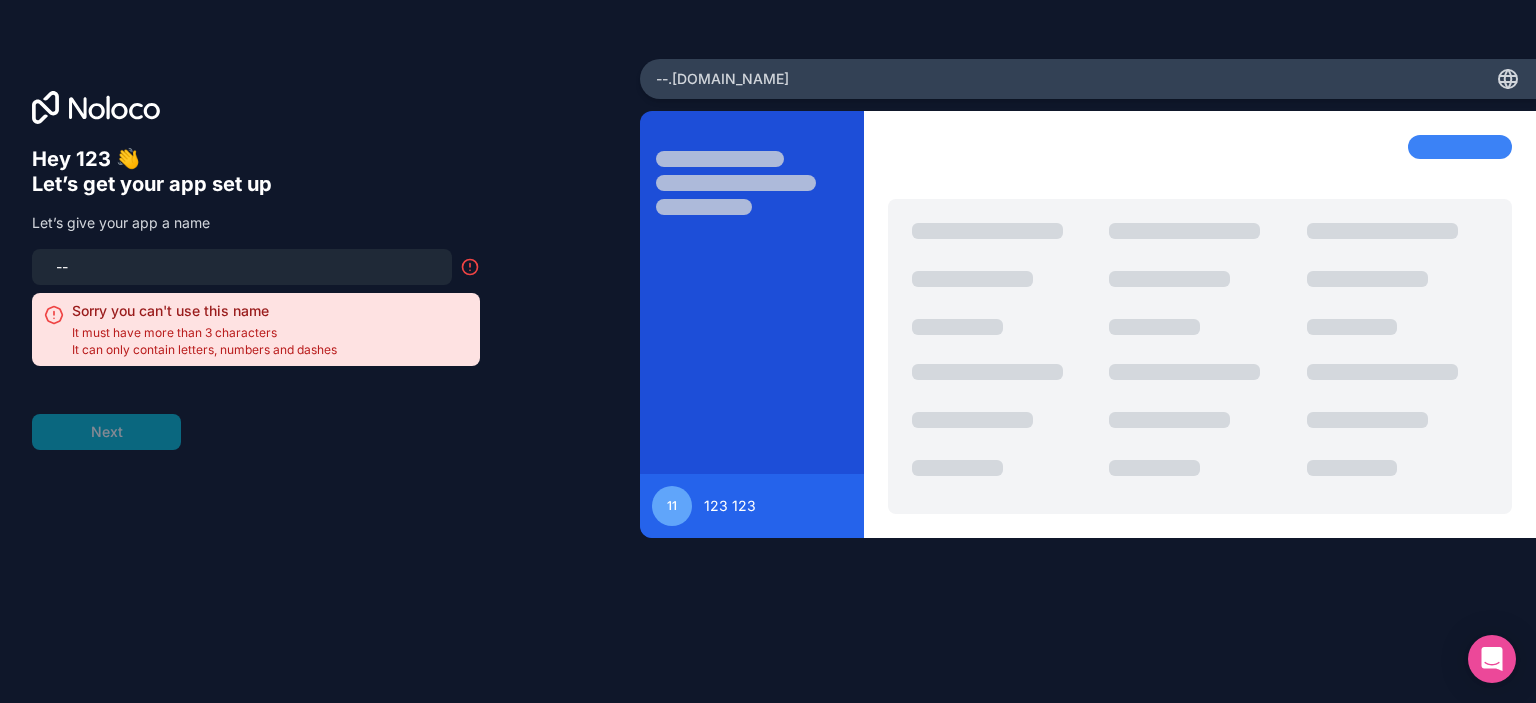 type on "-" 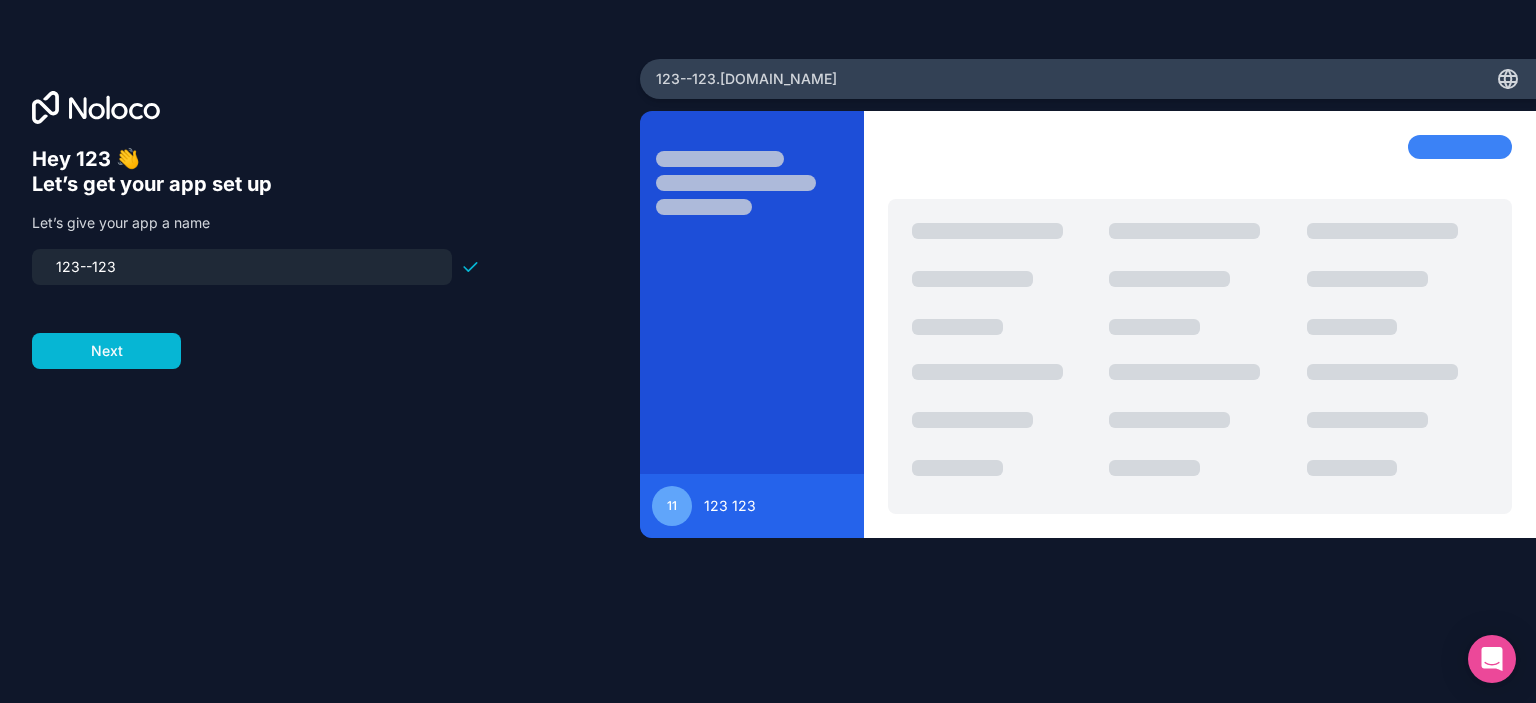 type on "123--123" 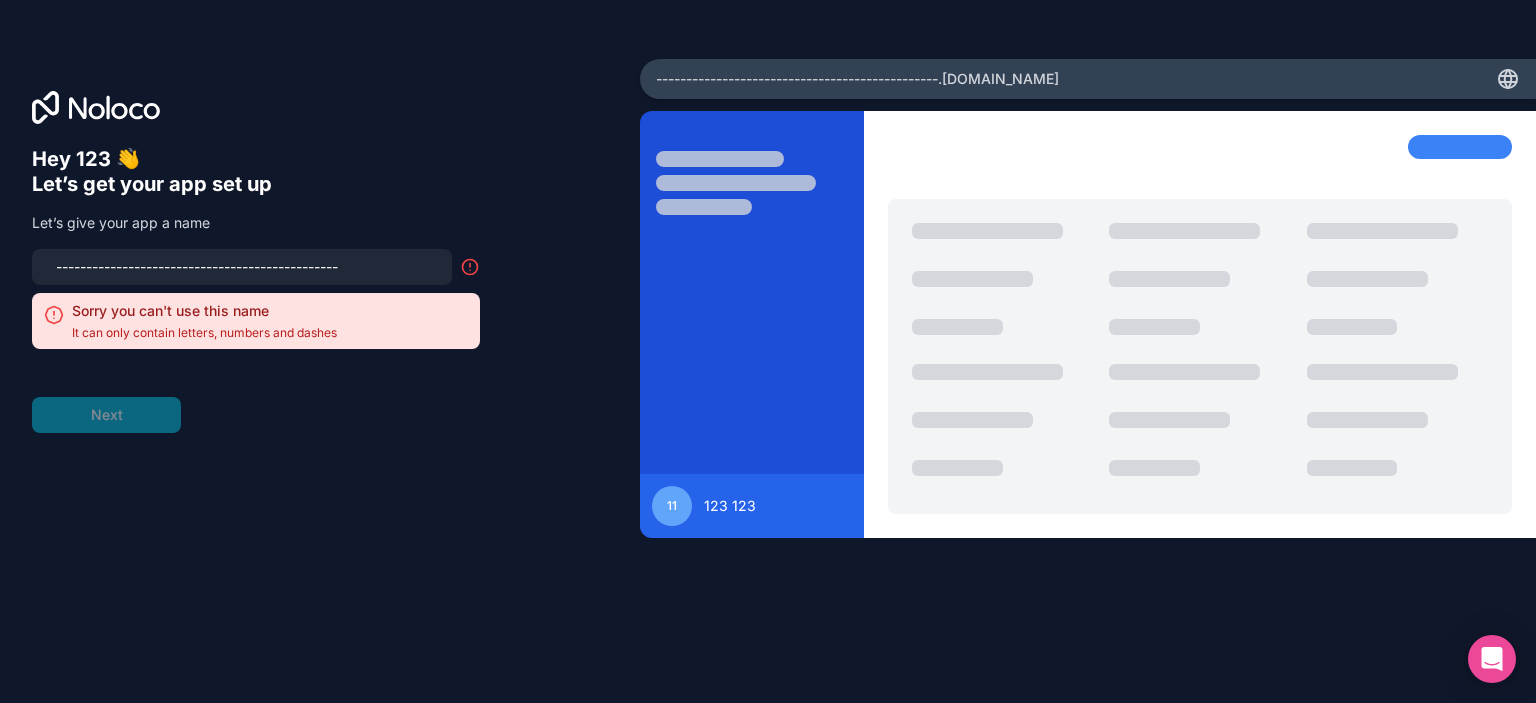 type on "-----------------------------------------------" 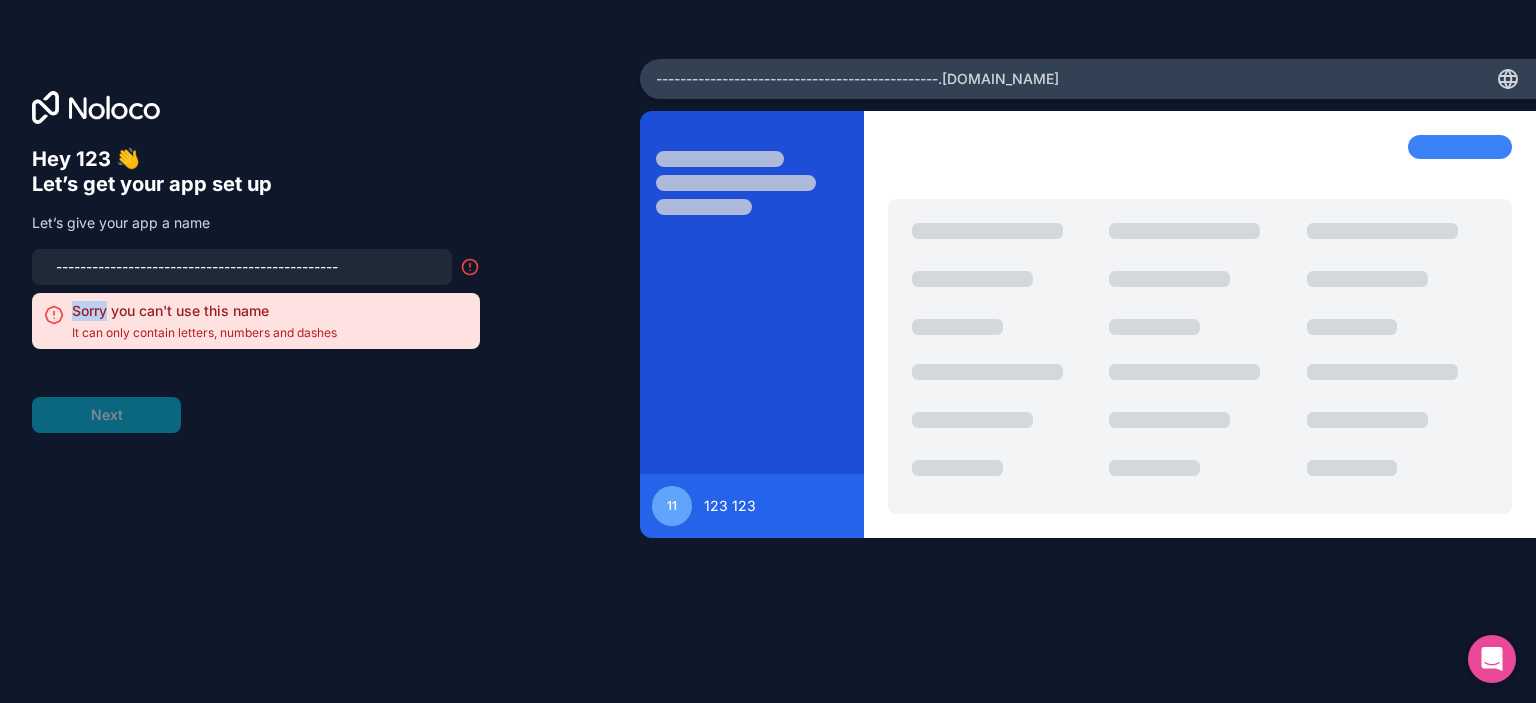 click 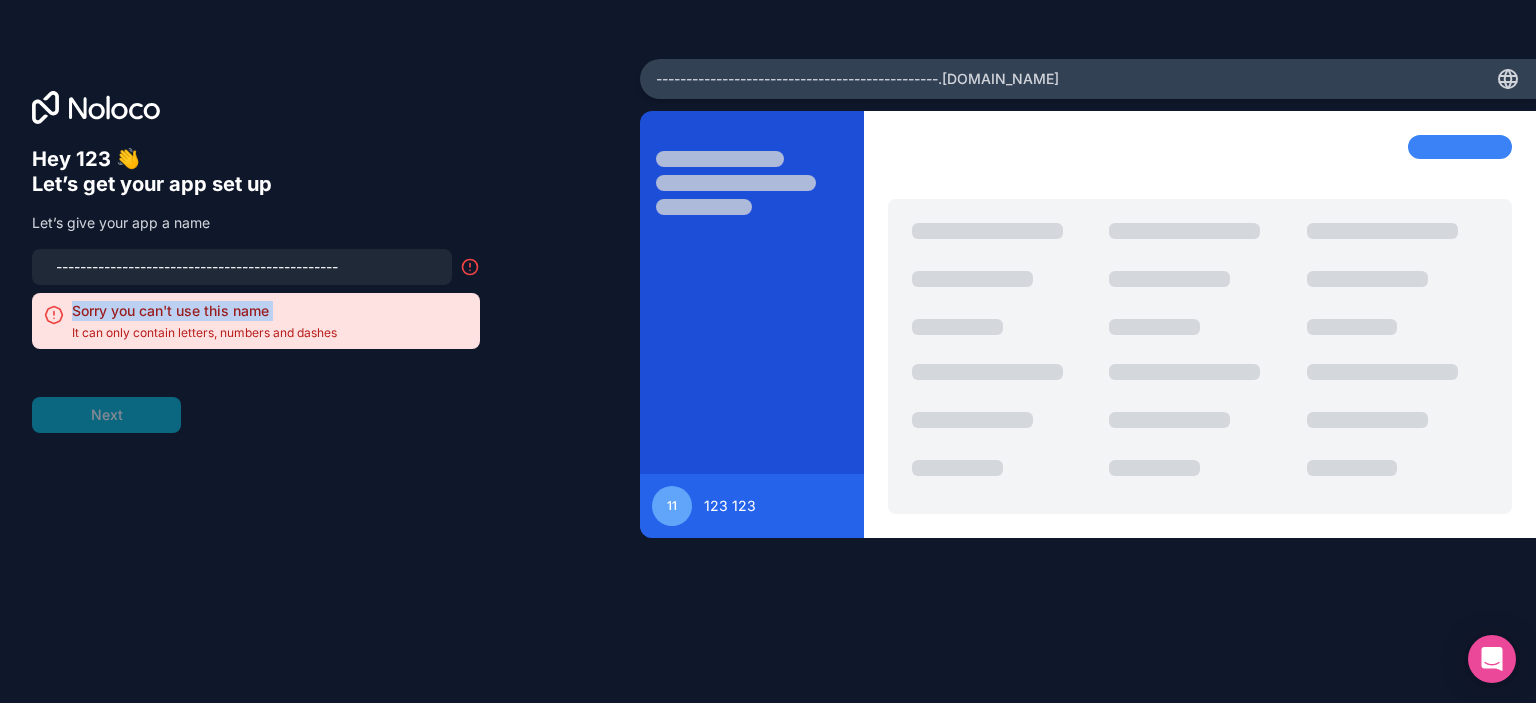 click 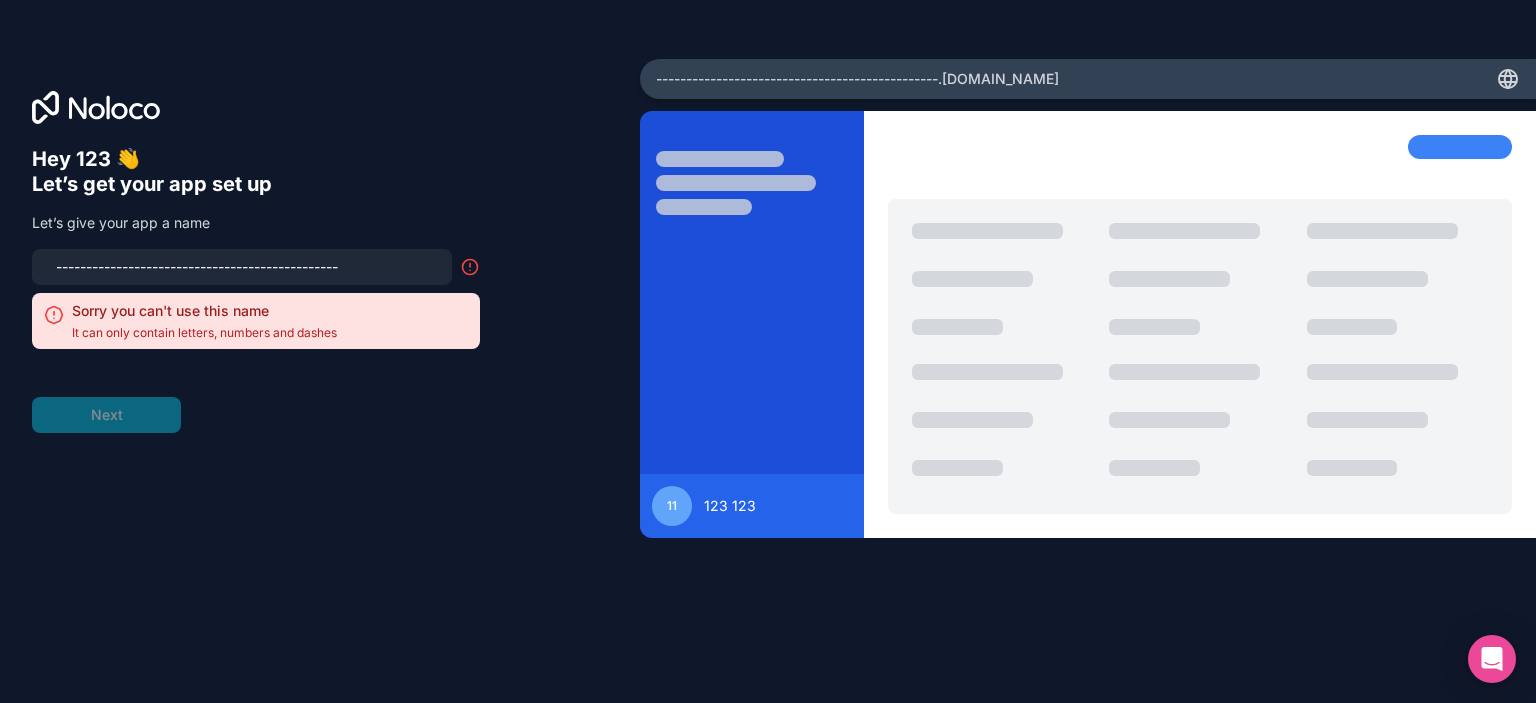 click 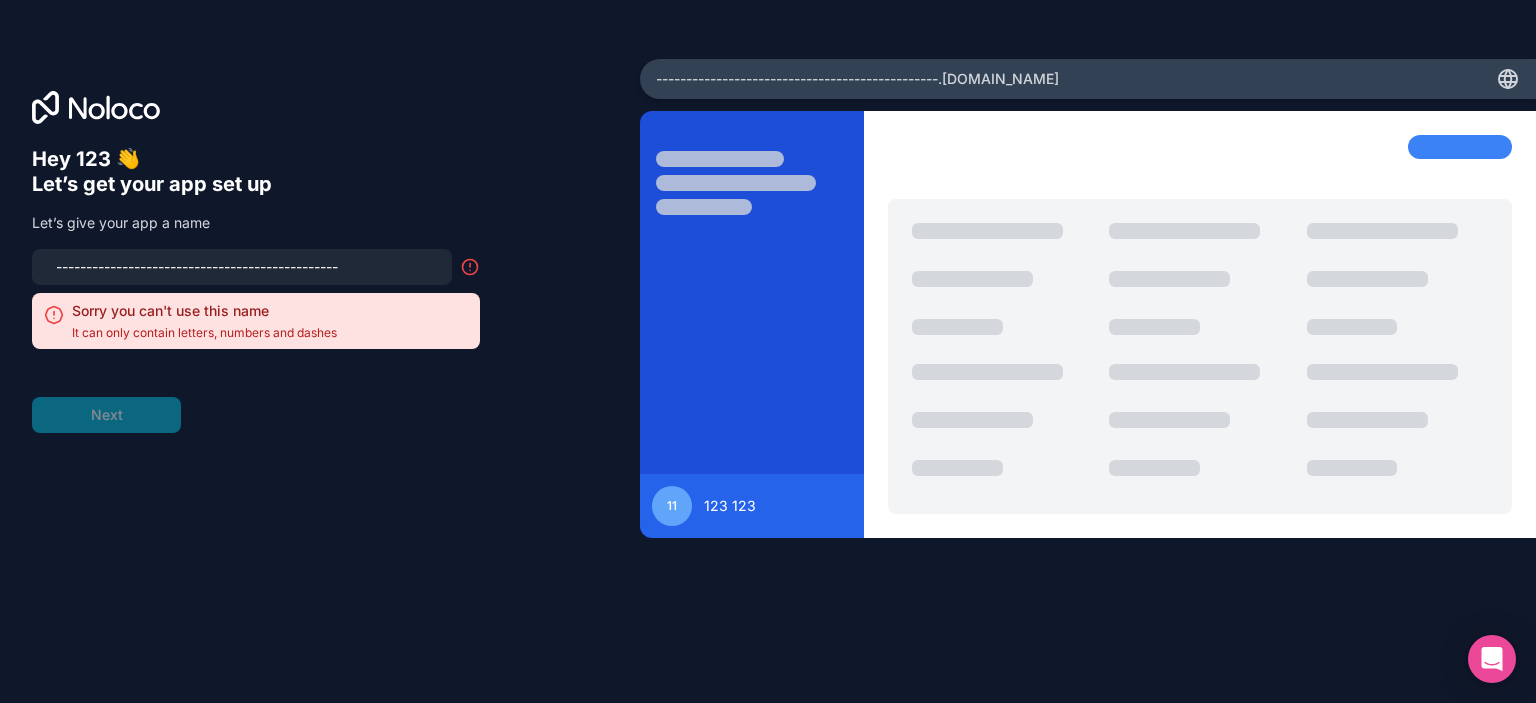click 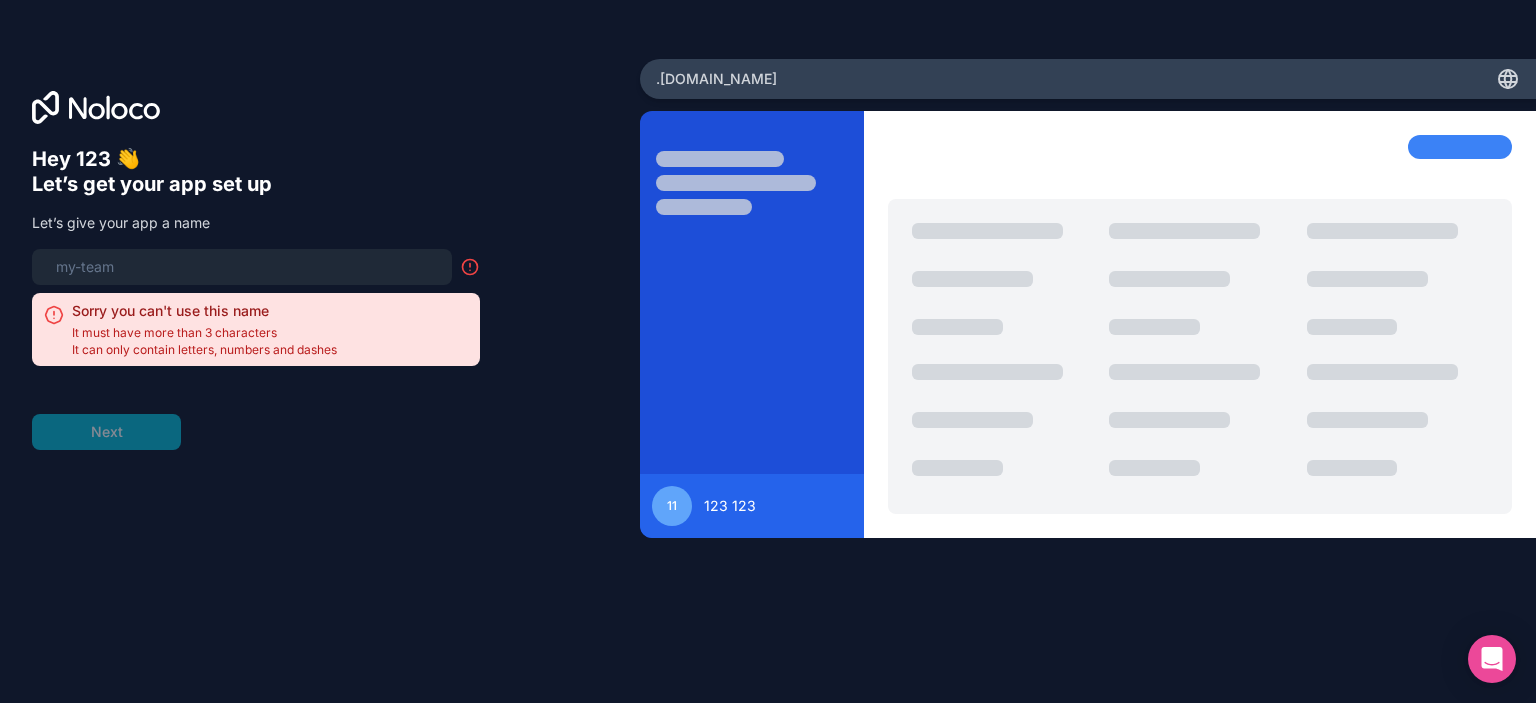 click on "11" at bounding box center [672, 506] 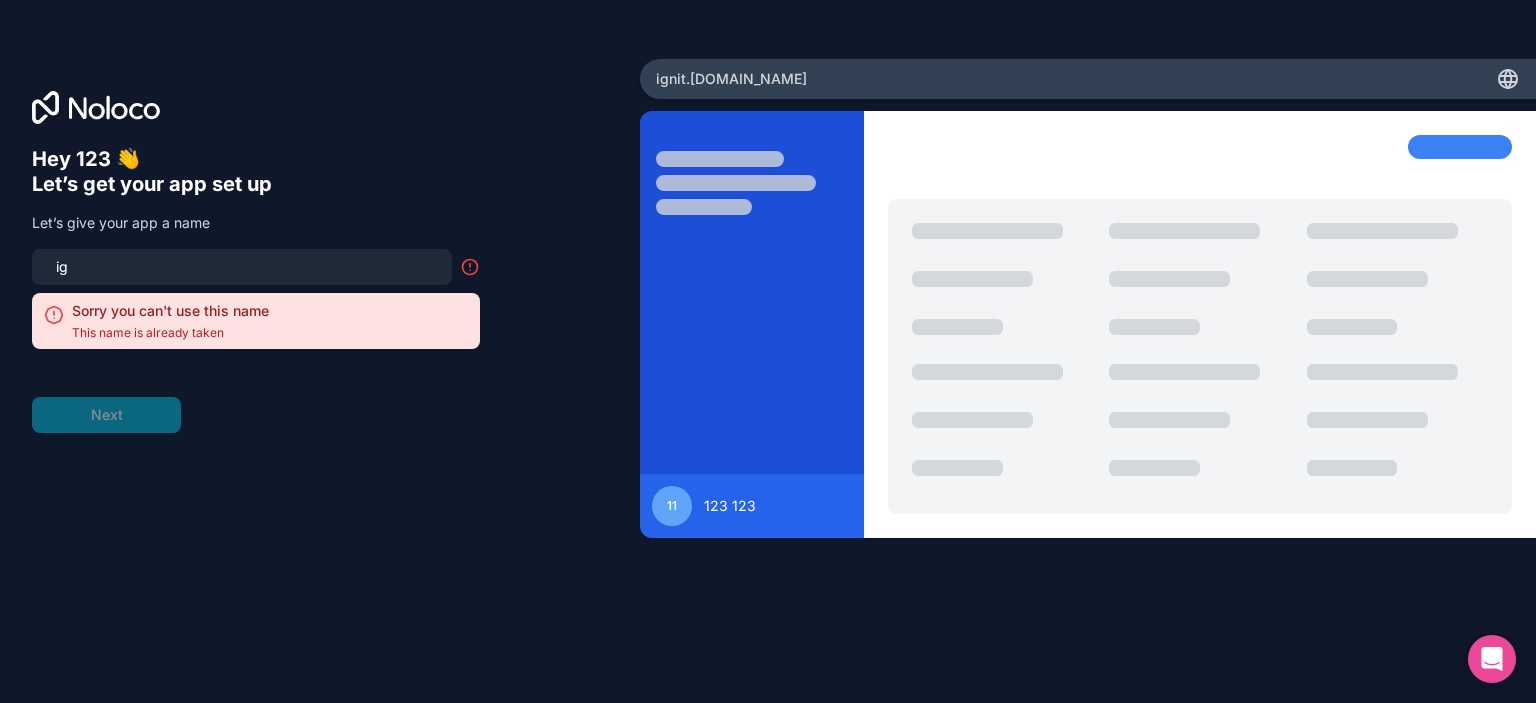 type on "i" 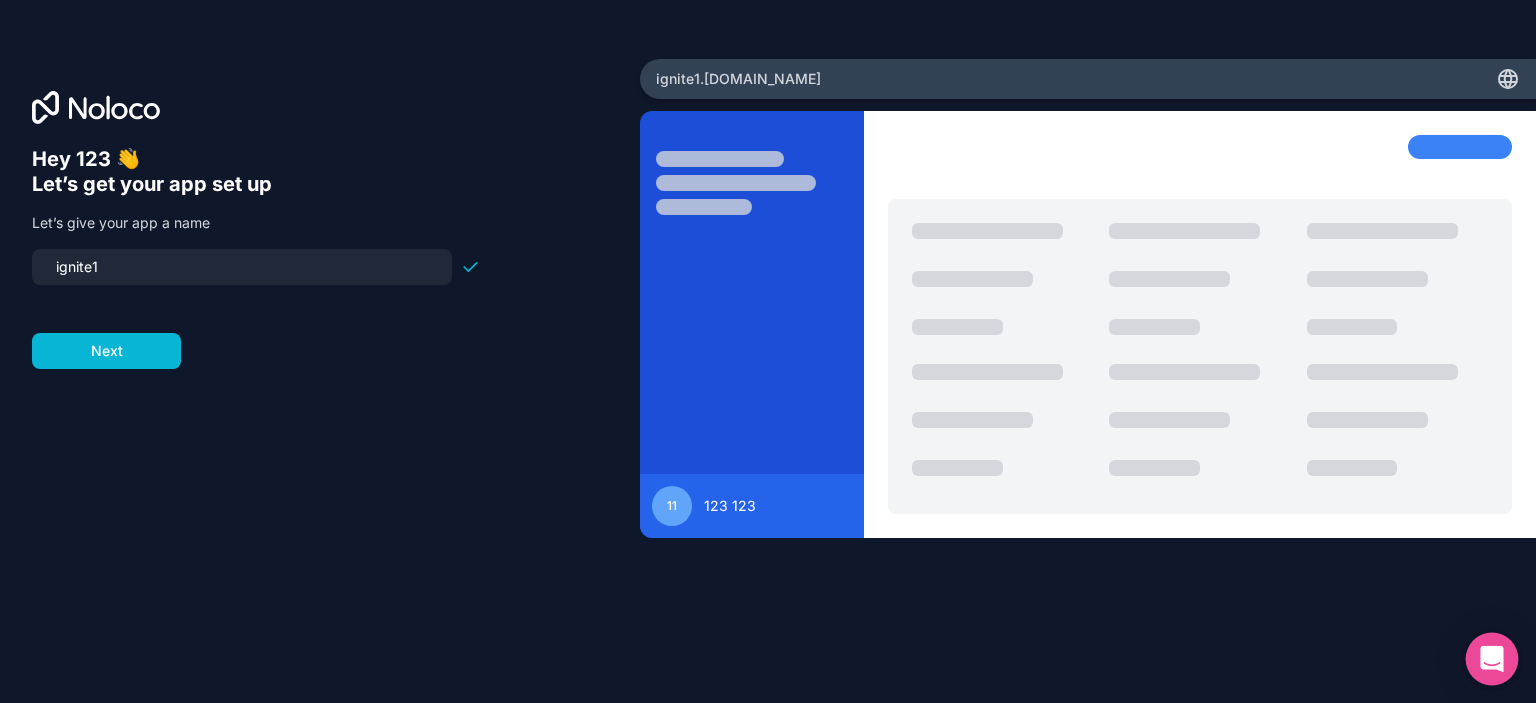 type on "ignite1" 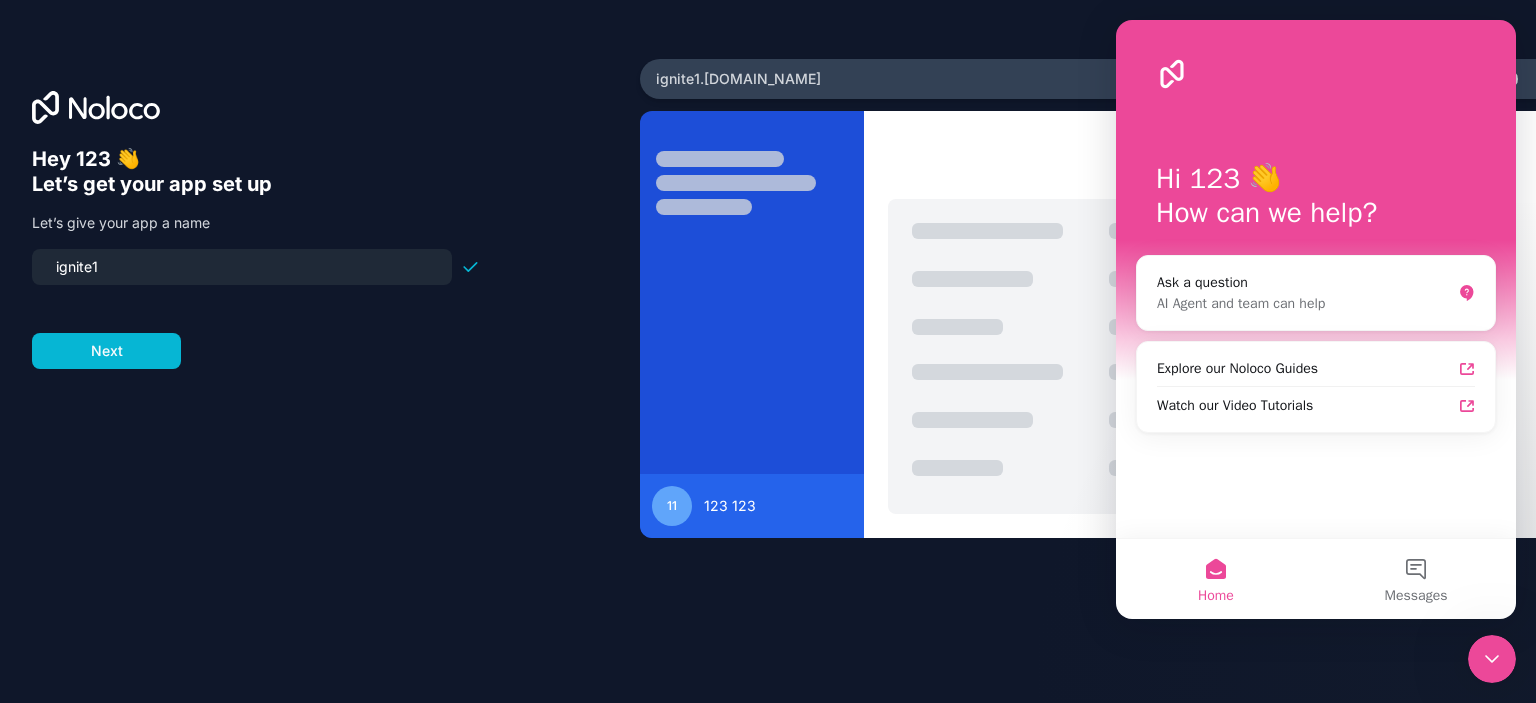 scroll, scrollTop: 0, scrollLeft: 0, axis: both 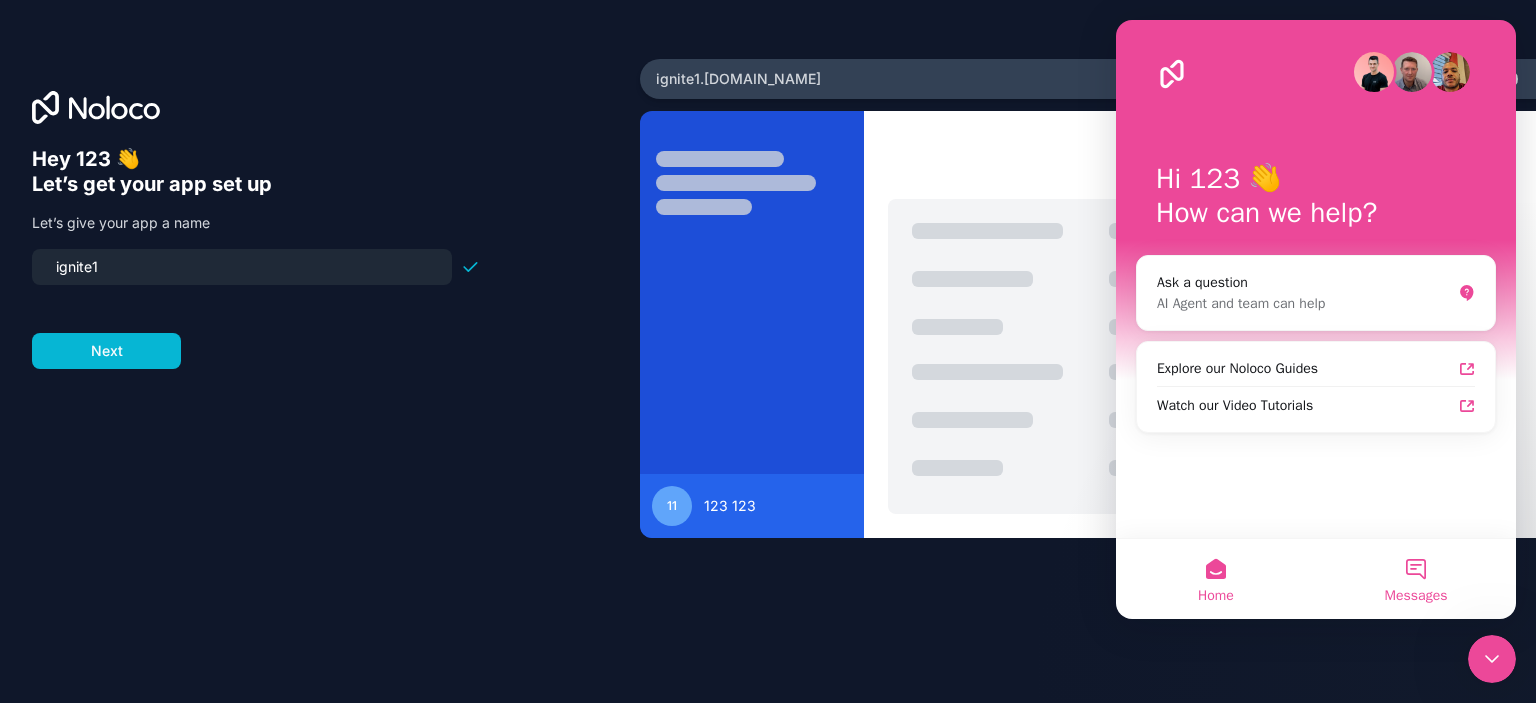 click on "Messages" at bounding box center [1416, 596] 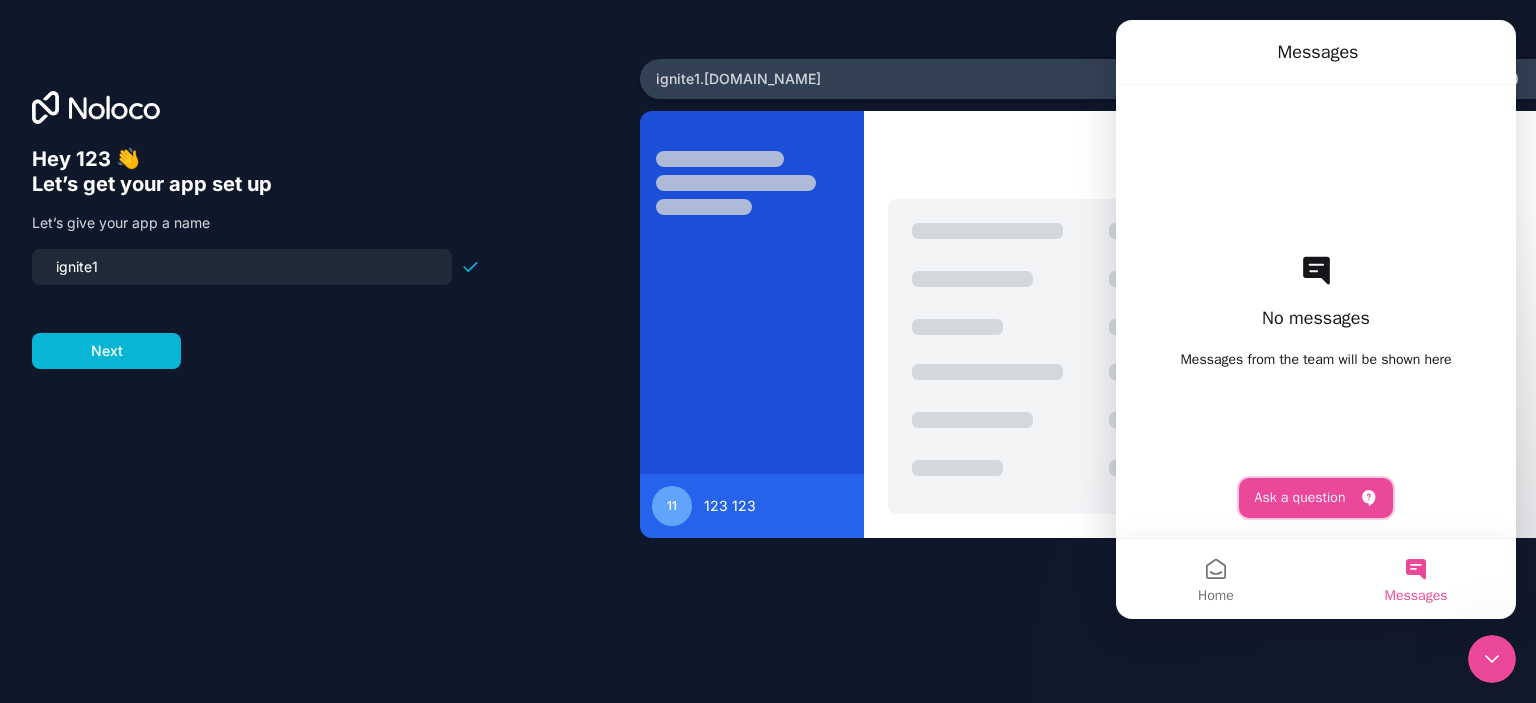 click 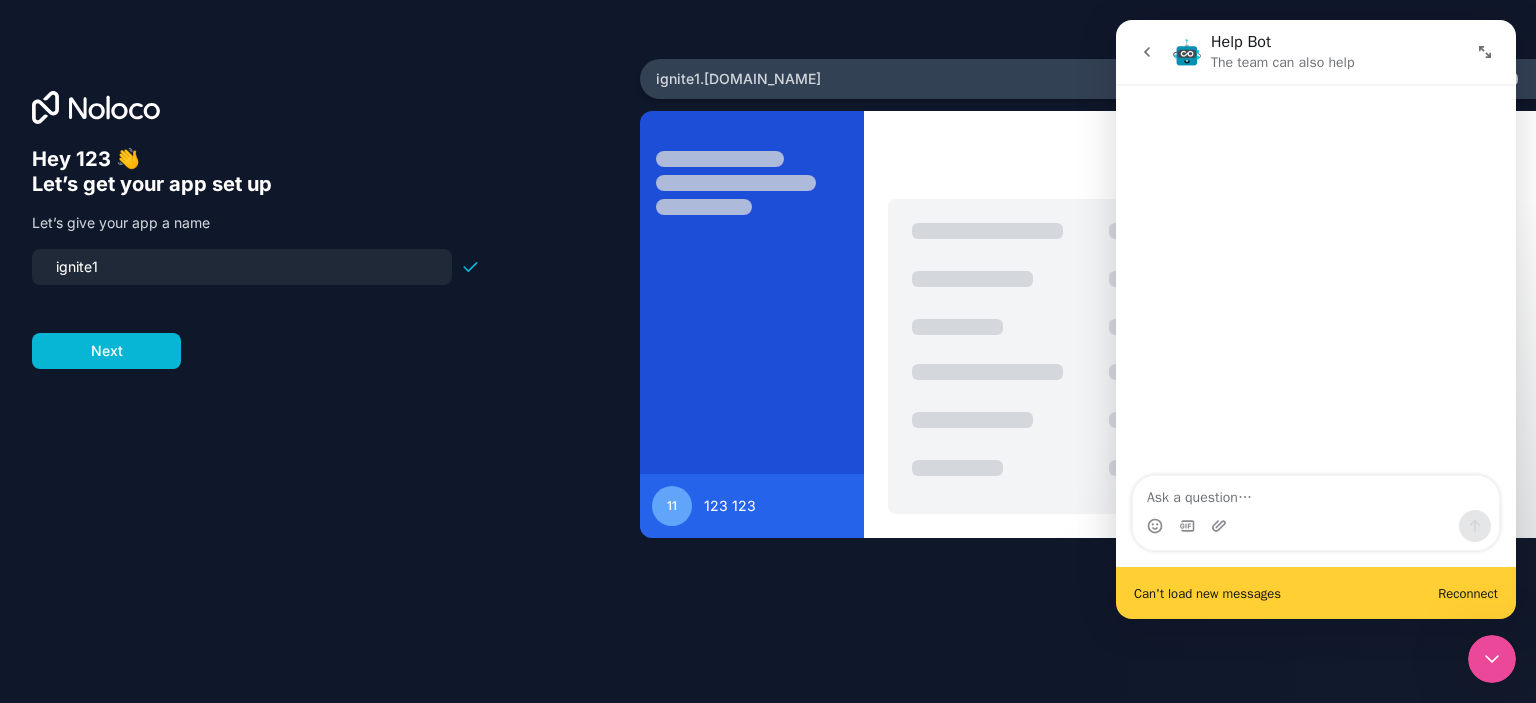 click on "Reconnect" at bounding box center (1468, 593) 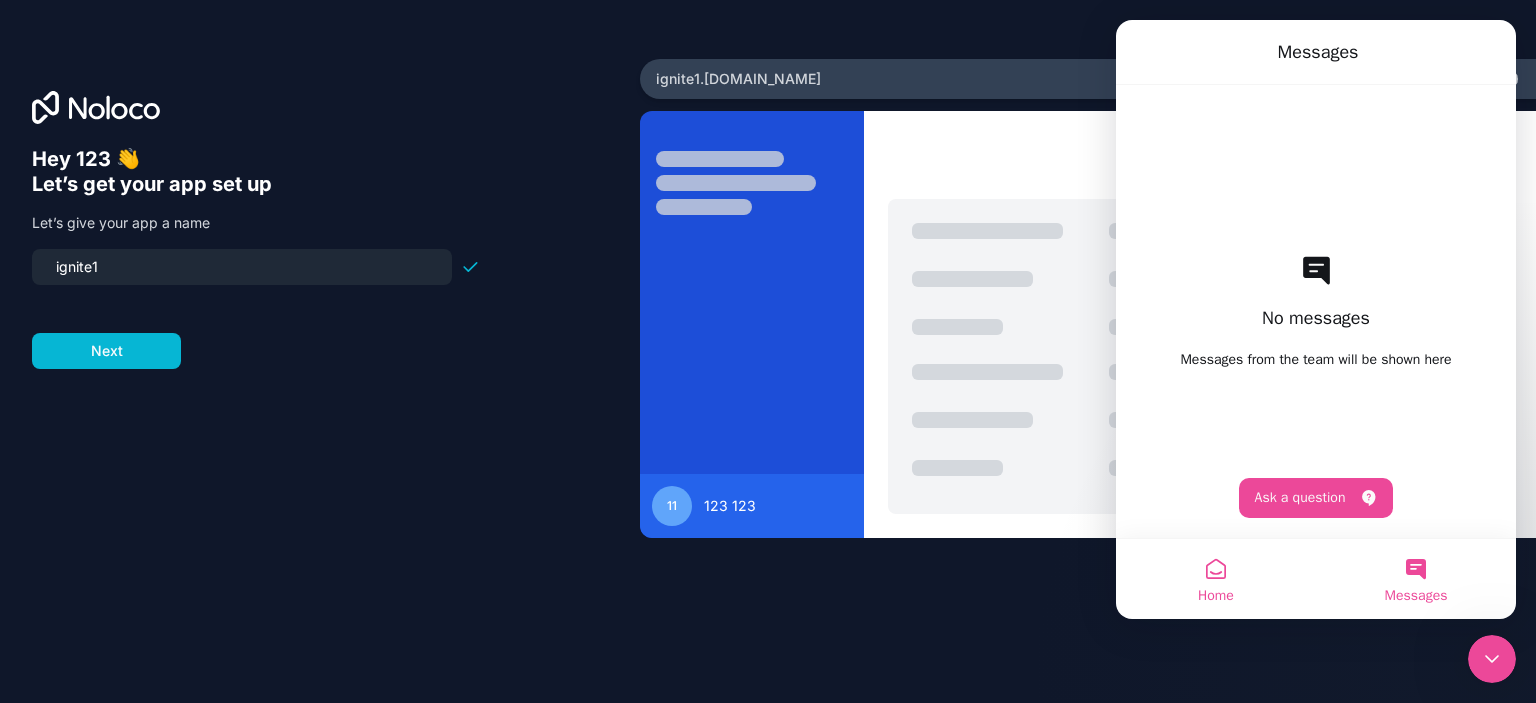 click on "Home" at bounding box center (1216, 579) 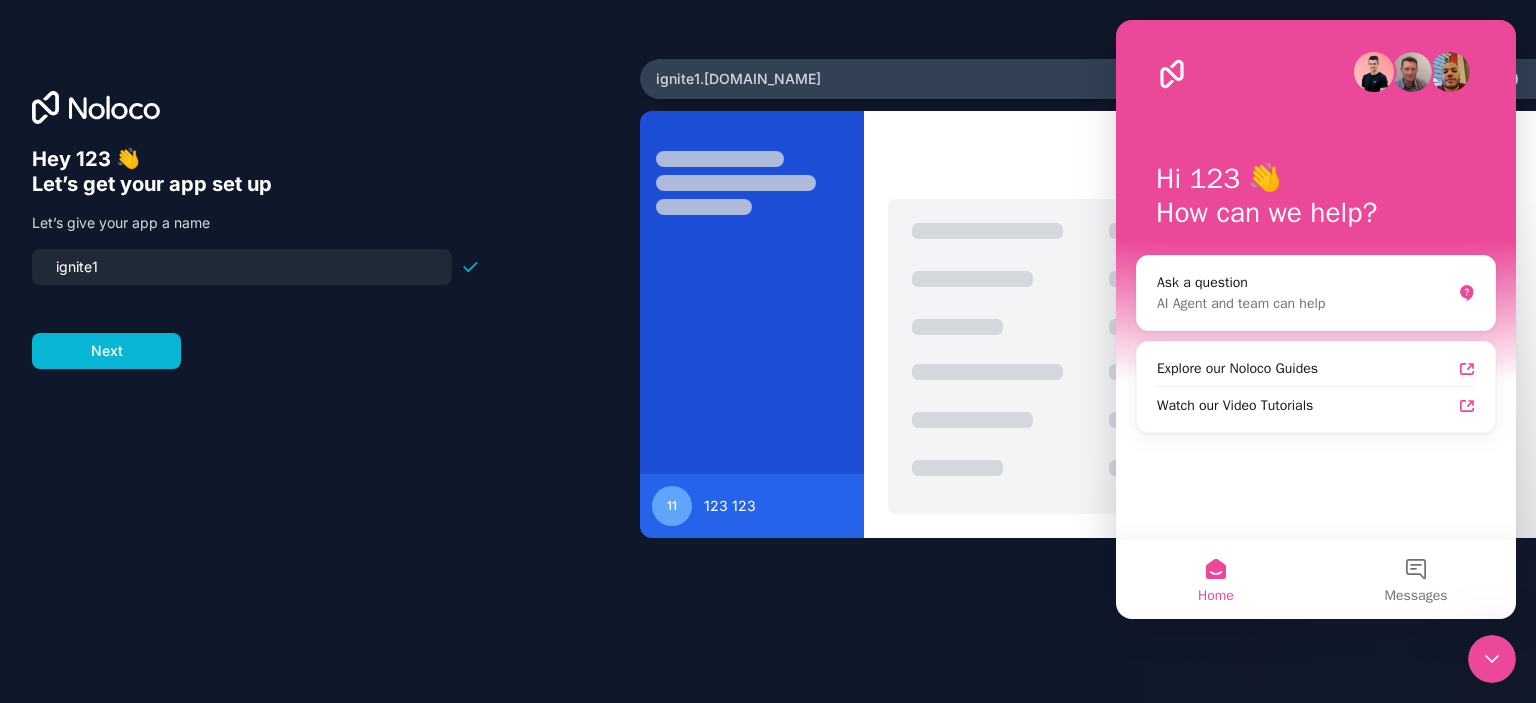 click on "Hey 123 👋 Let’s get your app set up Let’s give your app a name ignite1 Next ignite1 .noloco.co 11 123 123" at bounding box center [768, 351] 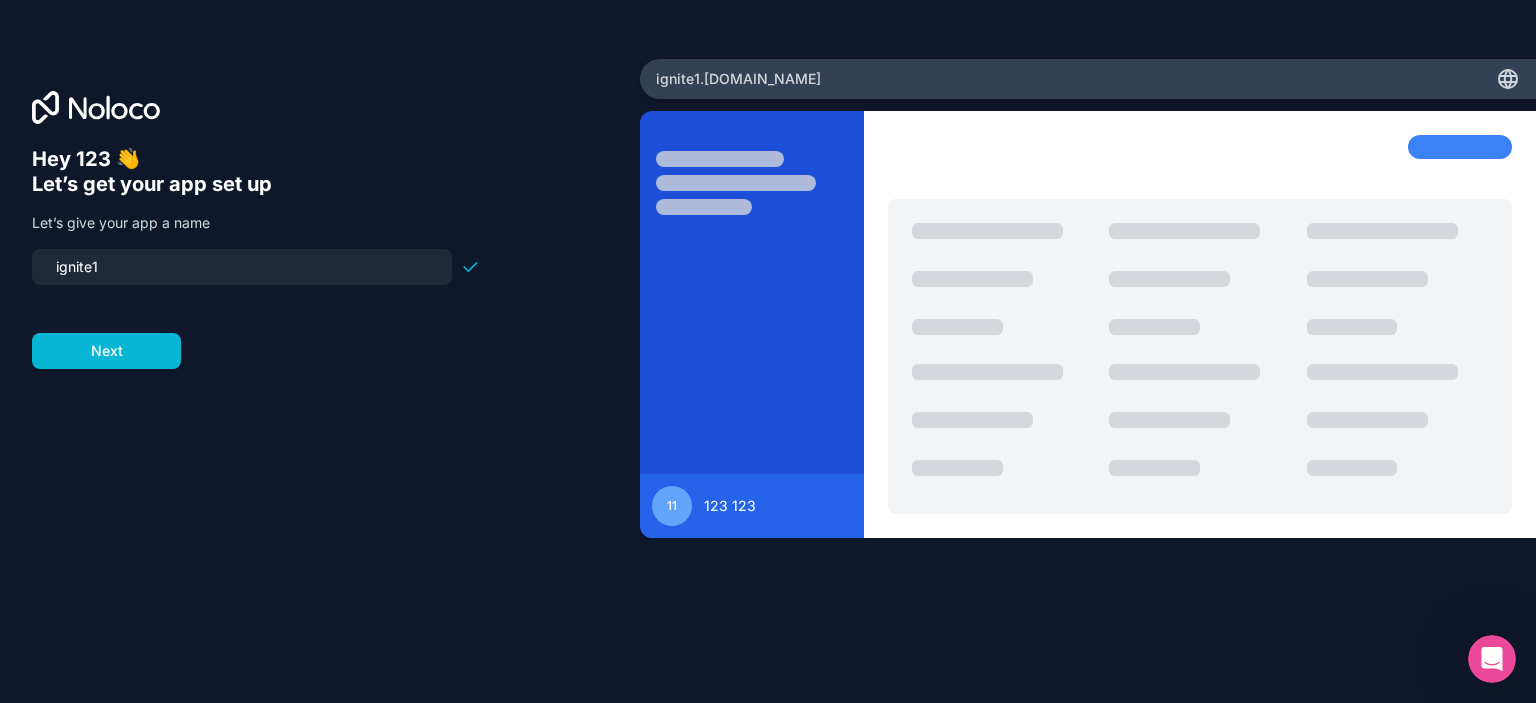 scroll, scrollTop: 0, scrollLeft: 0, axis: both 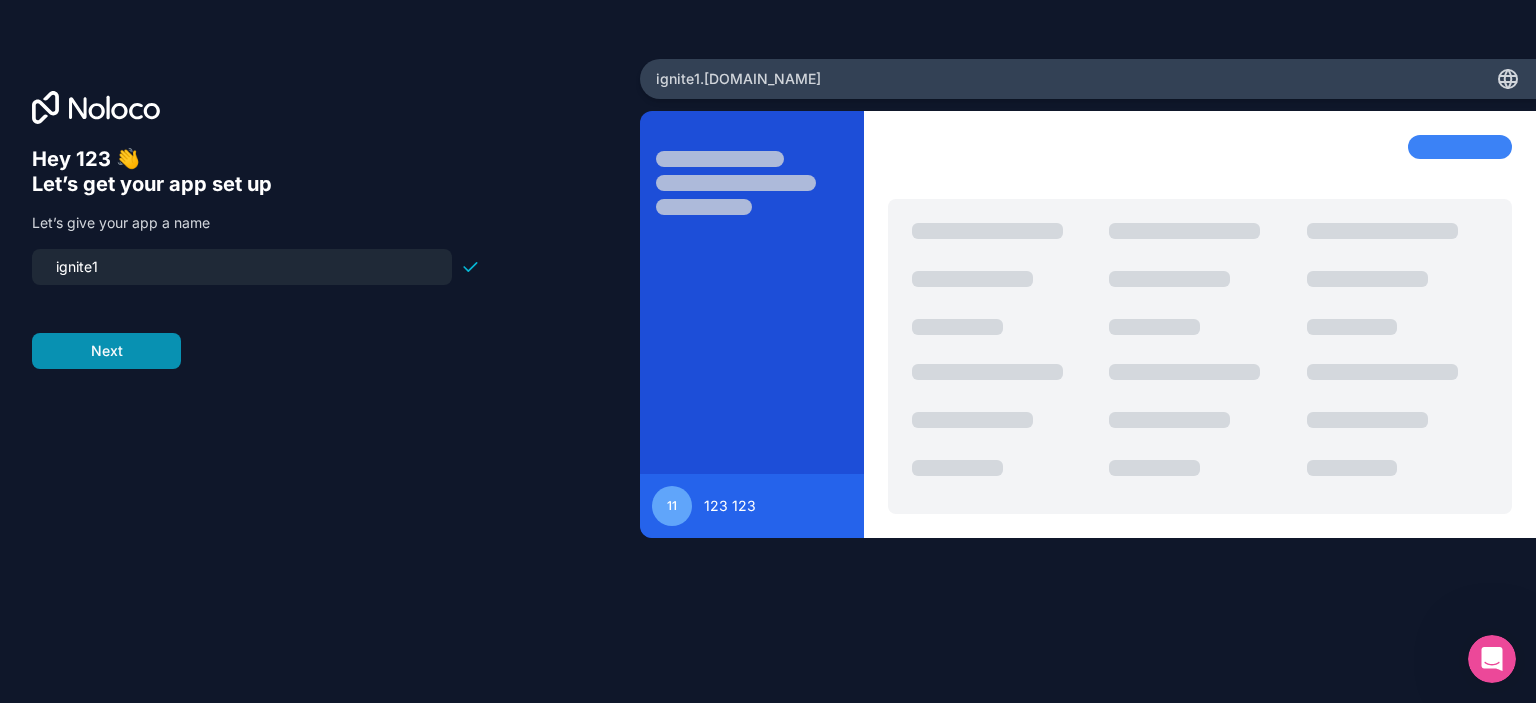 click on "Next" at bounding box center [106, 351] 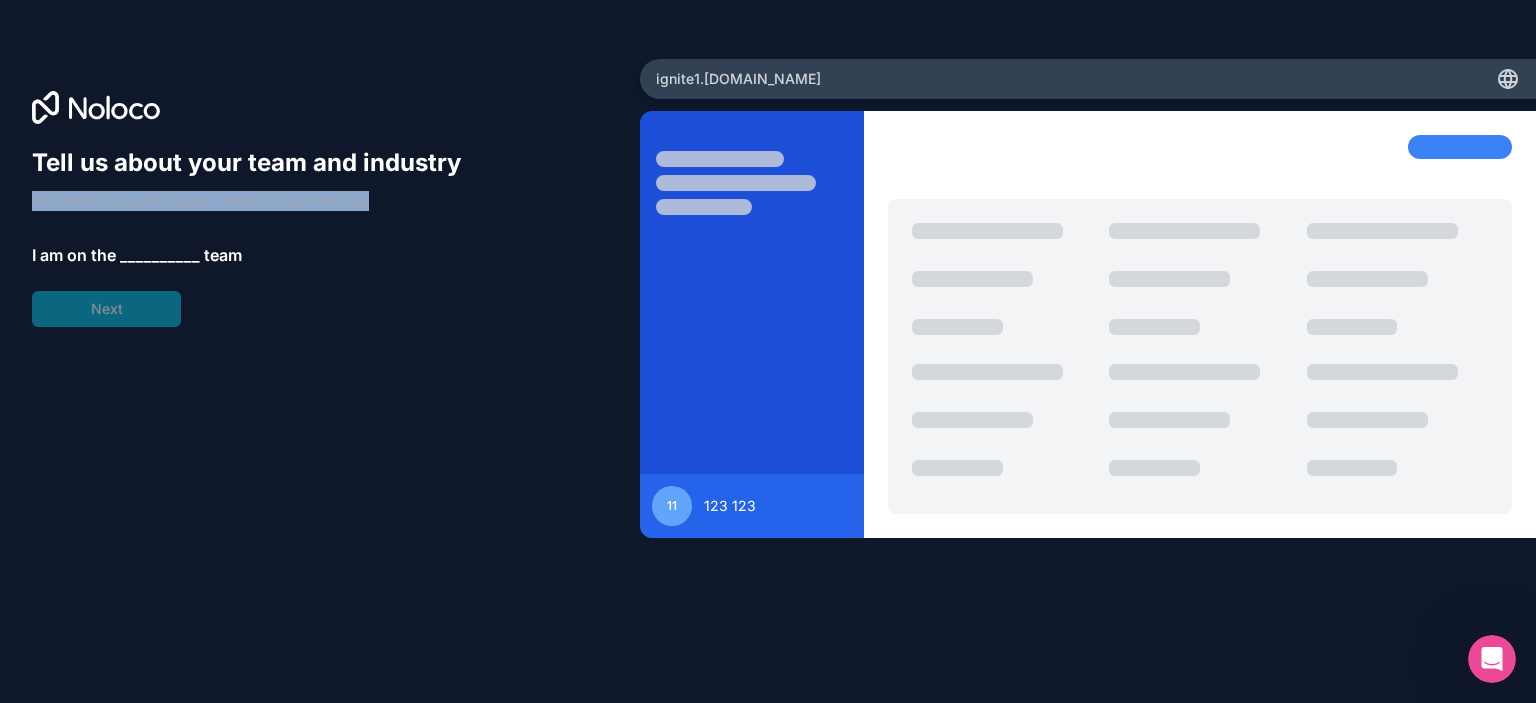 drag, startPoint x: 377, startPoint y: 201, endPoint x: 18, endPoint y: 187, distance: 359.2729 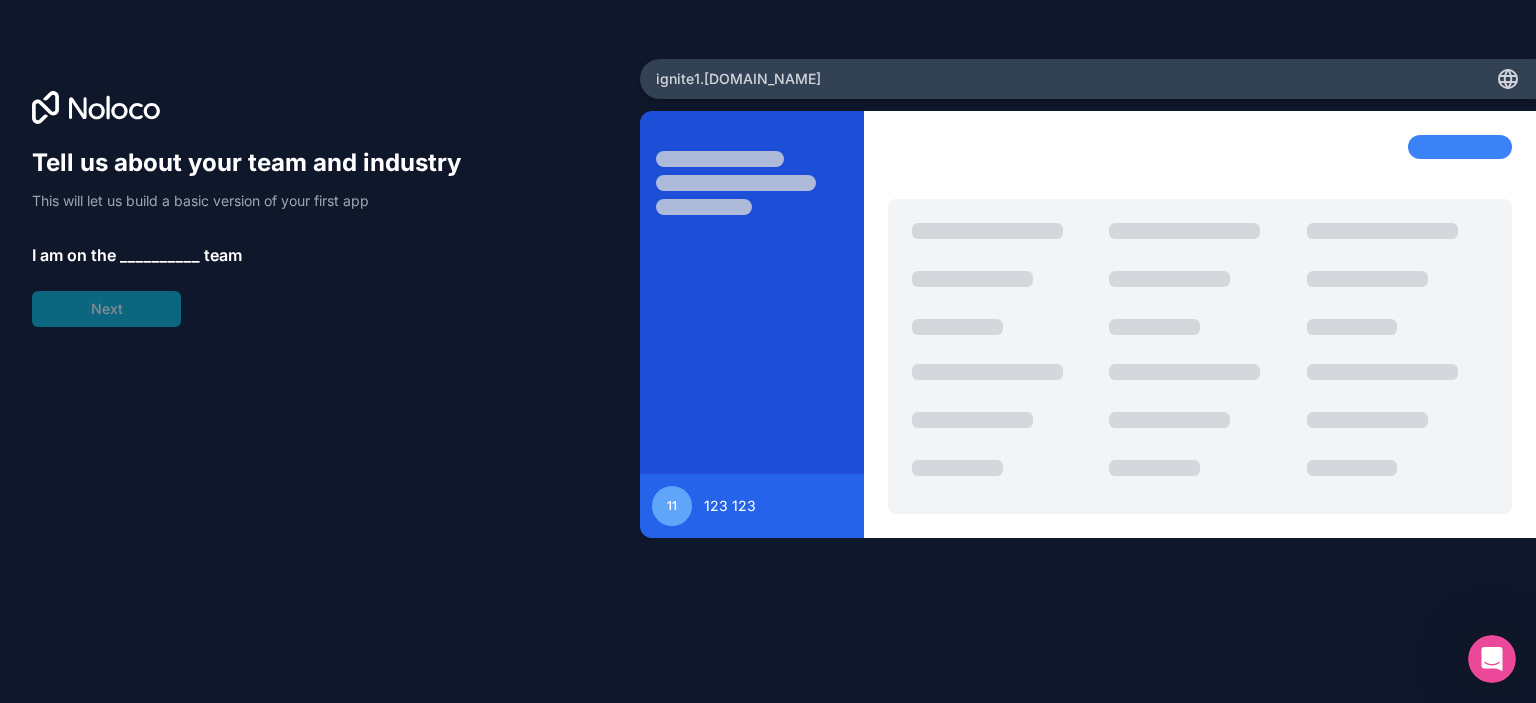 click on "Tell us about your team and industry This will let us build a basic version of your first app I am on the  __________ team Next" at bounding box center (256, 237) 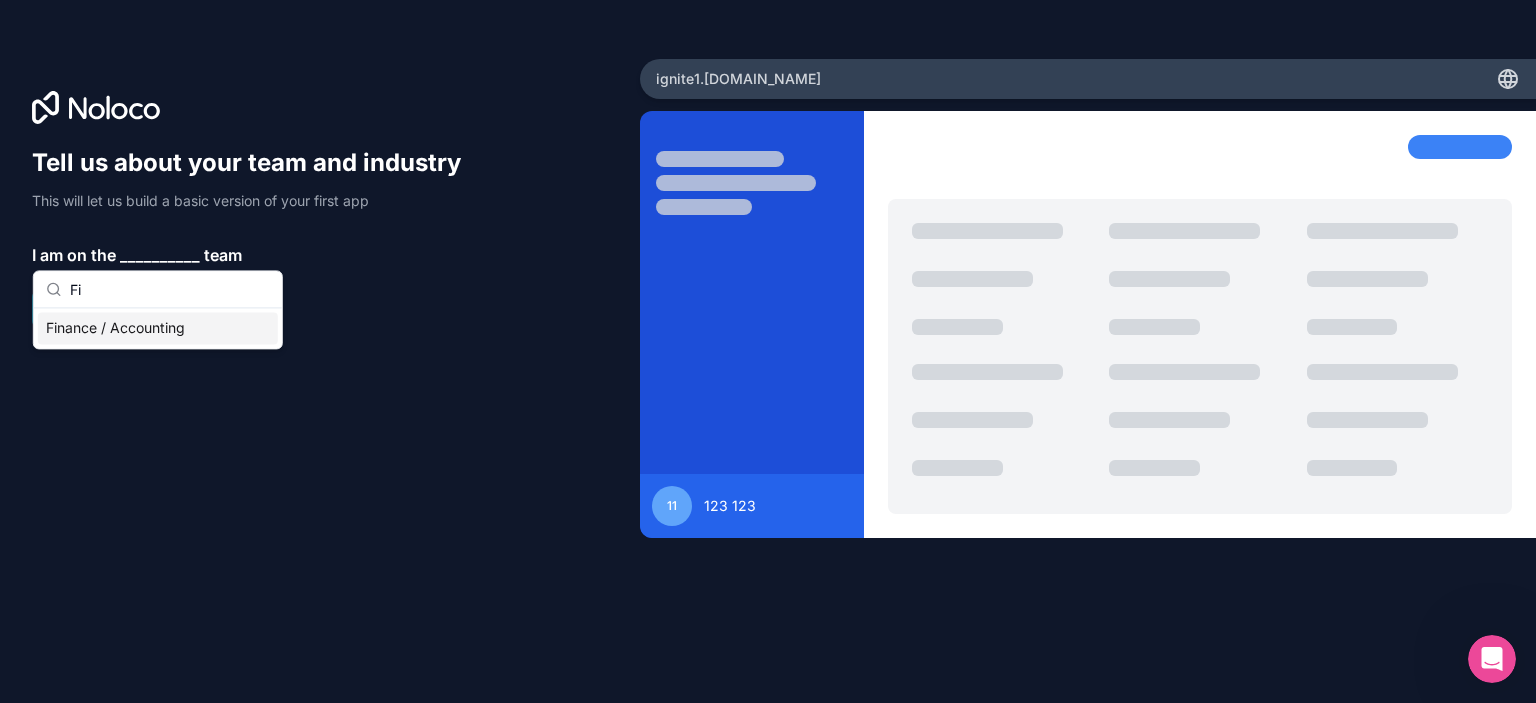 type on "F" 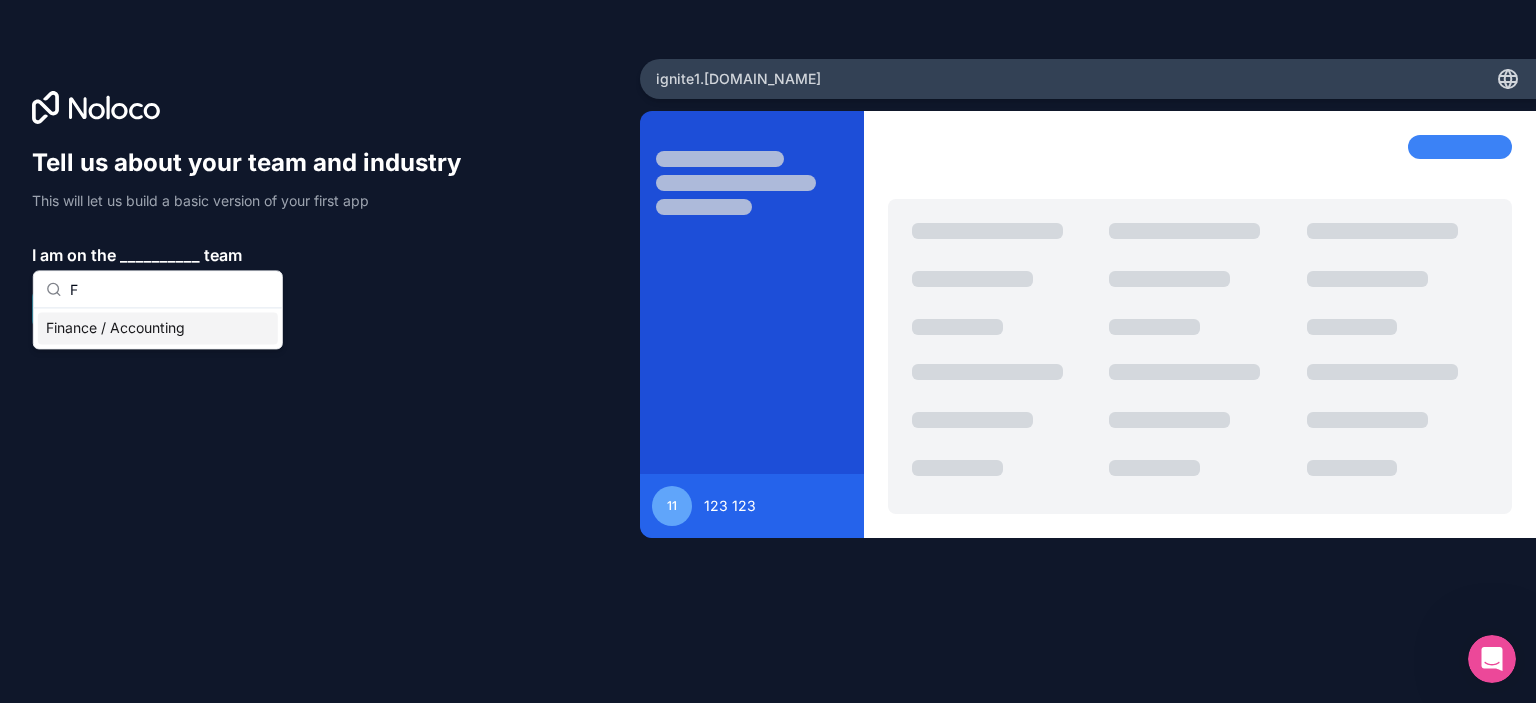 type 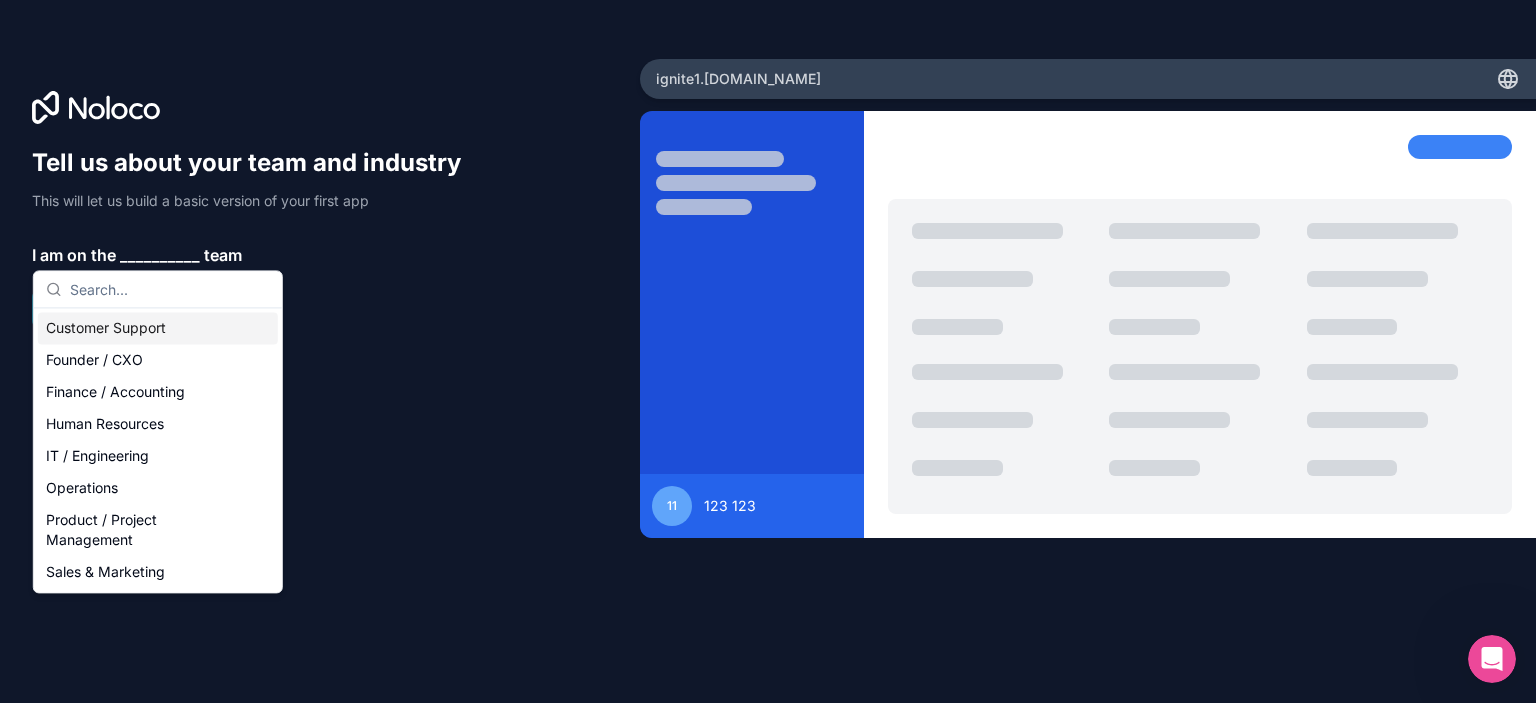 click on "Customer Support" at bounding box center (158, 328) 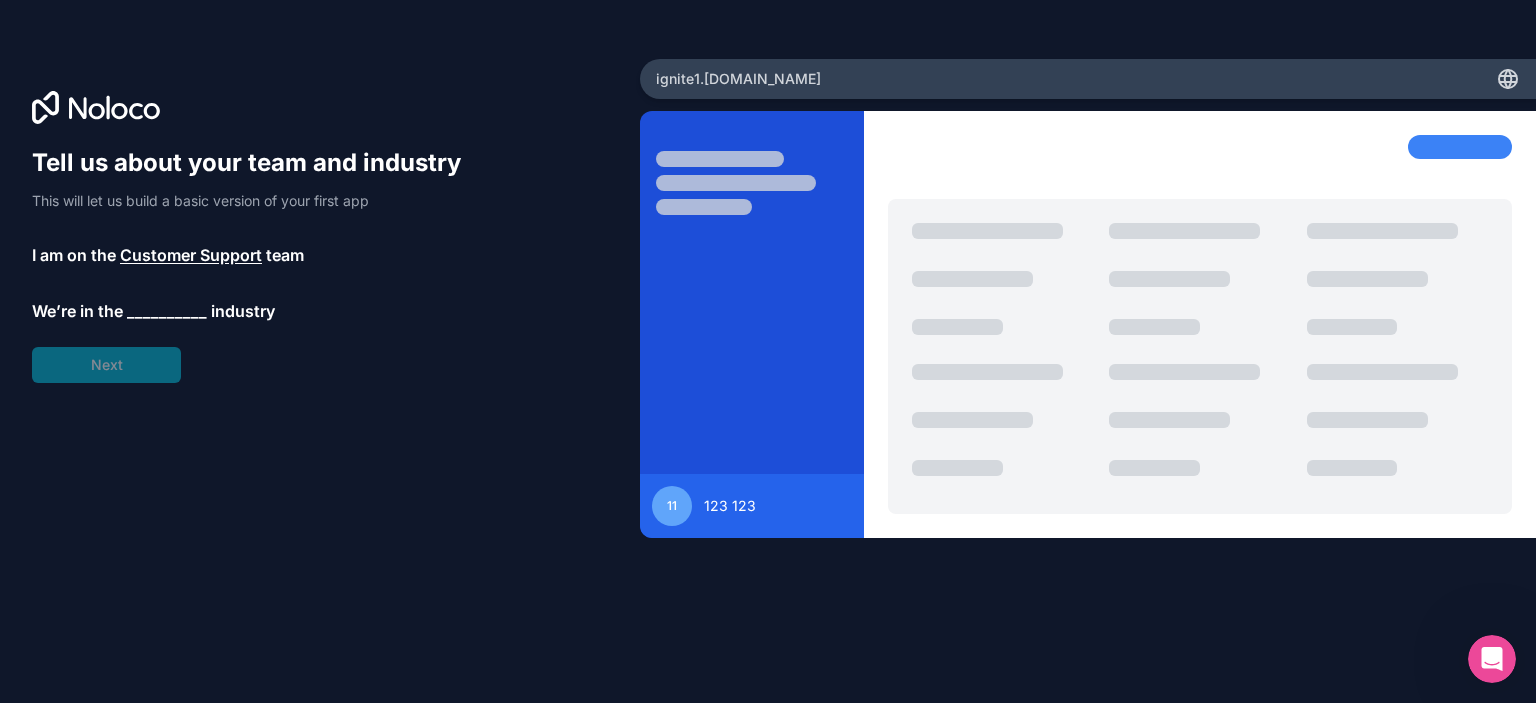 click on "Customer Support" at bounding box center [191, 255] 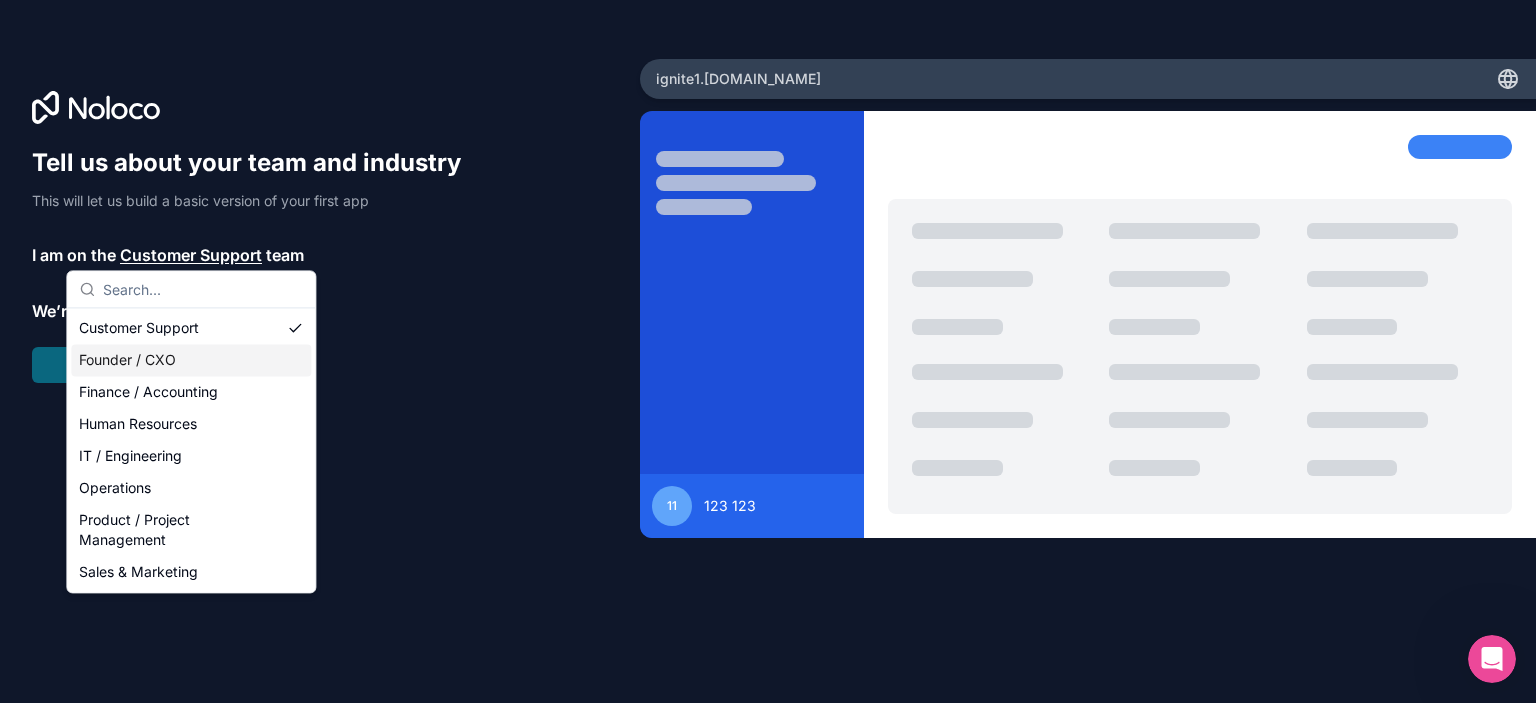 click on "Founder / CXO" at bounding box center [191, 360] 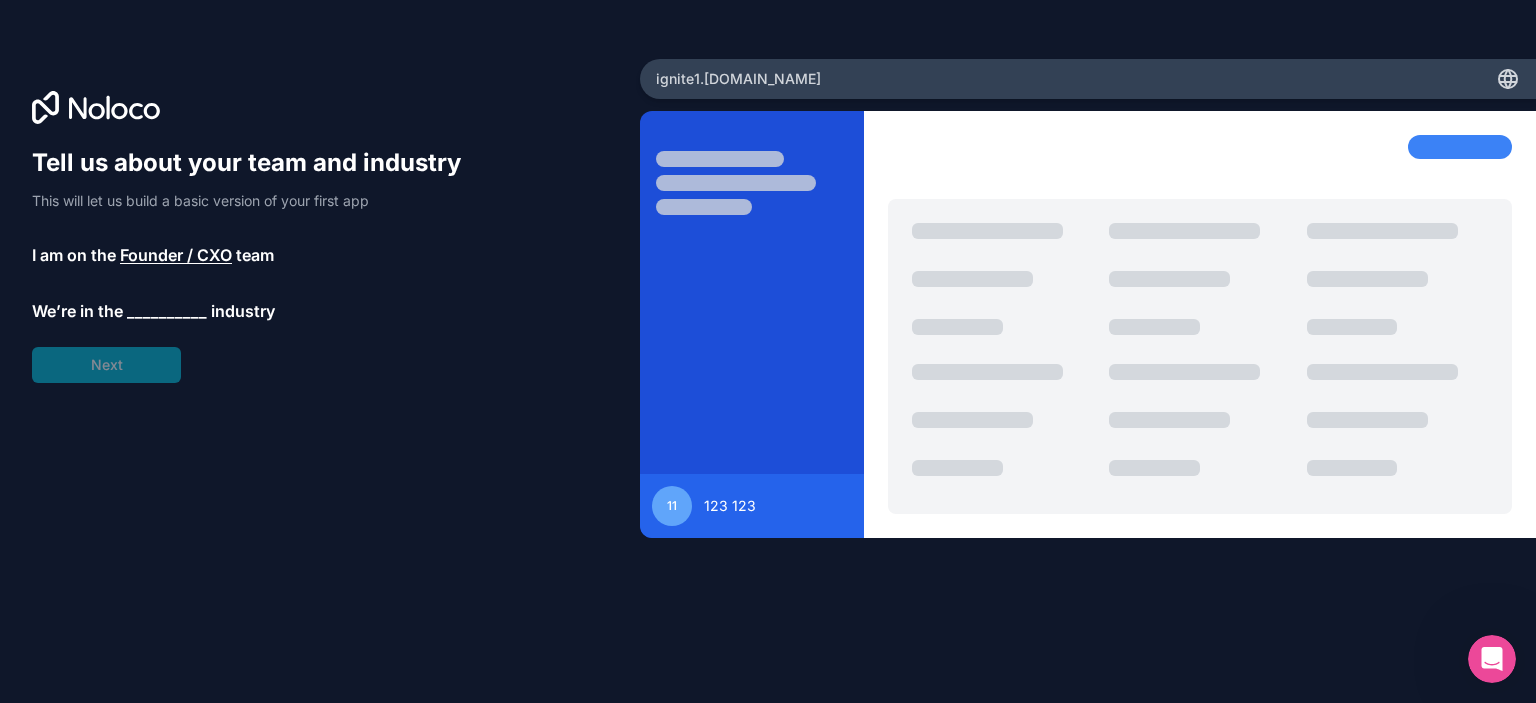 click on "Founder / CXO" at bounding box center (176, 255) 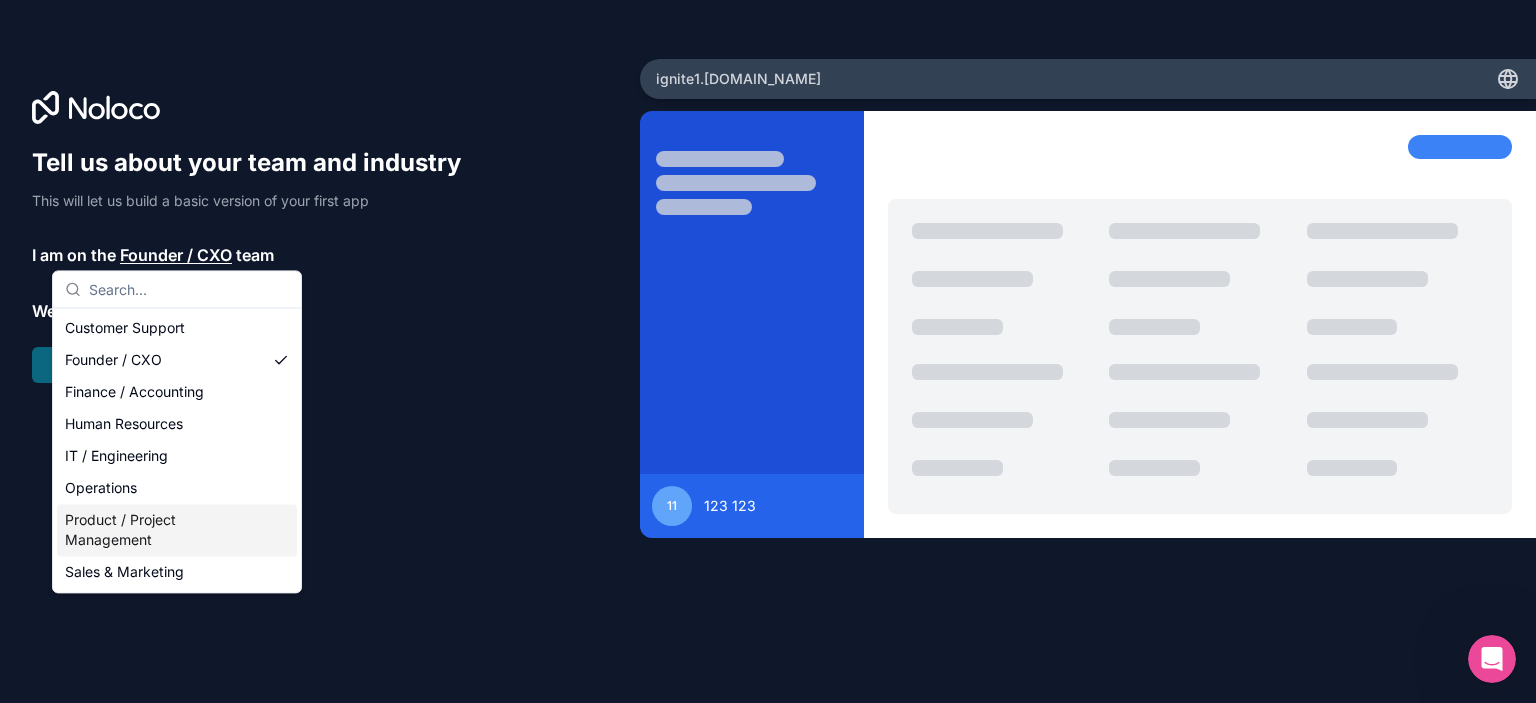 click on "Product / Project Management" at bounding box center [177, 530] 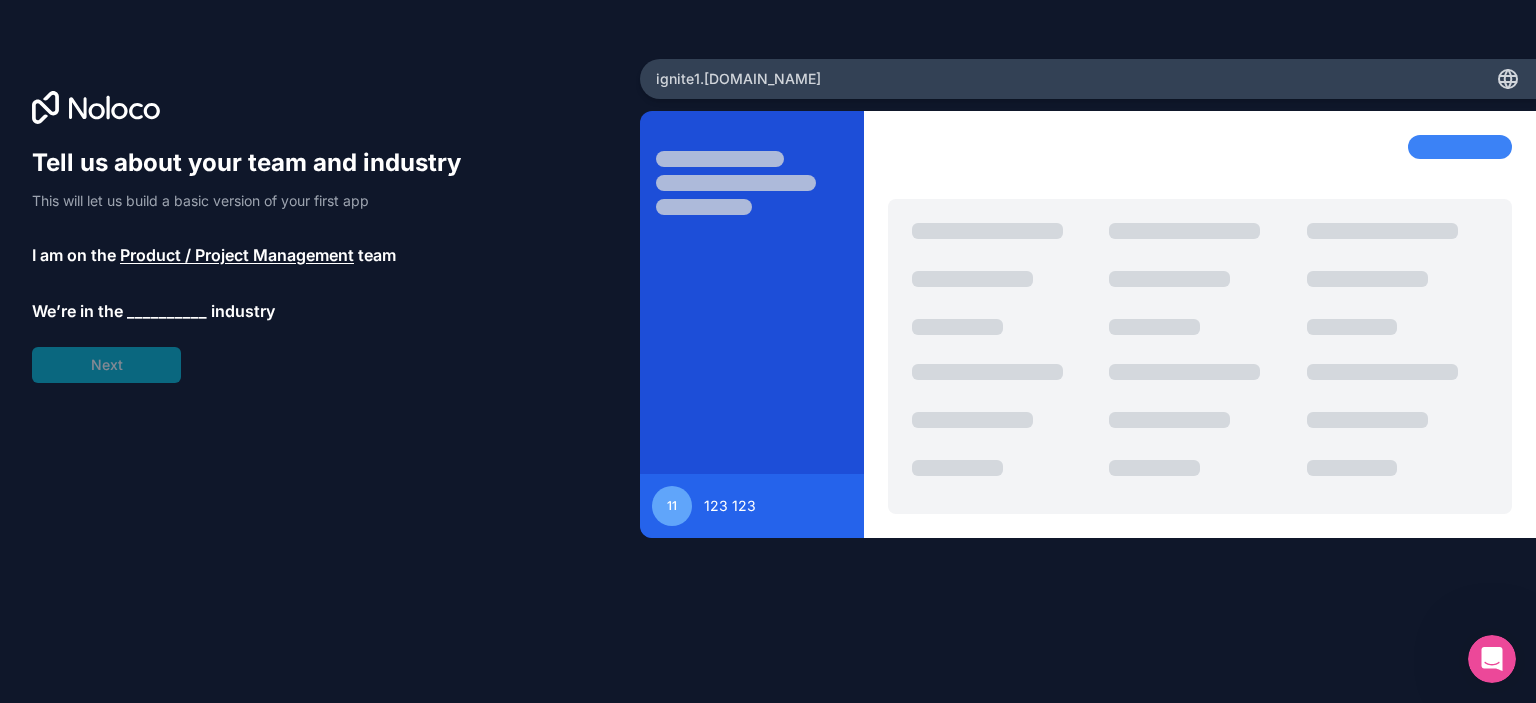 click on "Product / Project Management" at bounding box center [237, 255] 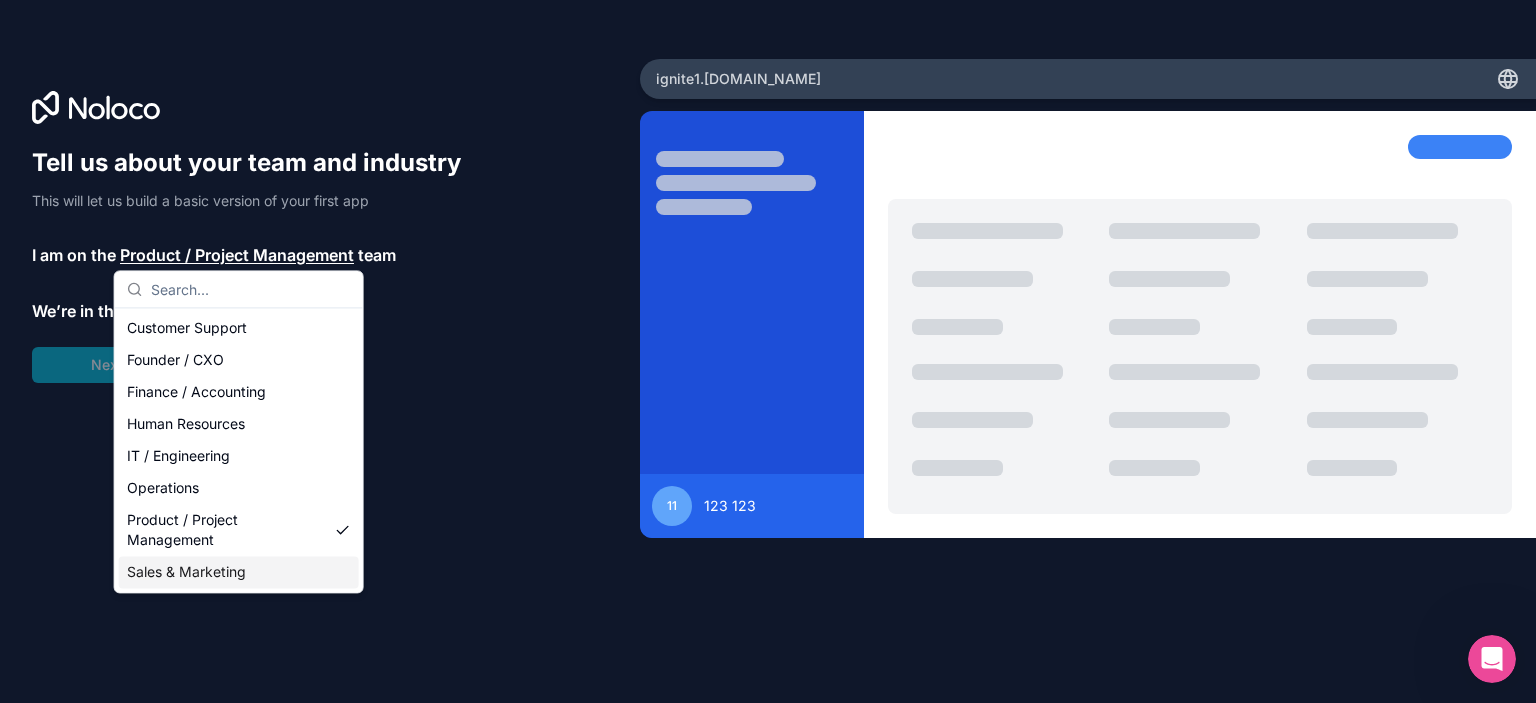 click on "Sales & Marketing" at bounding box center (239, 572) 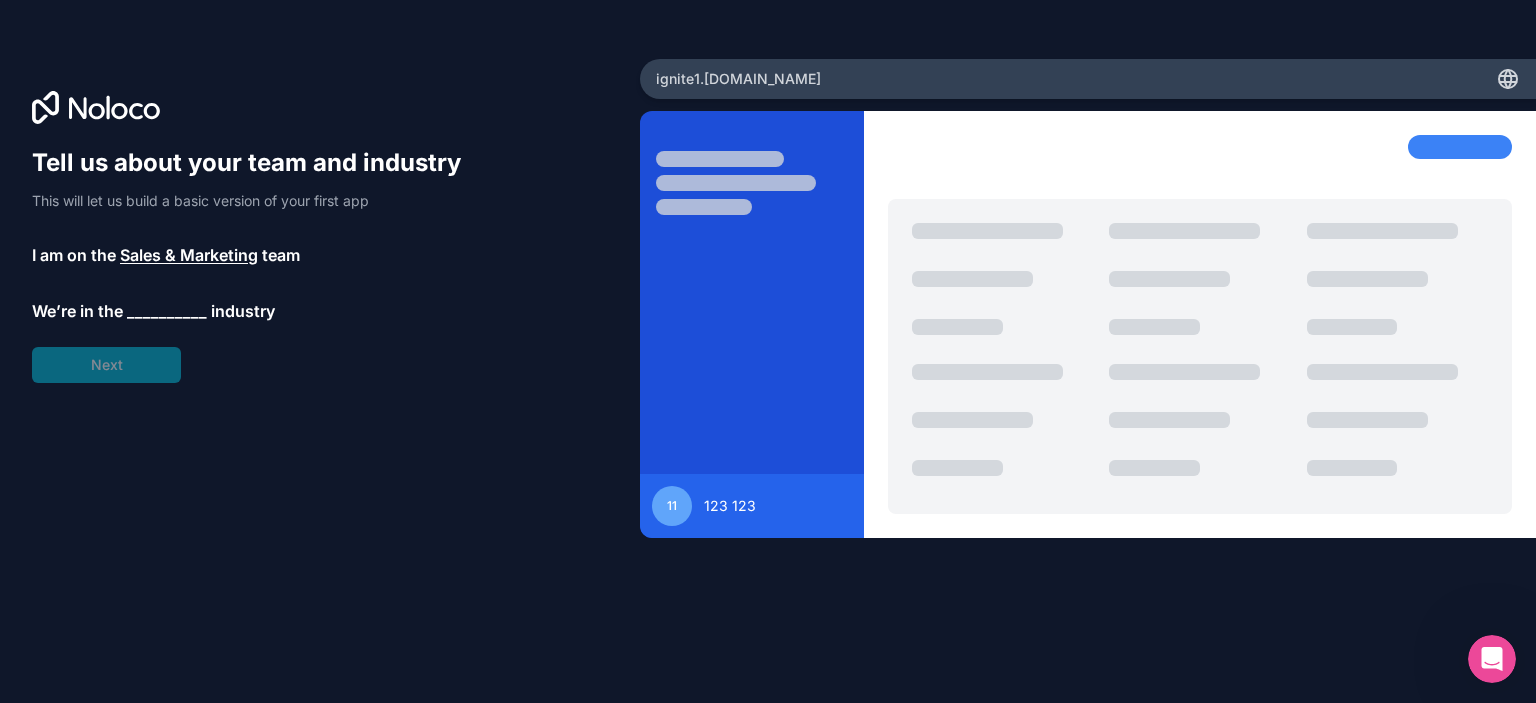 click on "Sales & Marketing" at bounding box center [189, 255] 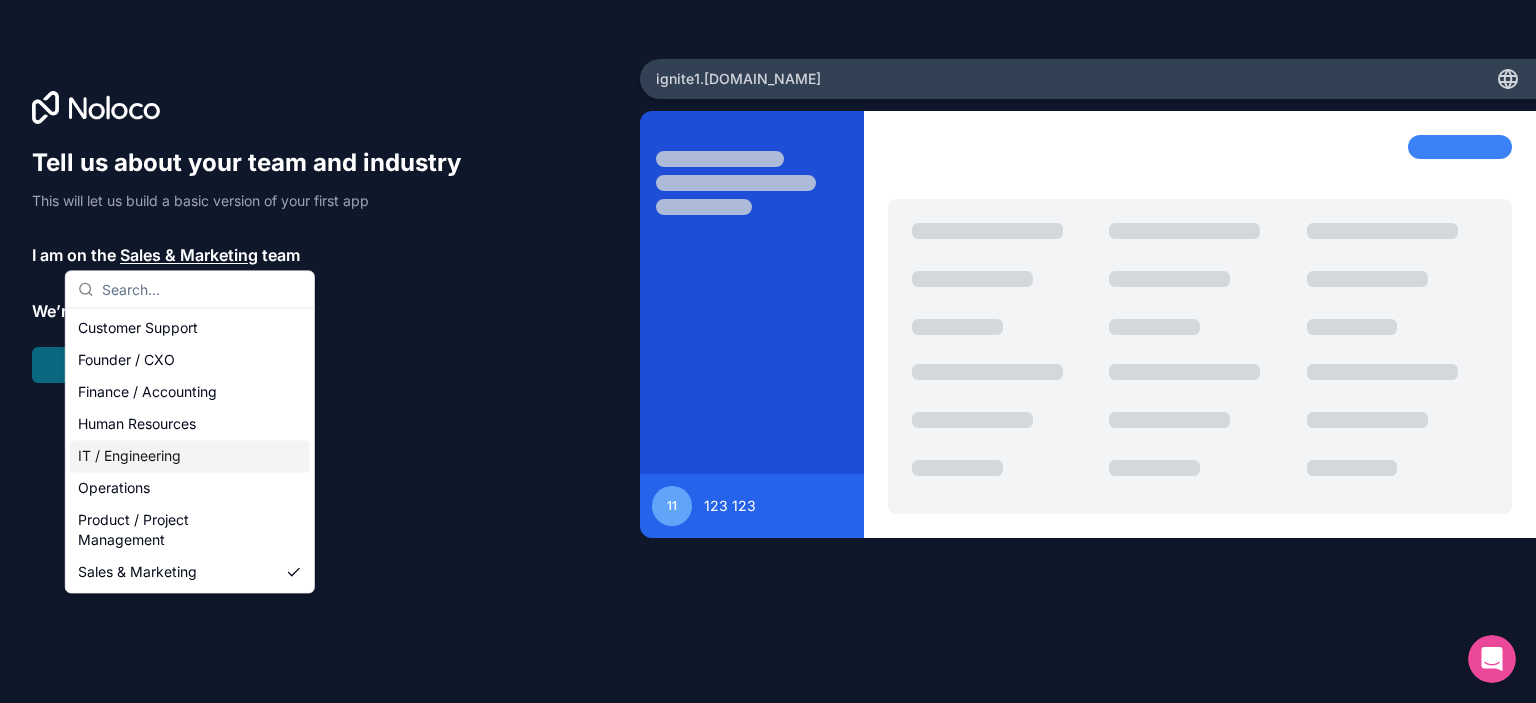 click on "IT / Engineering" at bounding box center [190, 456] 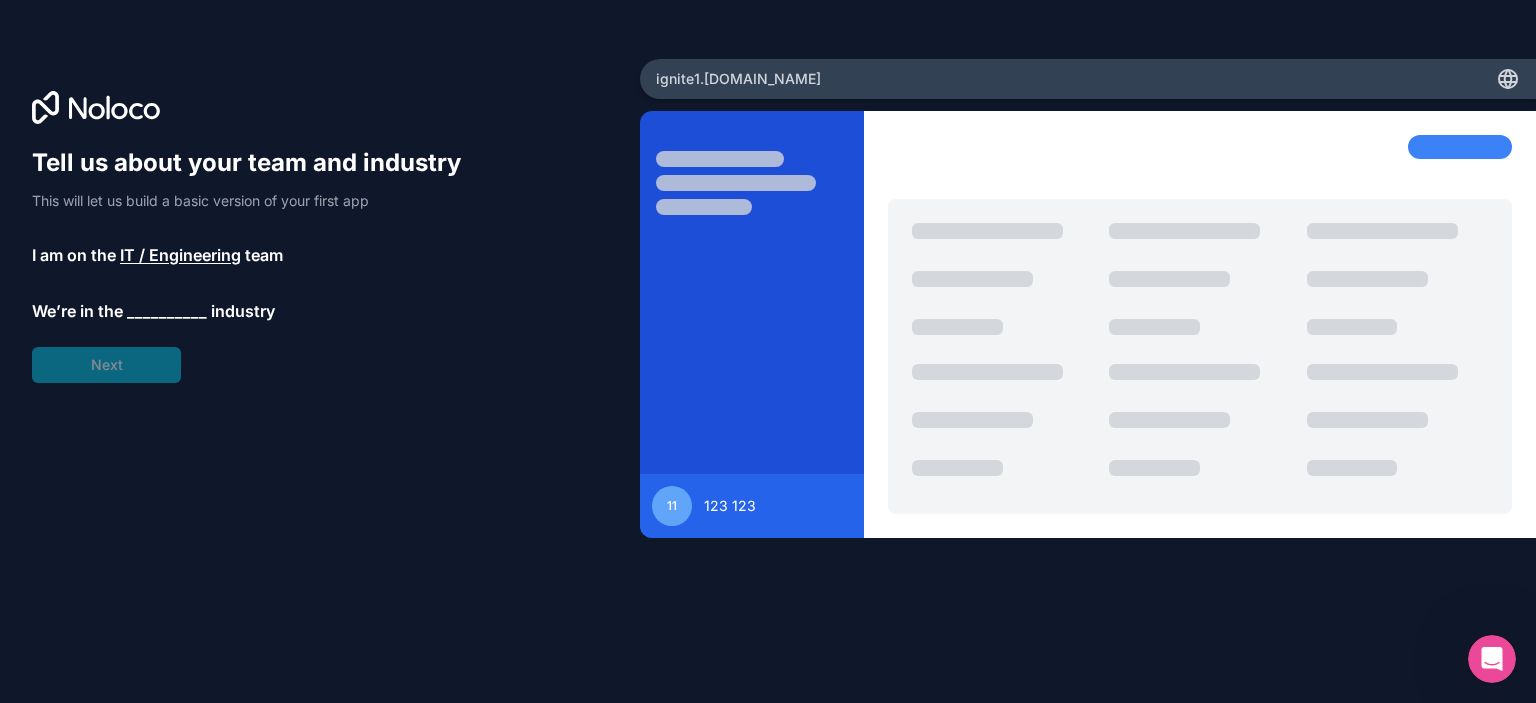 click on "__________" at bounding box center [167, 311] 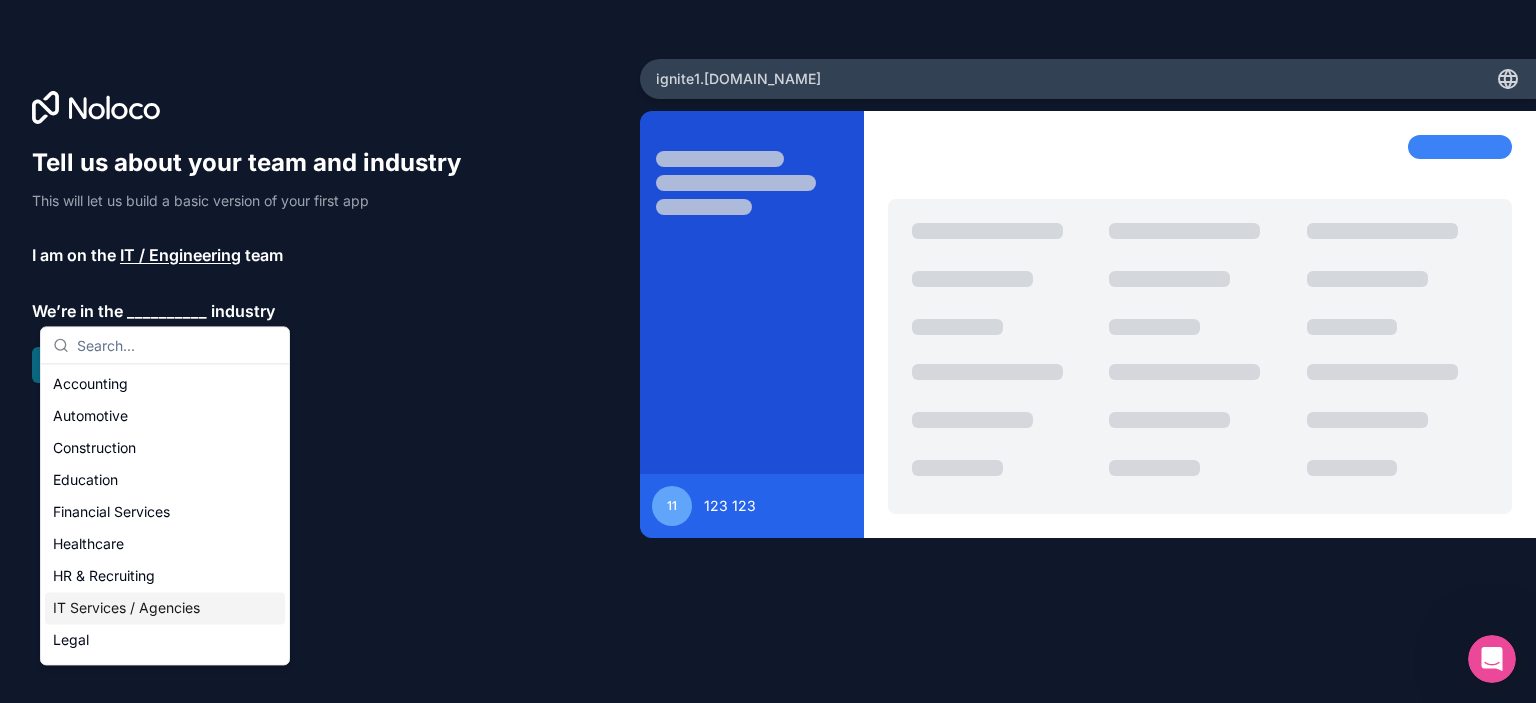scroll, scrollTop: 412, scrollLeft: 0, axis: vertical 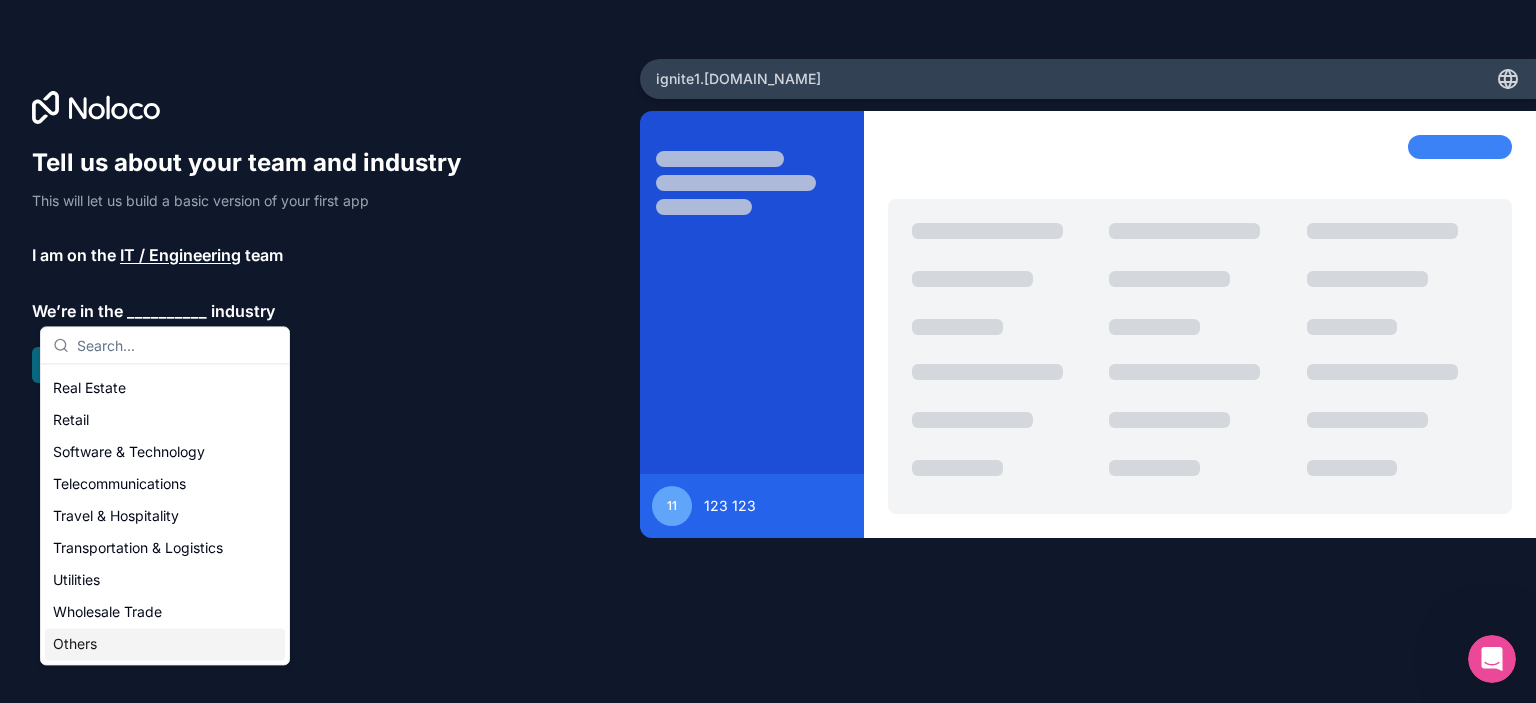click on "Others" at bounding box center (165, 644) 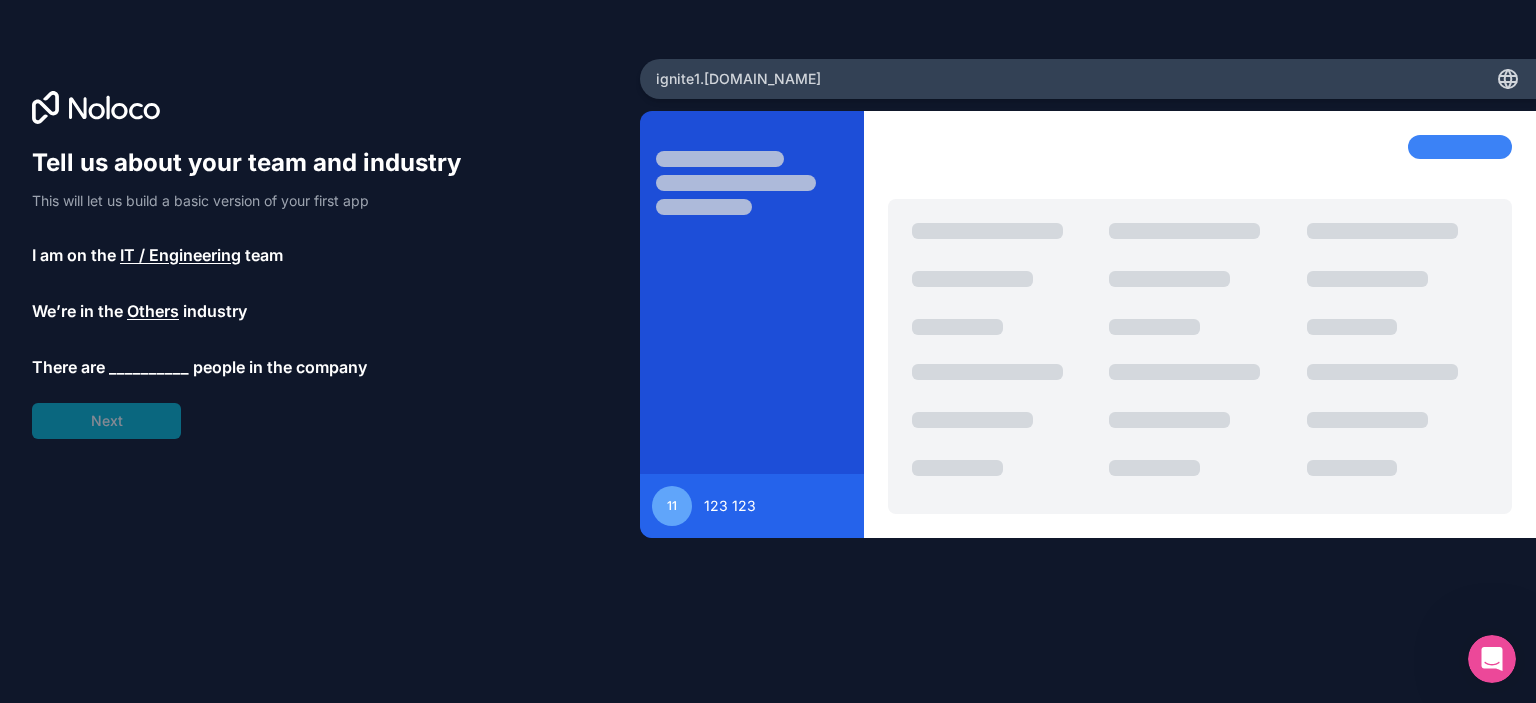 click on "Others" at bounding box center (153, 311) 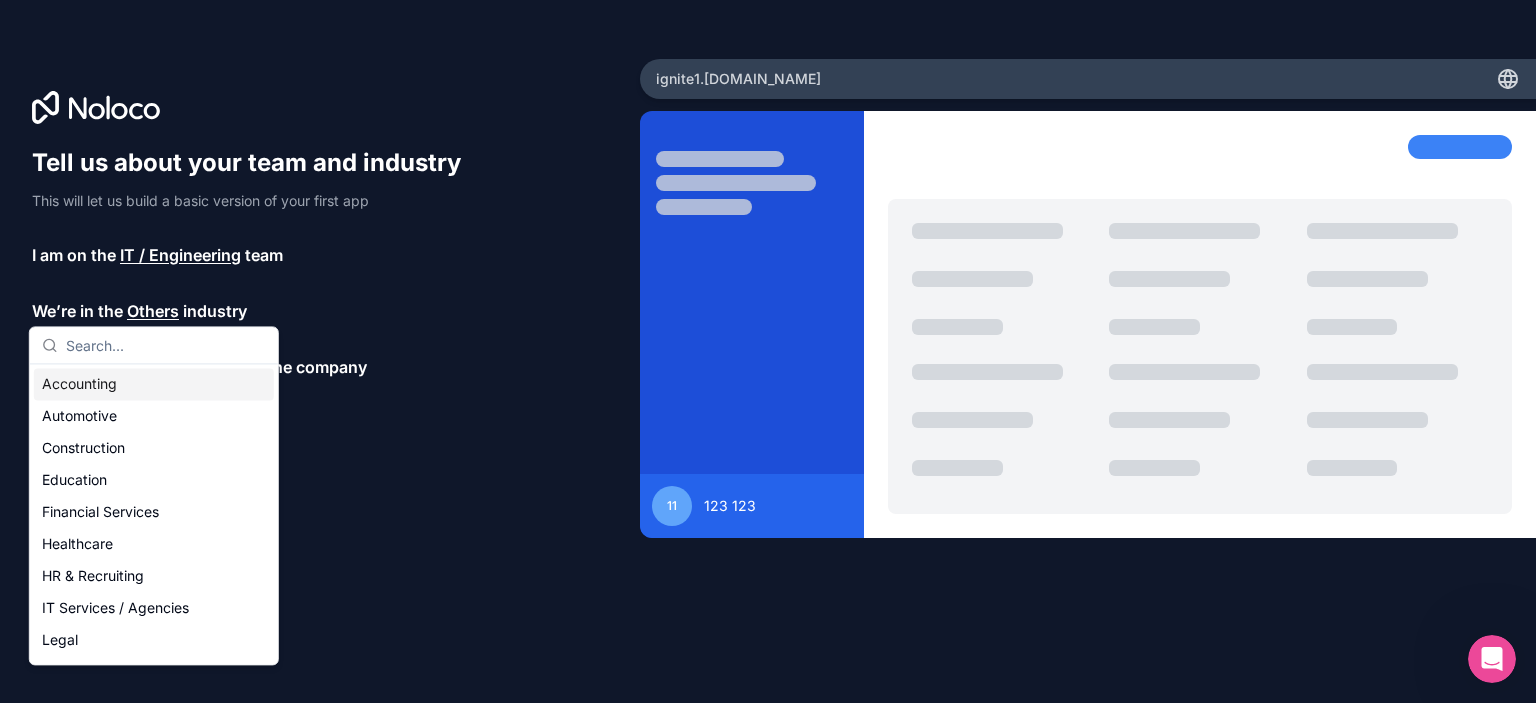 click on "Tell us about your team and industry This will let us build a basic version of your first app I am on the  IT / Engineering team We’re in the  Others industry There are  __________ people in the company Next" at bounding box center [256, 293] 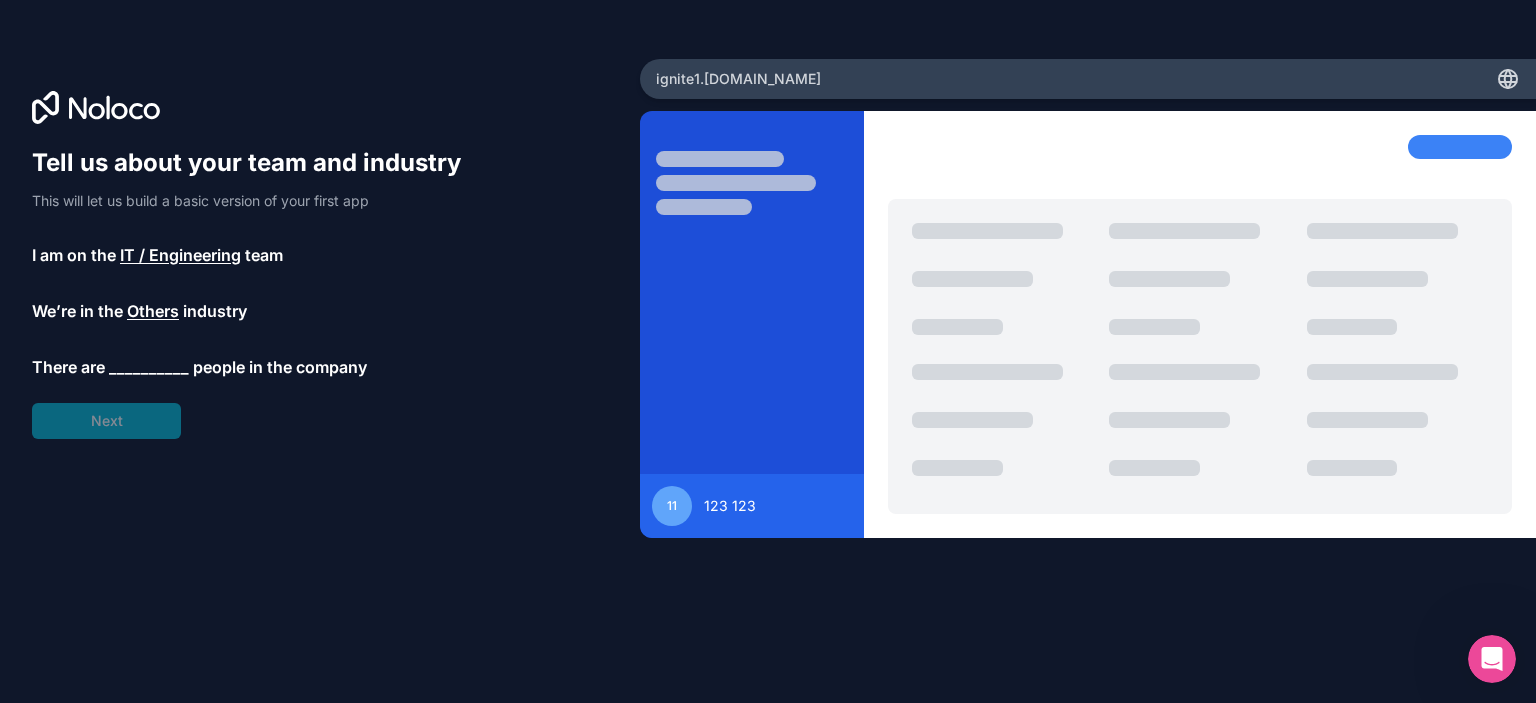 click on "Others" at bounding box center (153, 311) 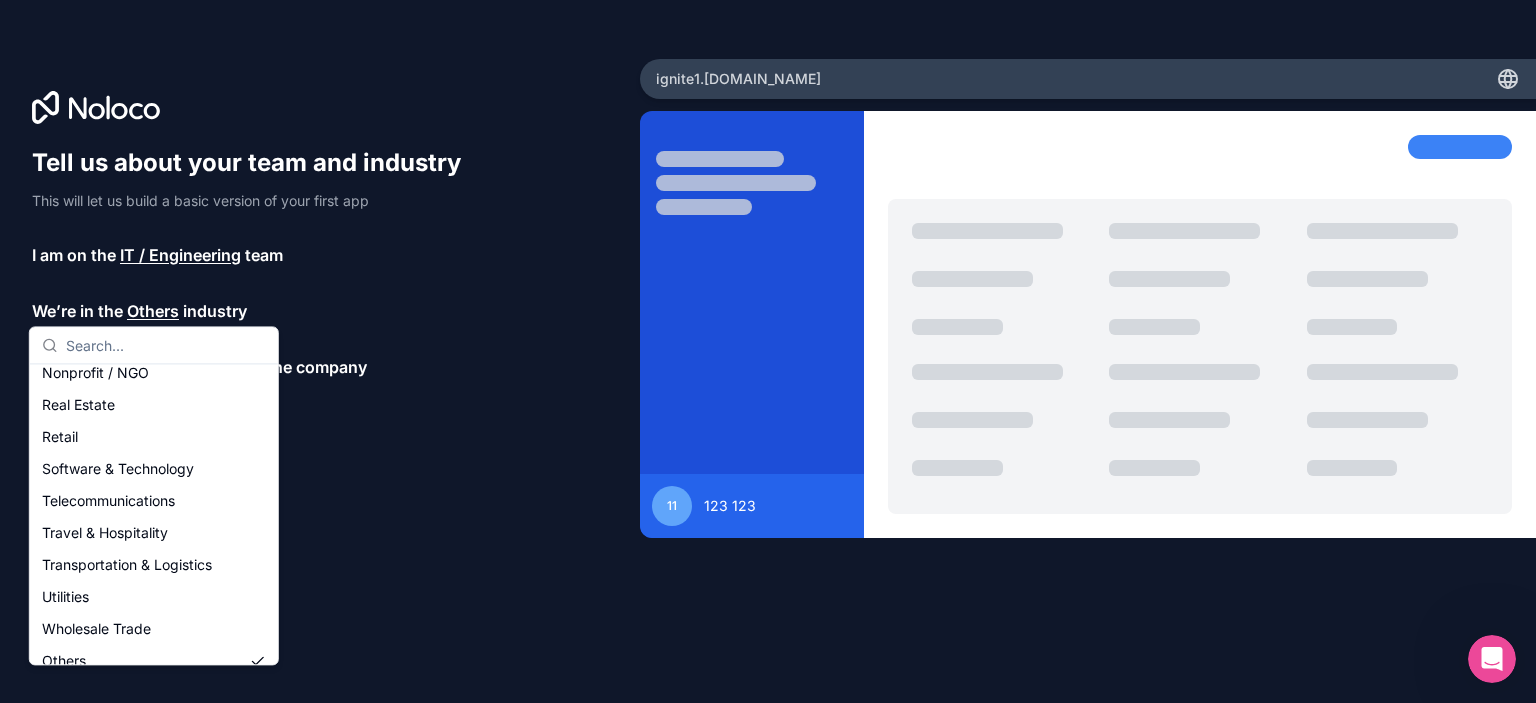 scroll, scrollTop: 412, scrollLeft: 0, axis: vertical 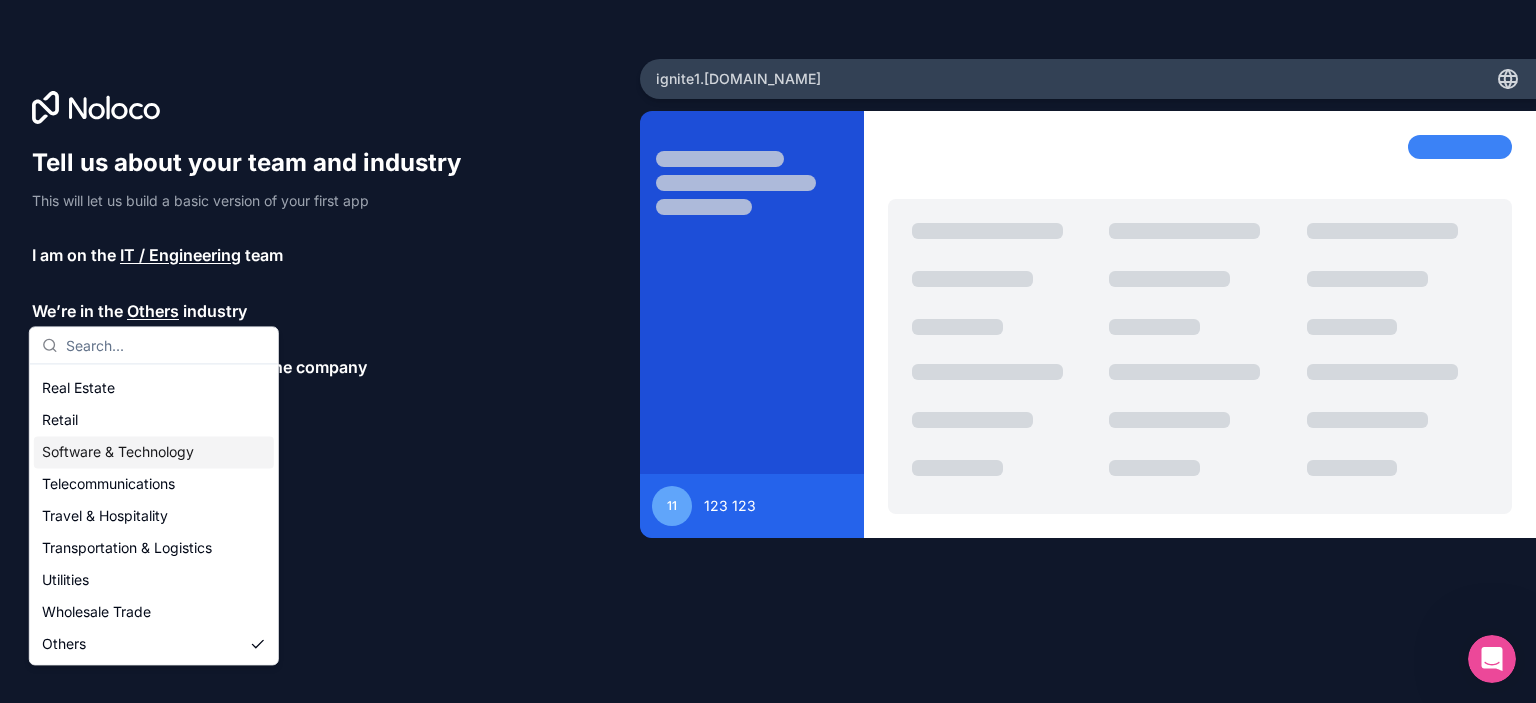 click on "Software & Technology" at bounding box center (154, 452) 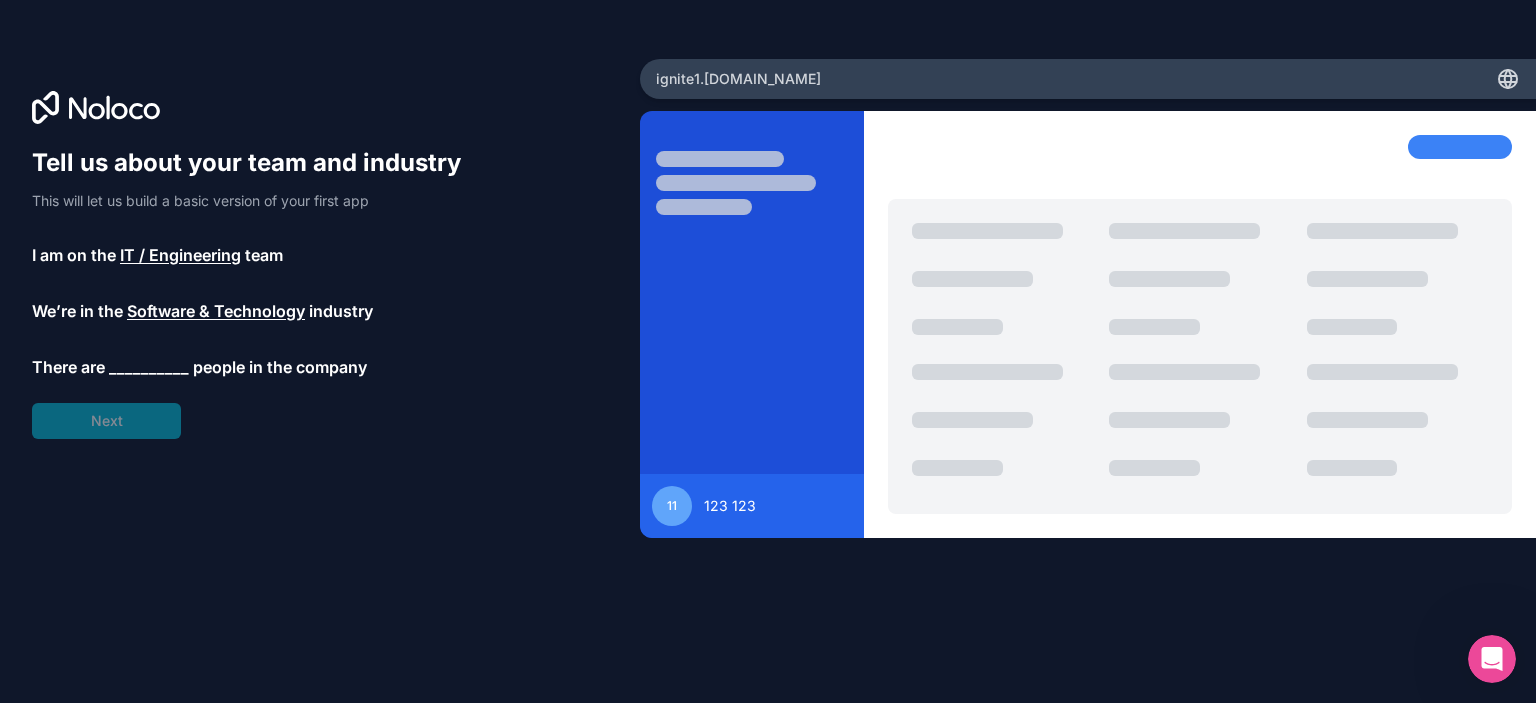 click on "__________" at bounding box center (149, 367) 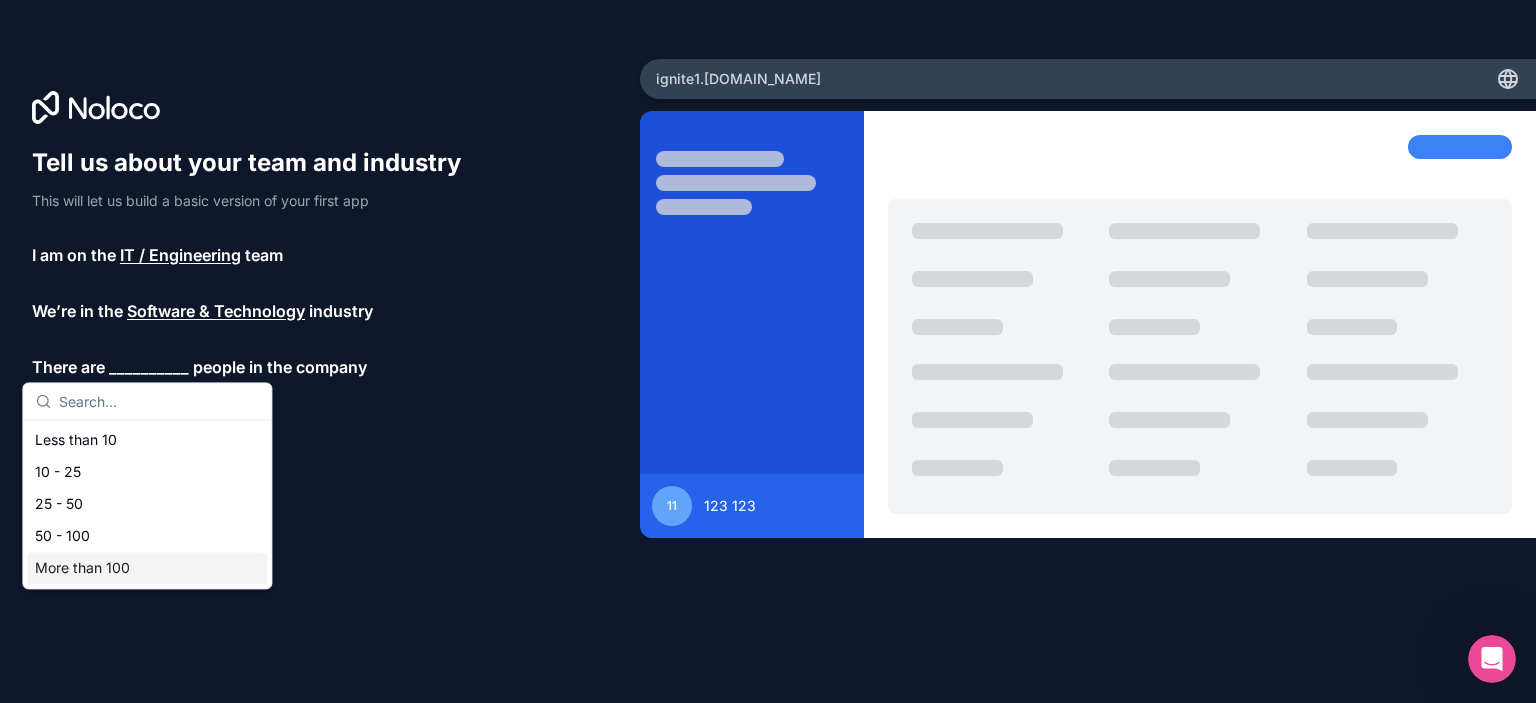 click on "More than 100" at bounding box center [147, 568] 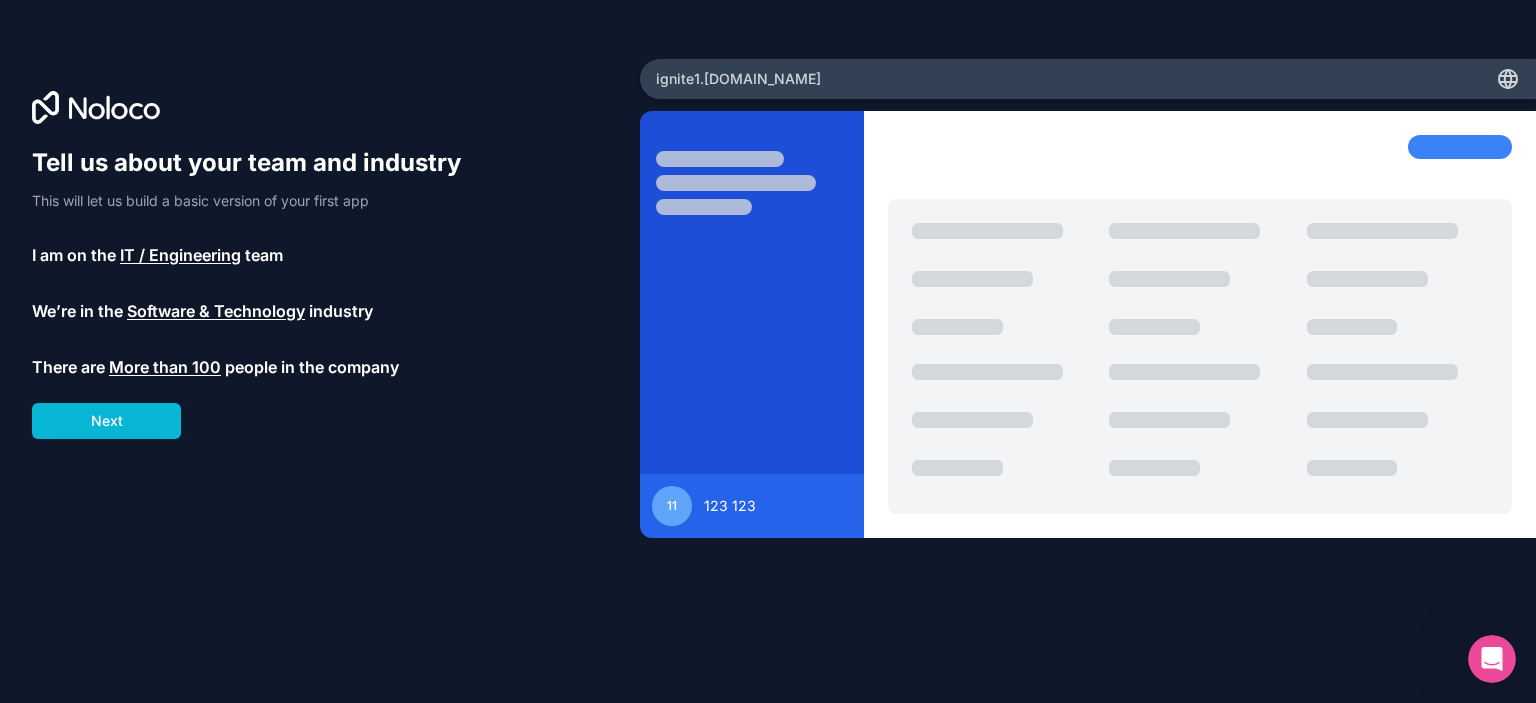 click on "More than 100" at bounding box center (165, 367) 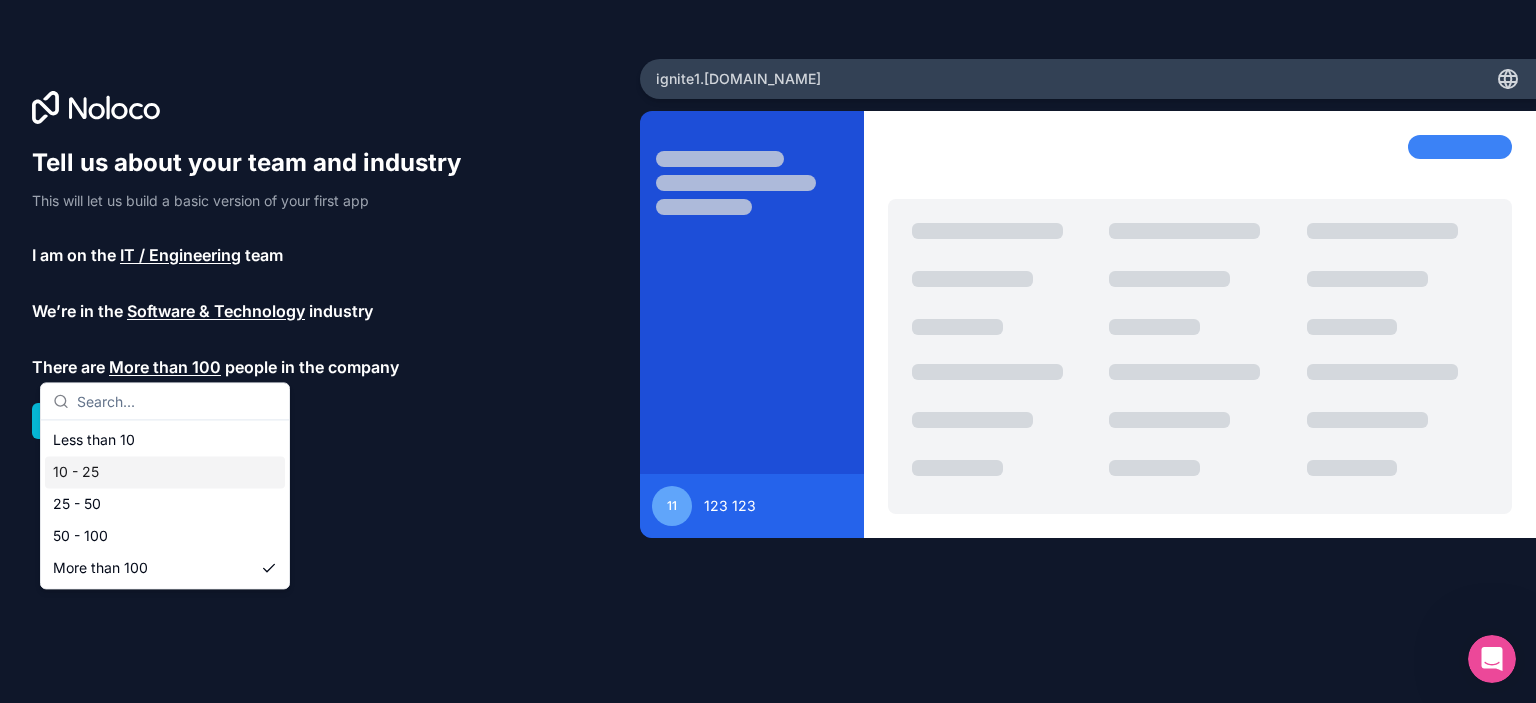 click on "10 - 25" at bounding box center (165, 472) 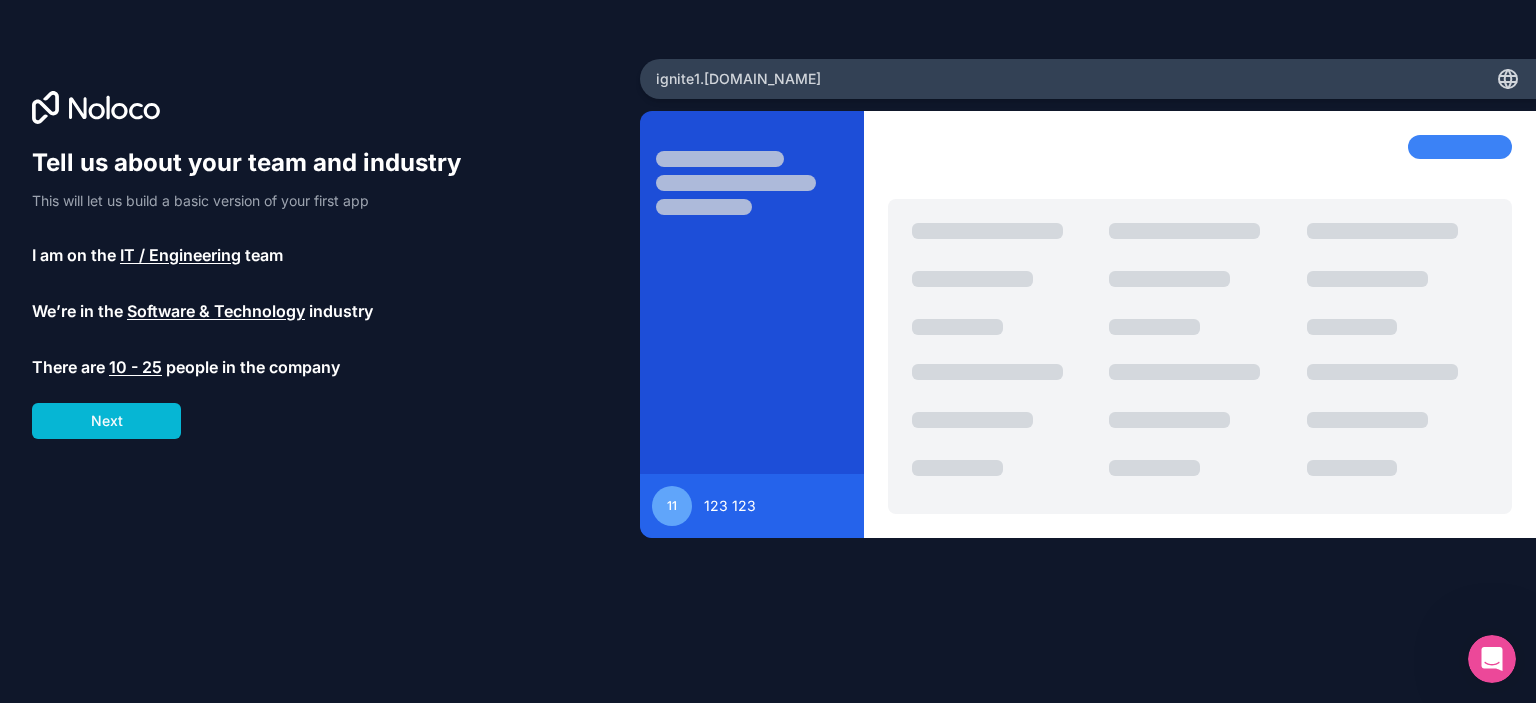 click on "10 - 25" at bounding box center [135, 367] 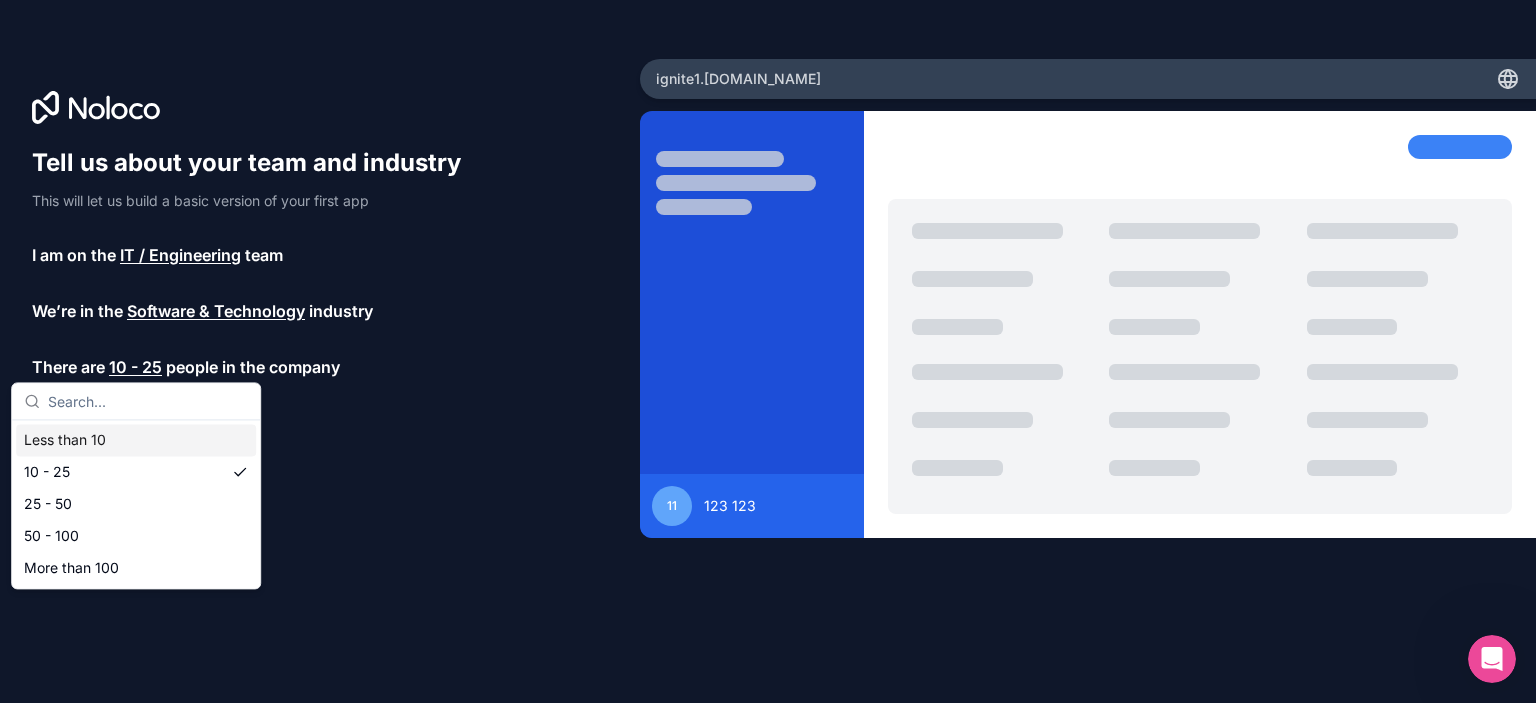 click at bounding box center (148, 401) 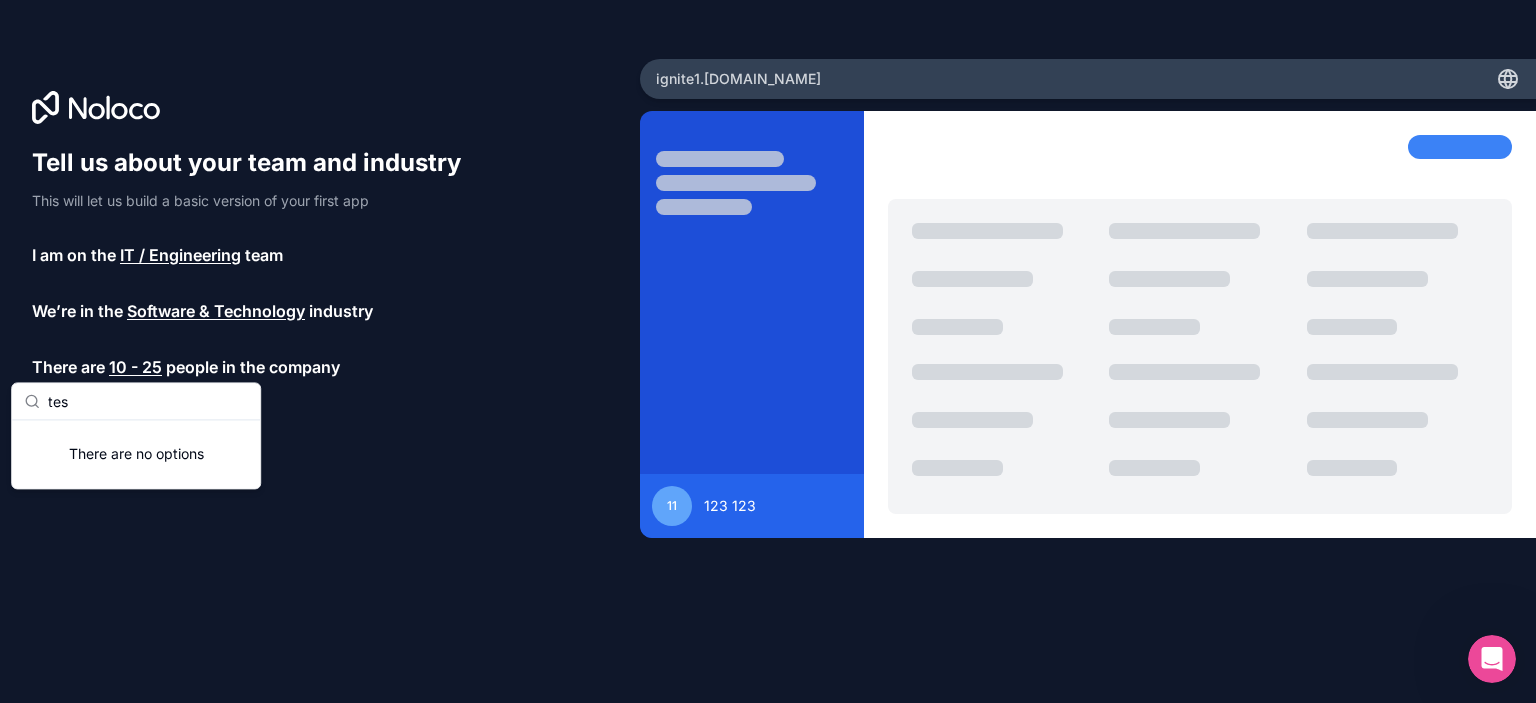 type on "test" 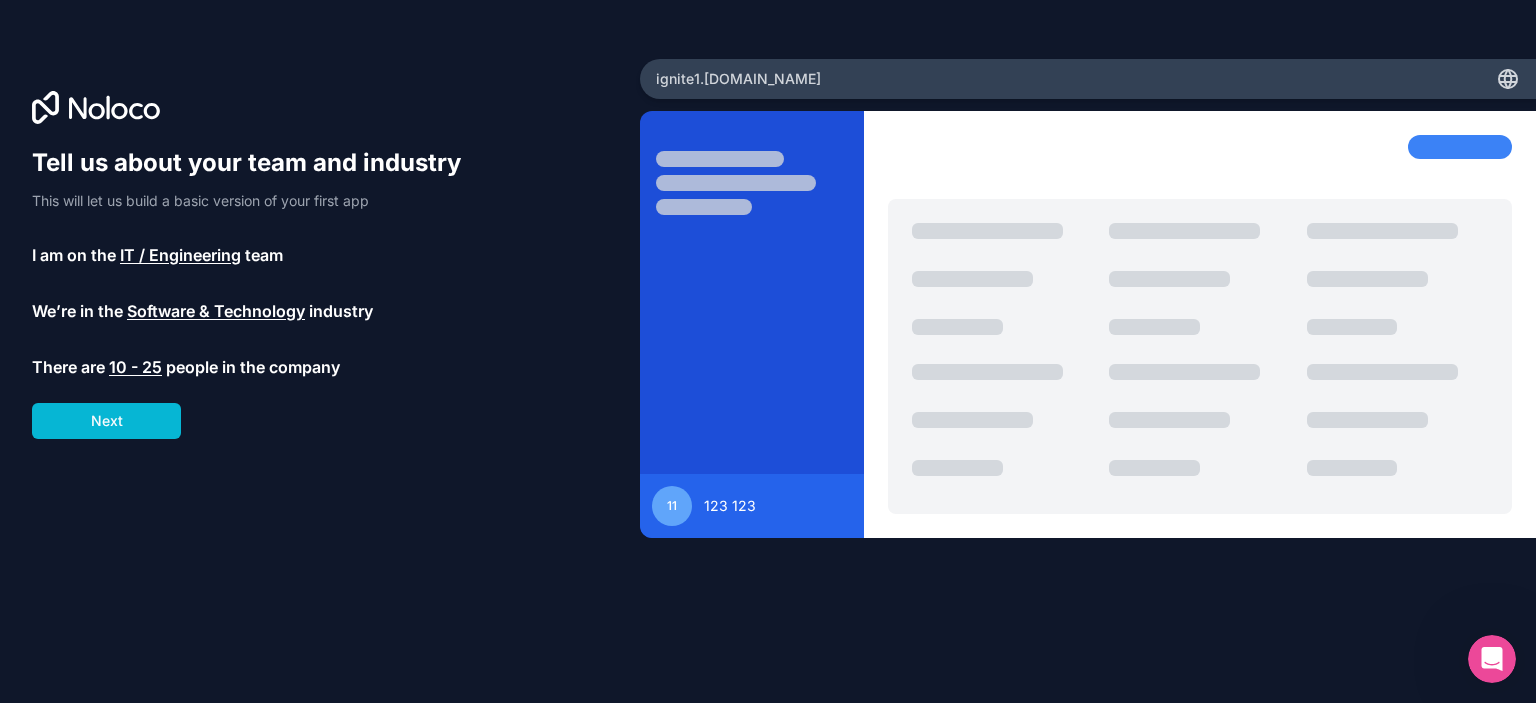 click on "Software & Technology" at bounding box center (216, 311) 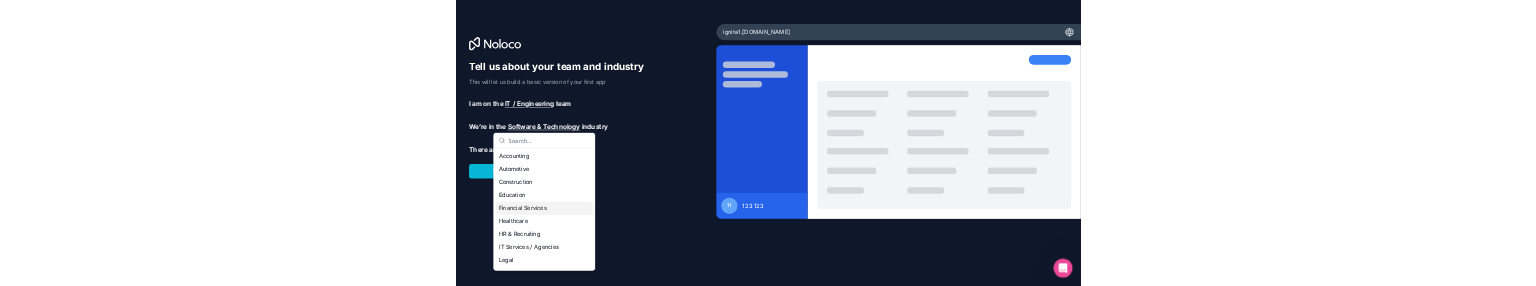 scroll, scrollTop: 412, scrollLeft: 0, axis: vertical 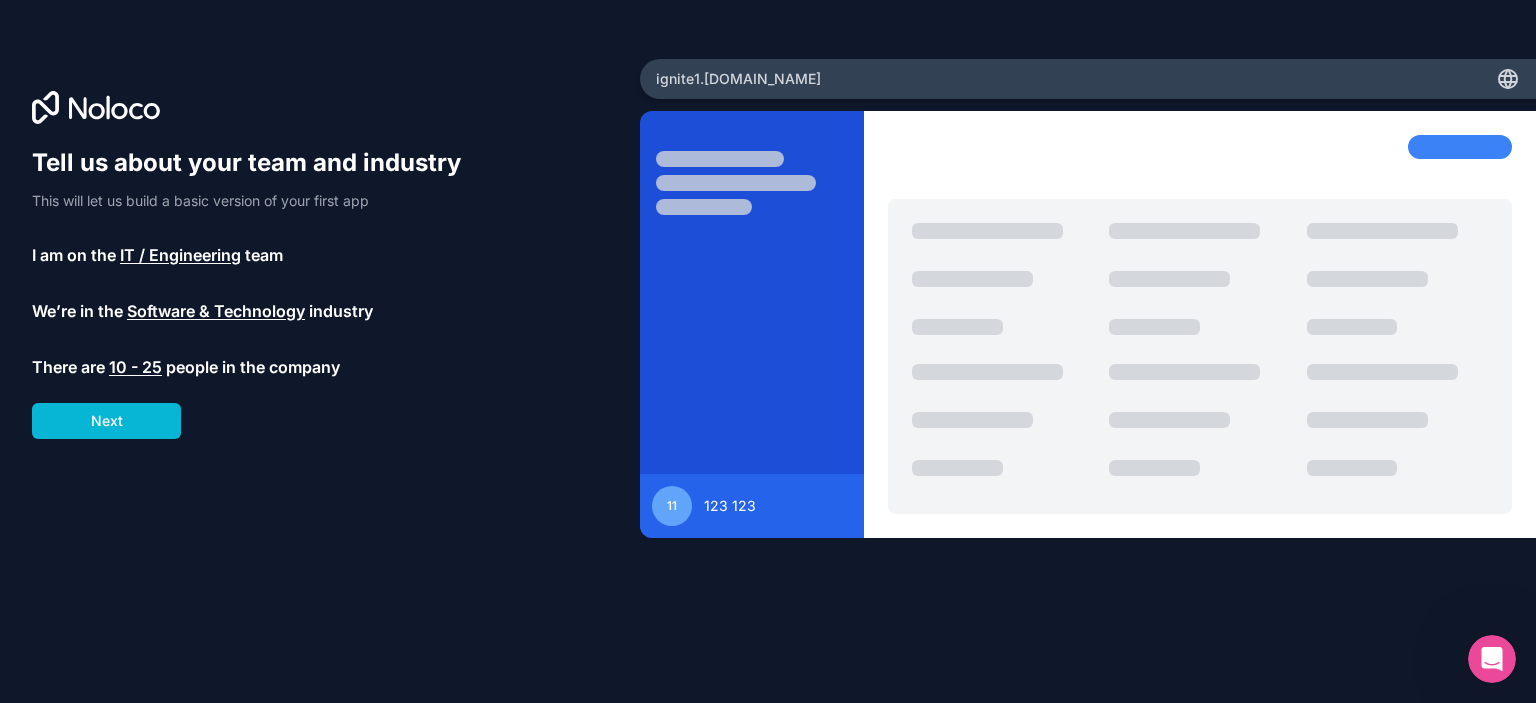 click on "Tell us about your team and industry This will let us build a basic version of your first app I am on the  IT / Engineering team We’re in the  Software & Technology industry There are  10 - 25 people in the company Next" at bounding box center [256, 293] 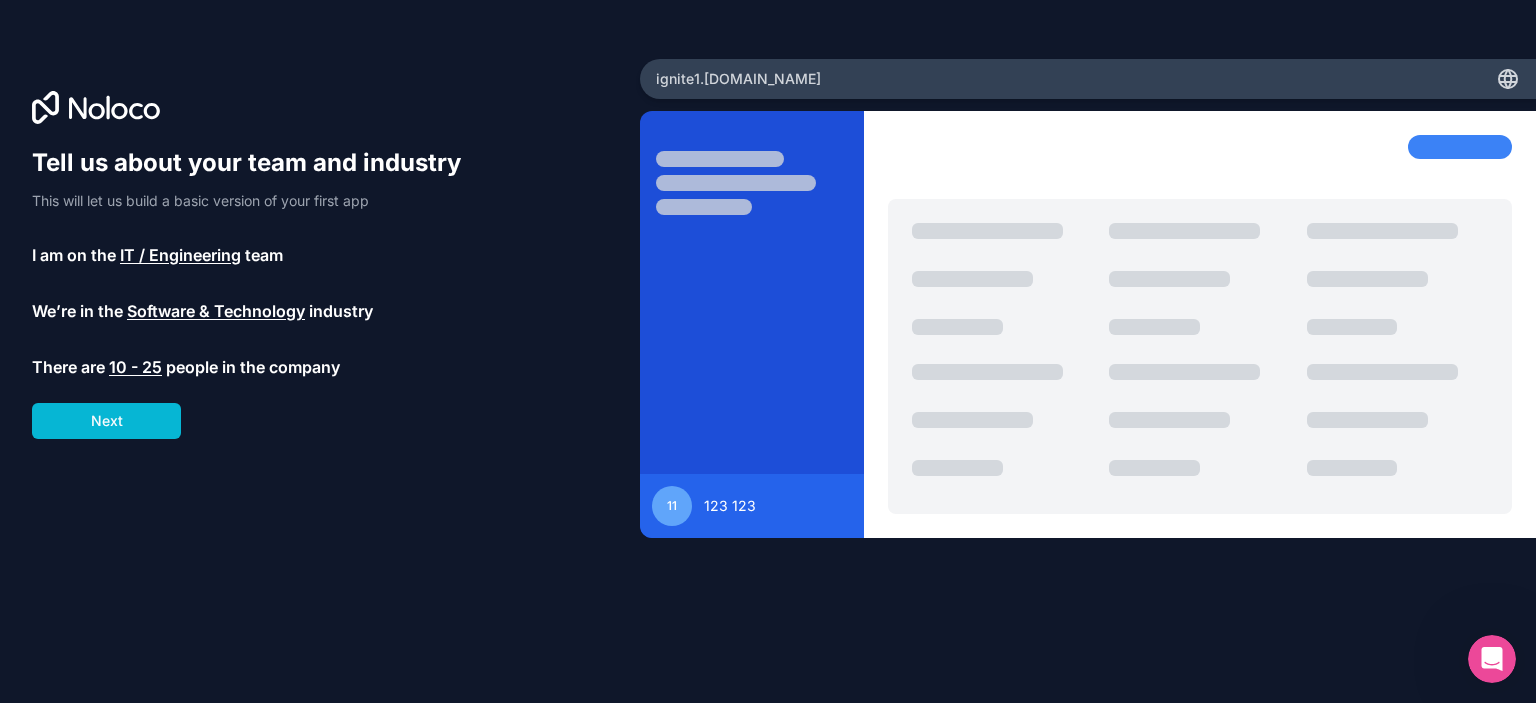 click 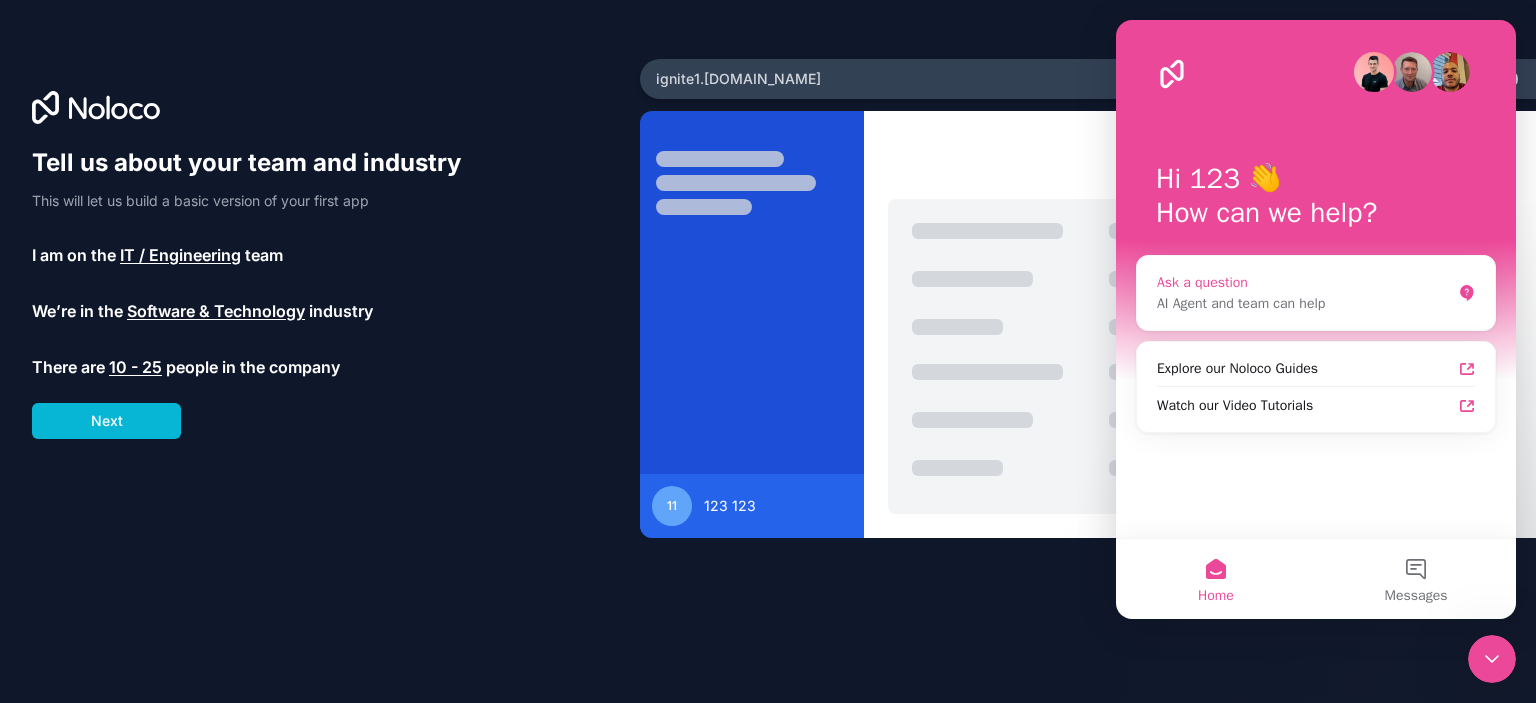 click on "Ask a question" at bounding box center [1304, 282] 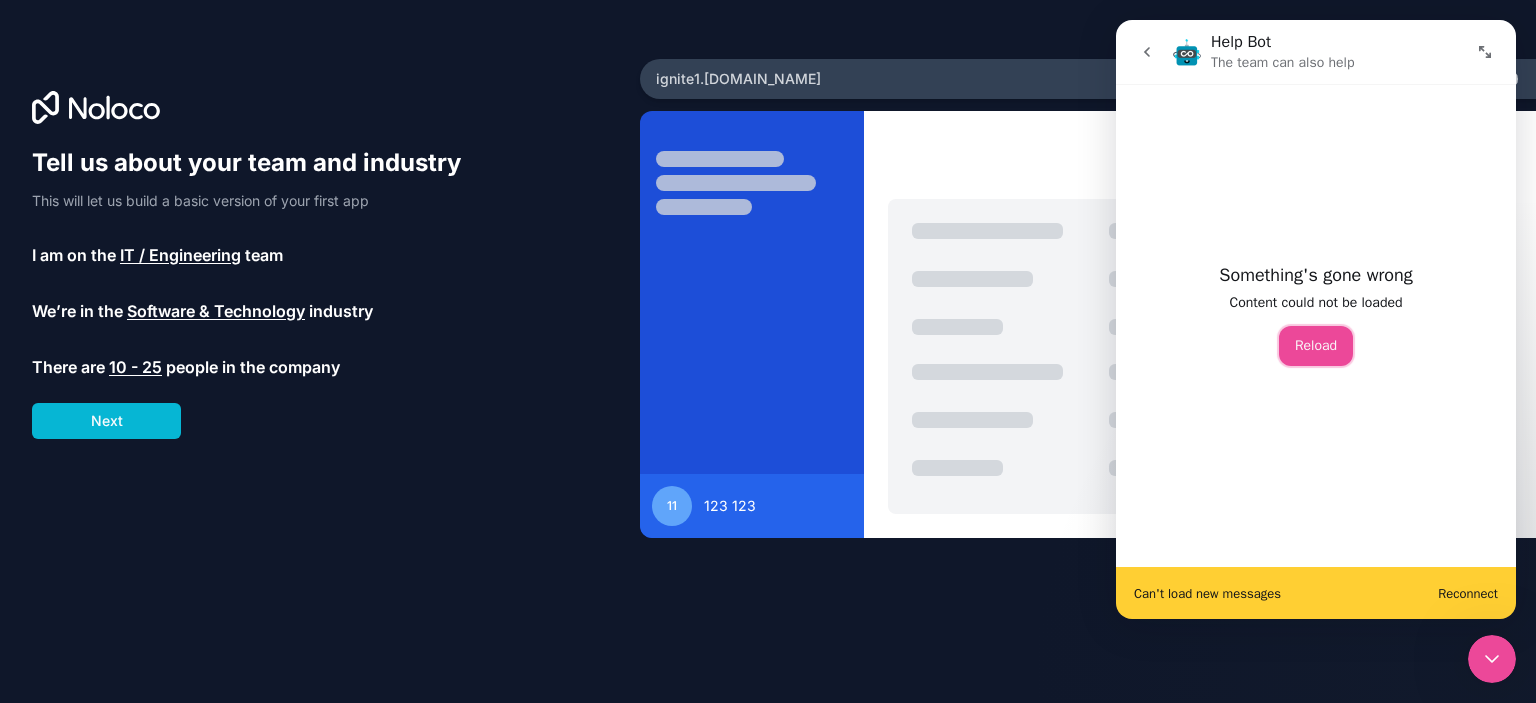 click on "Reload" at bounding box center [1316, 346] 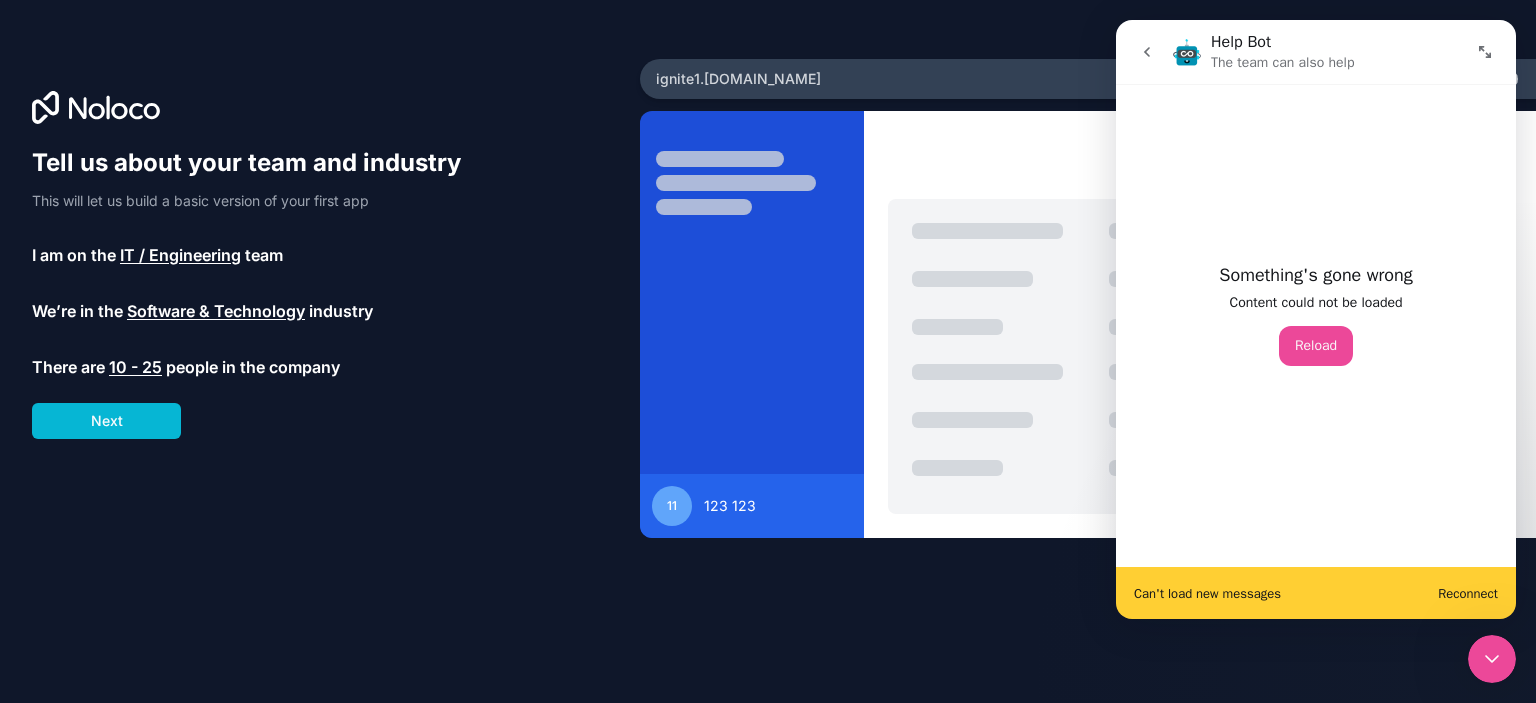 click 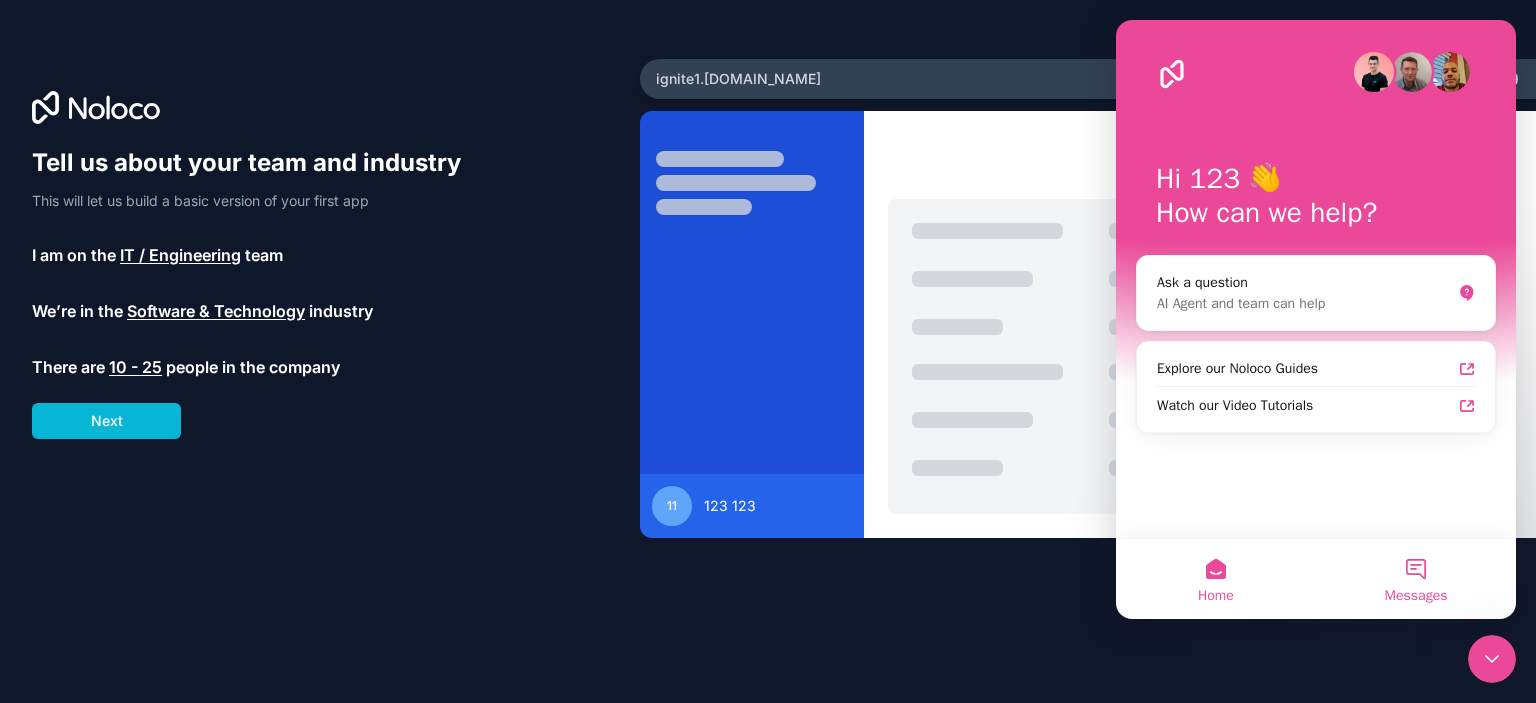 click on "Messages" at bounding box center (1416, 579) 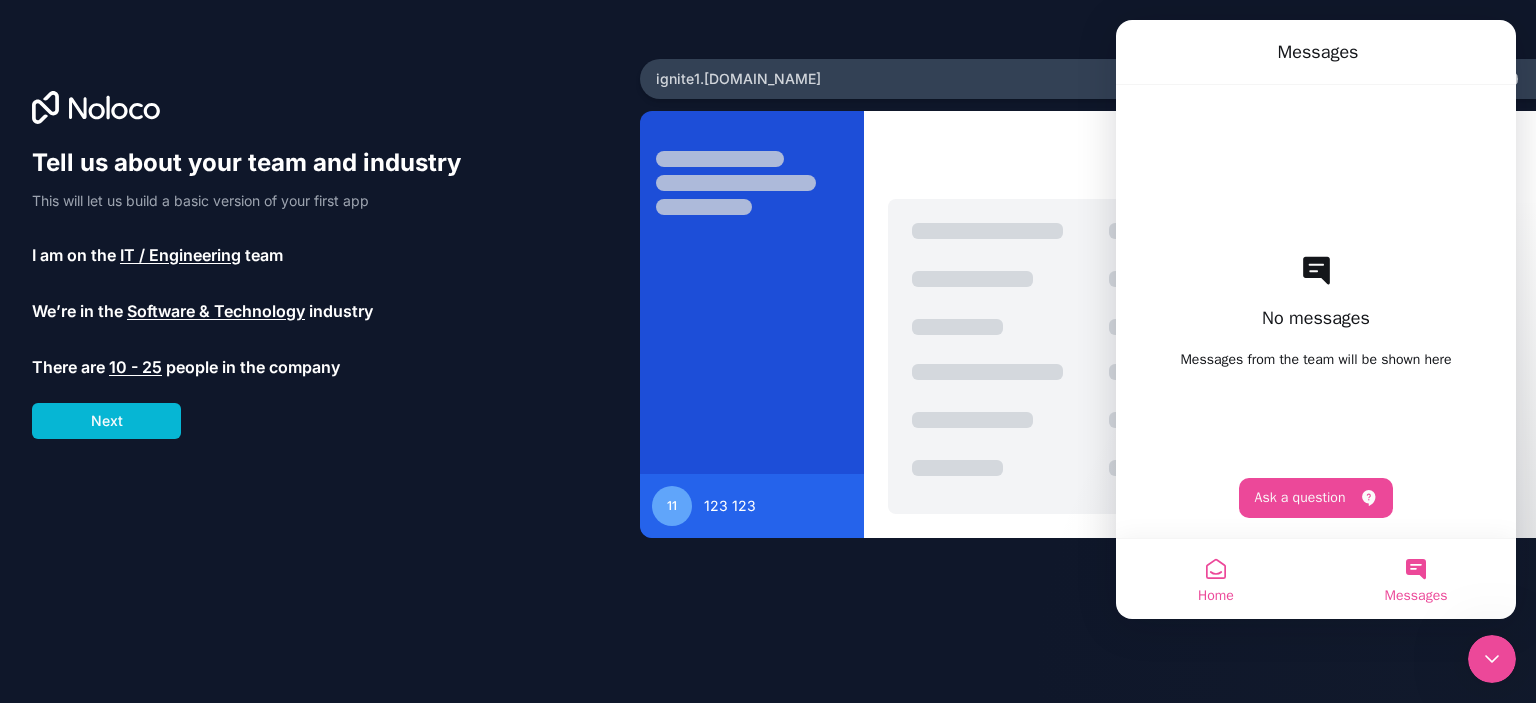 click on "Home" at bounding box center (1216, 579) 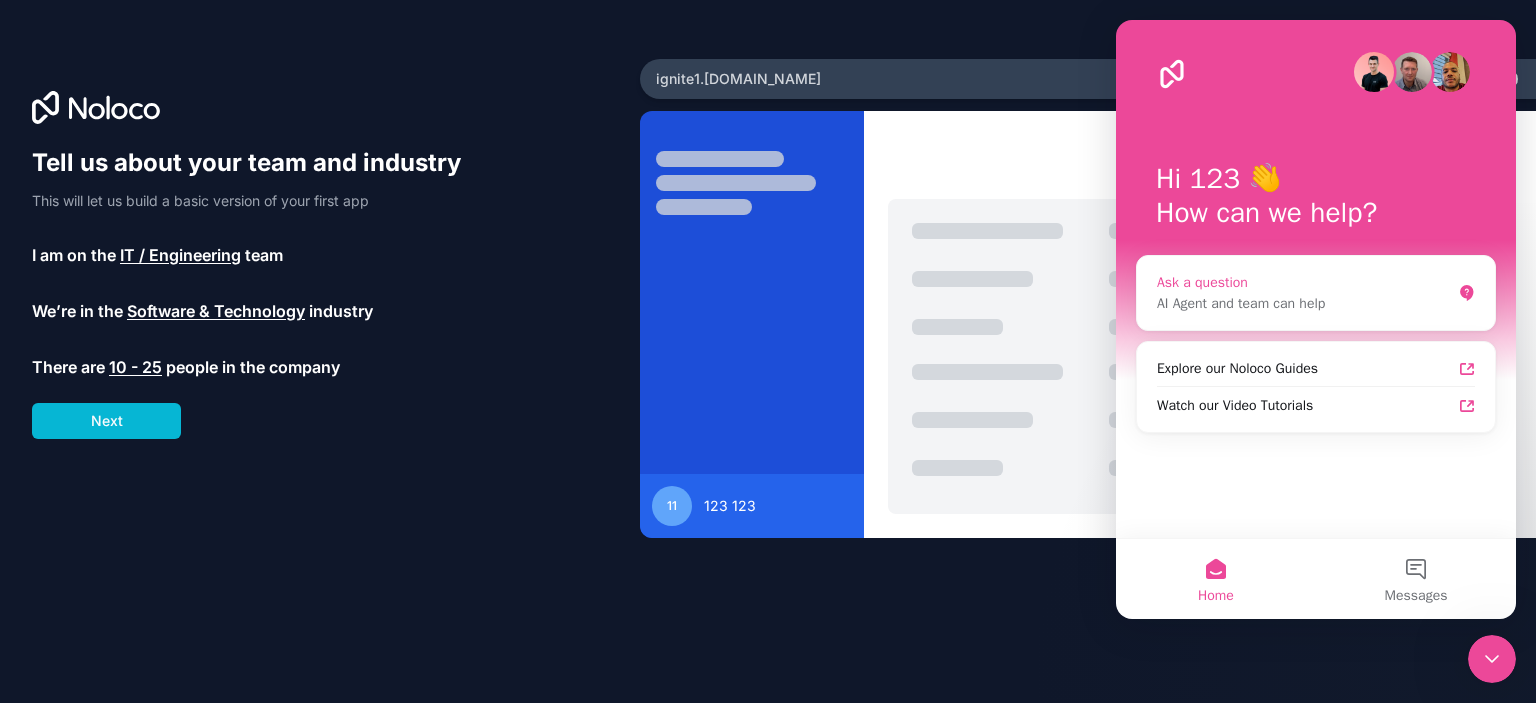 click on "AI Agent and team can help" at bounding box center [1304, 303] 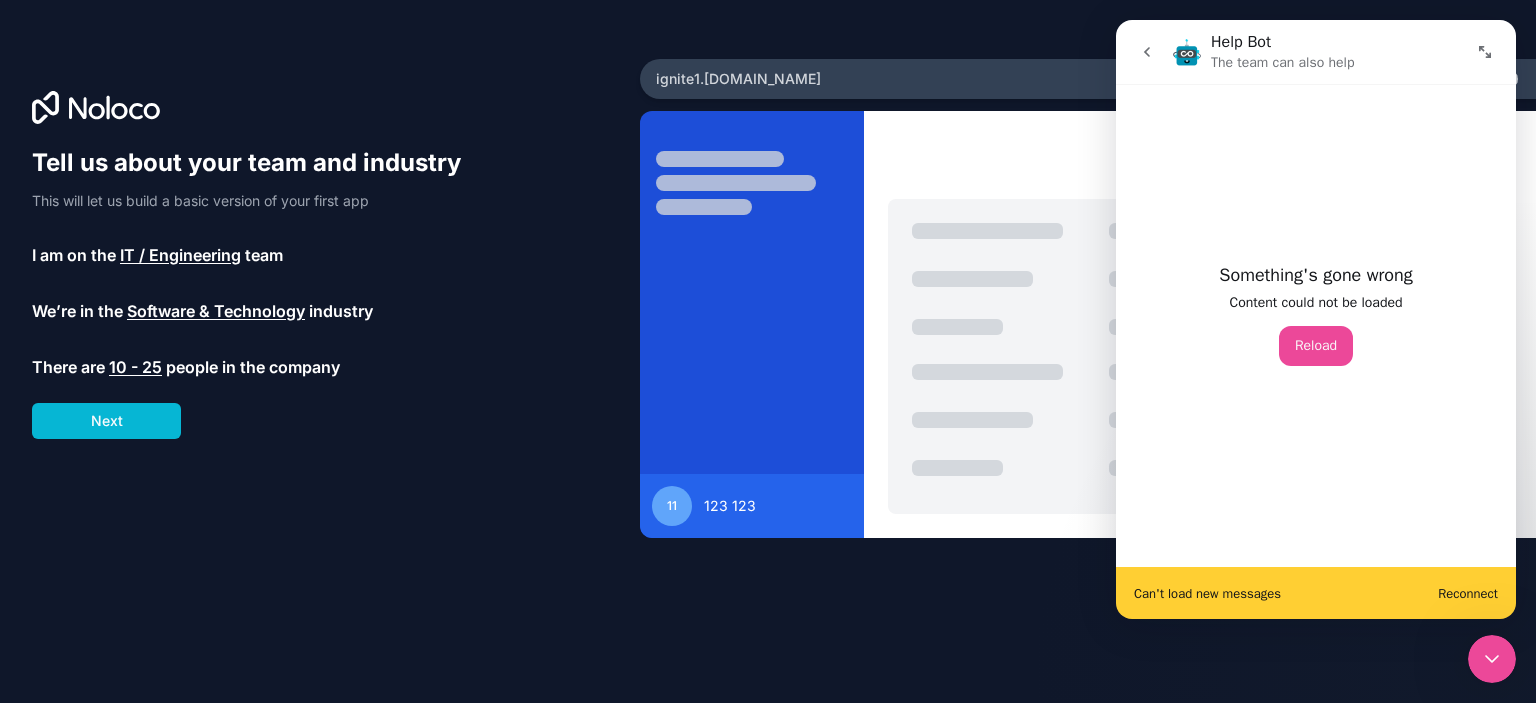 click 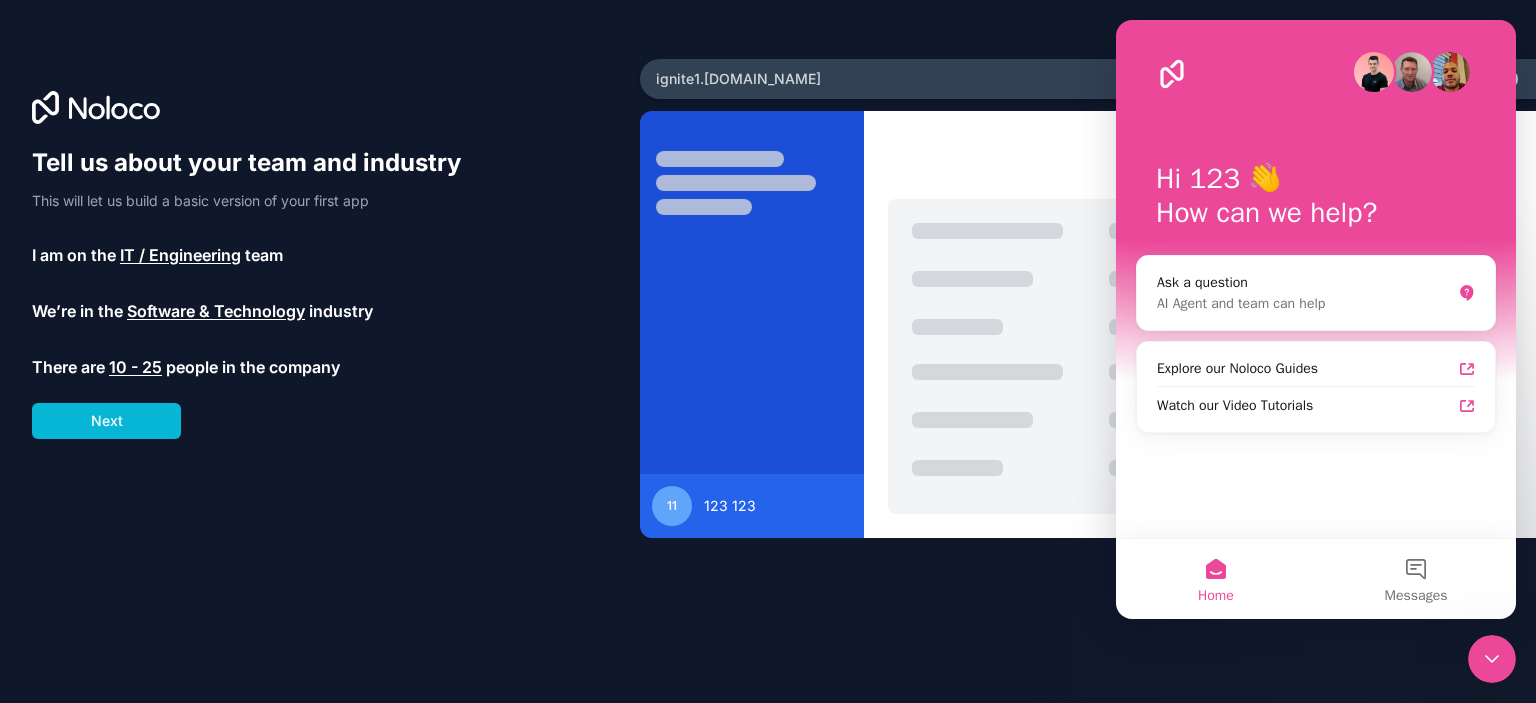 click on "Home" at bounding box center [1216, 579] 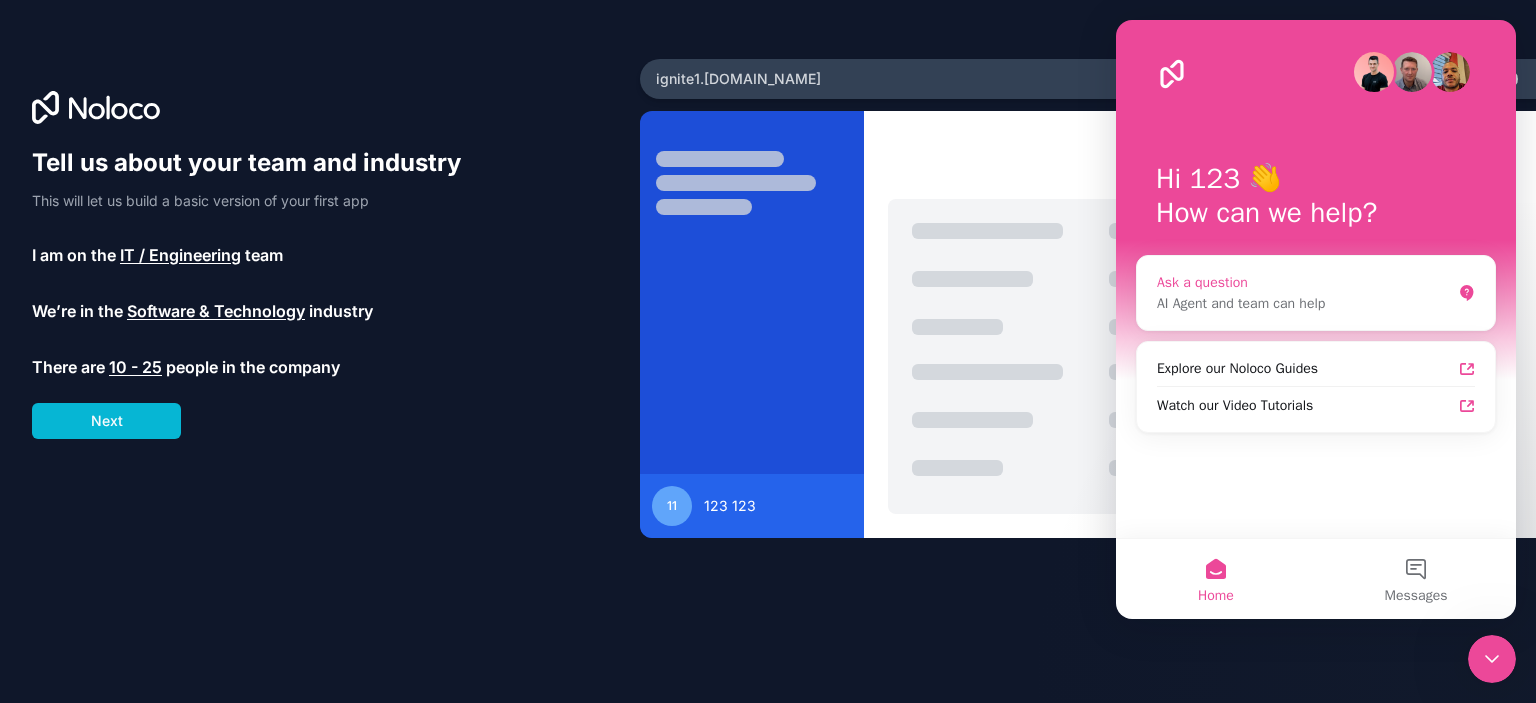 click on "Ask a question" at bounding box center [1304, 282] 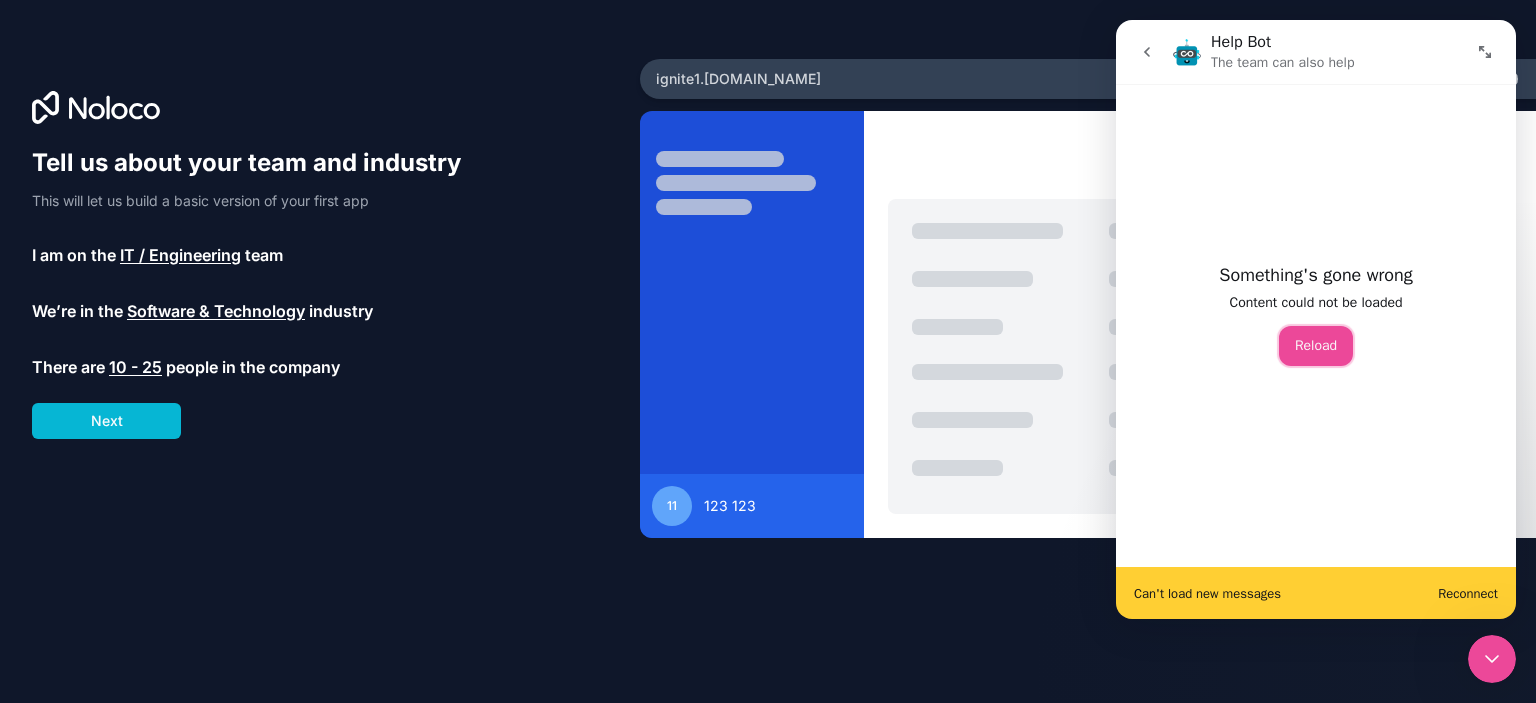 click on "Reload" at bounding box center (1316, 346) 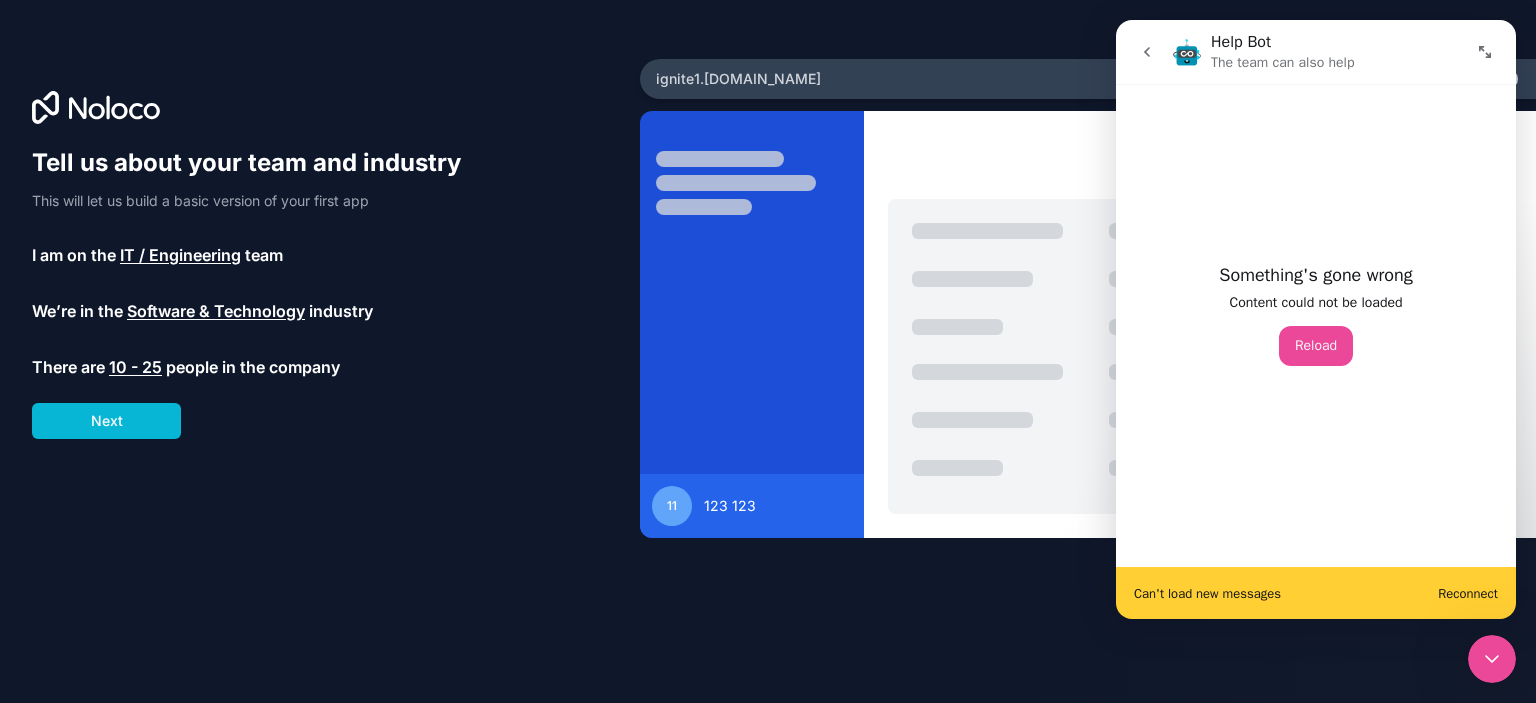 click on "Reload" at bounding box center [1316, 346] 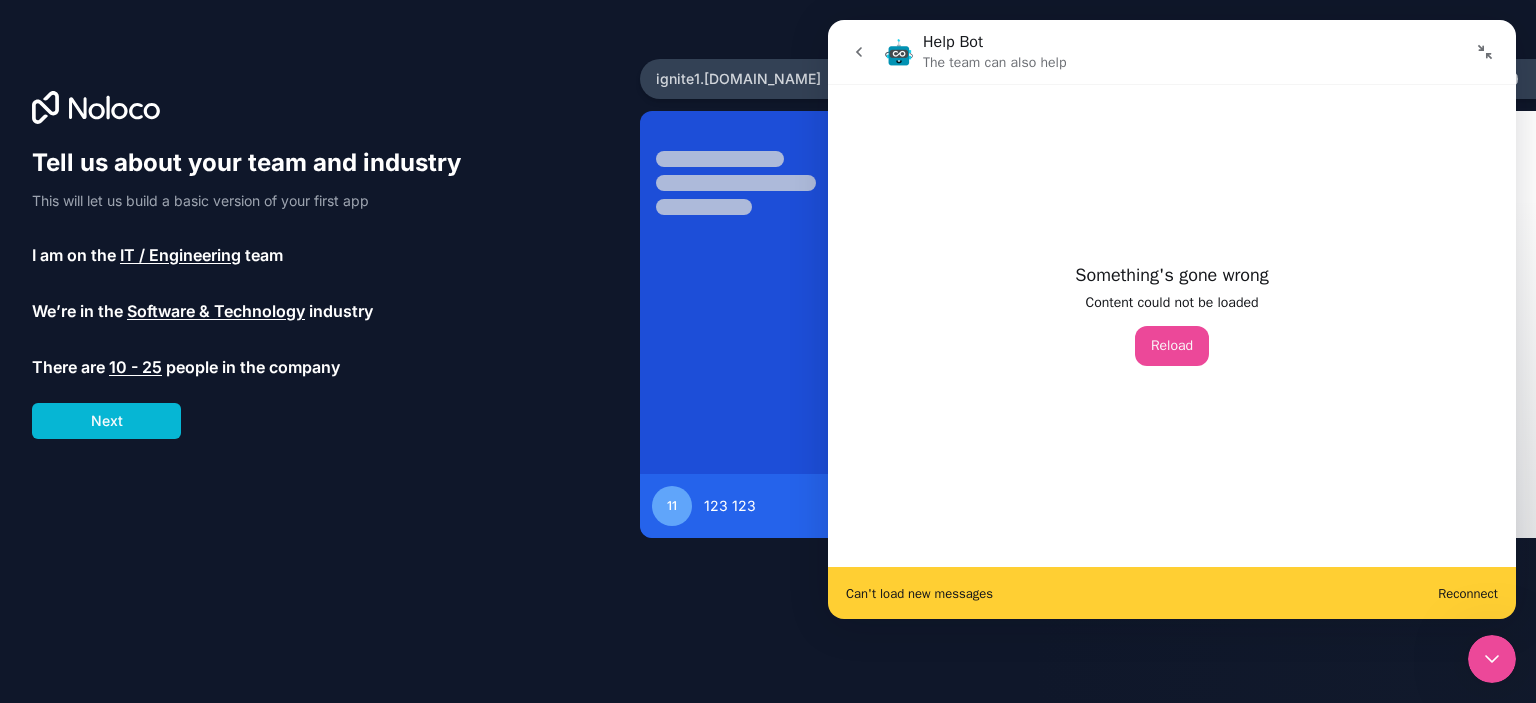 click 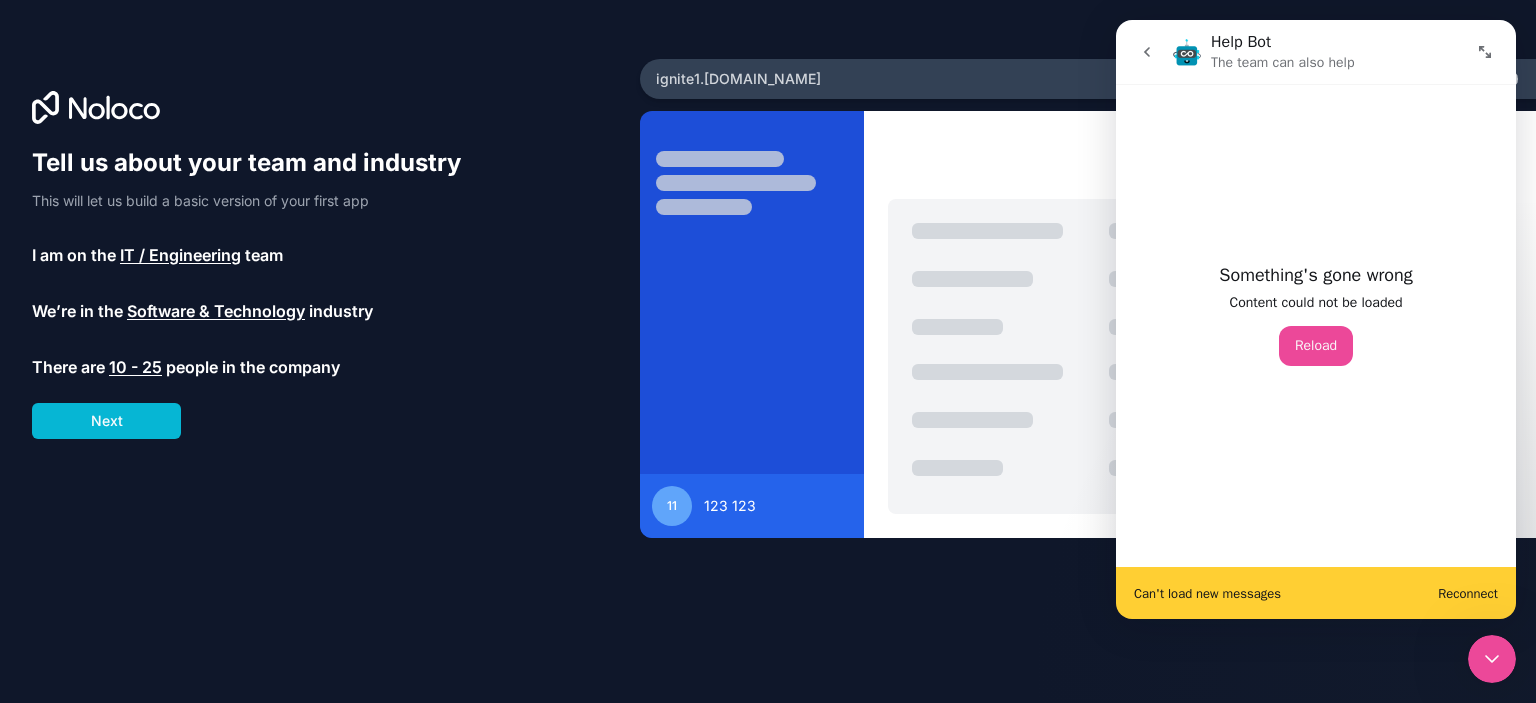 click 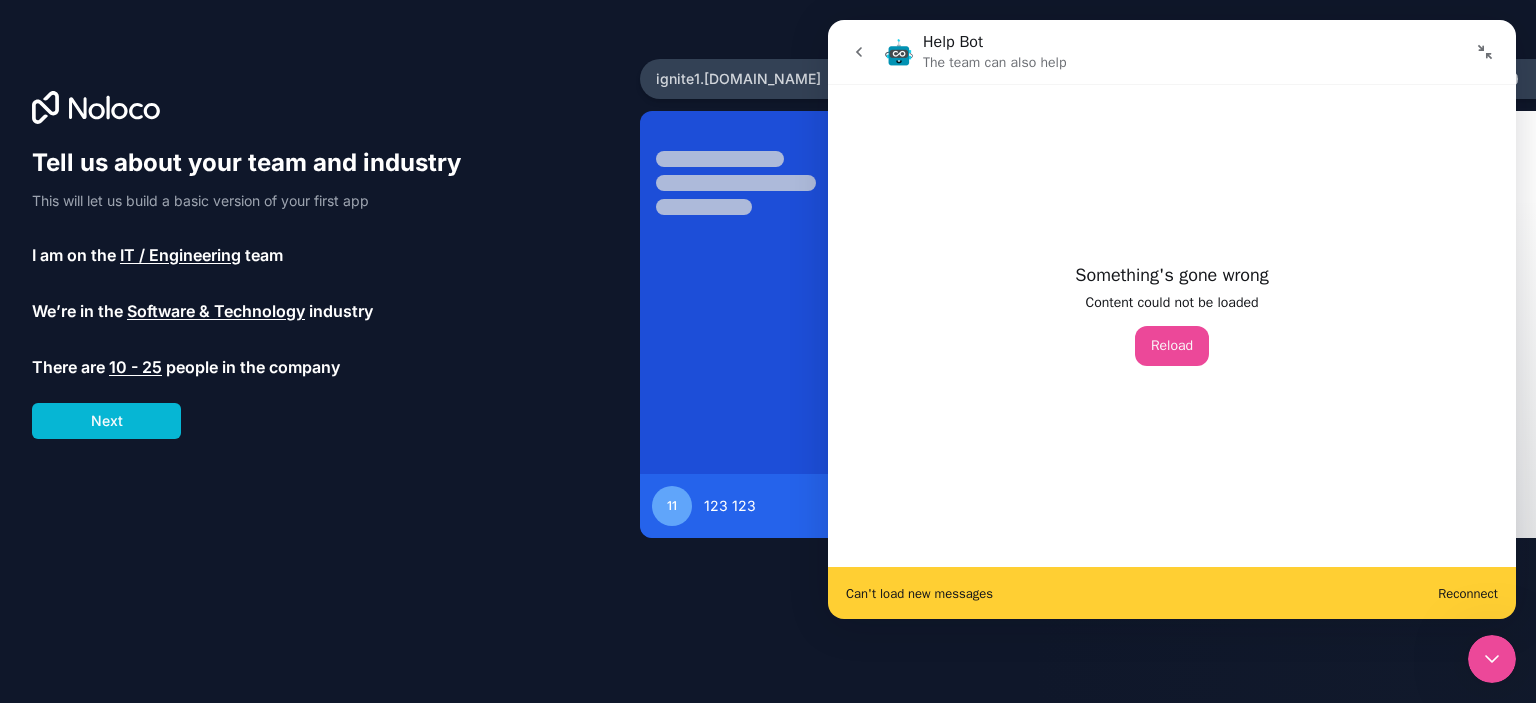 type 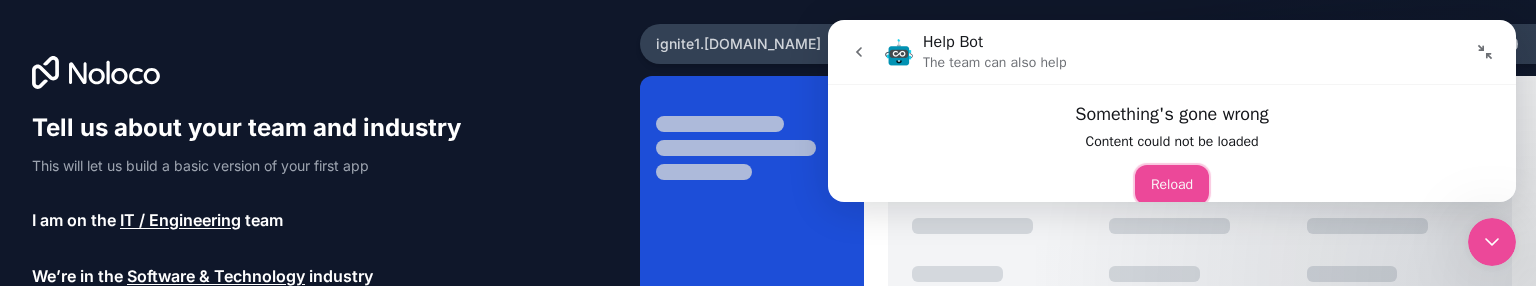 click on "Reload" at bounding box center (1172, 185) 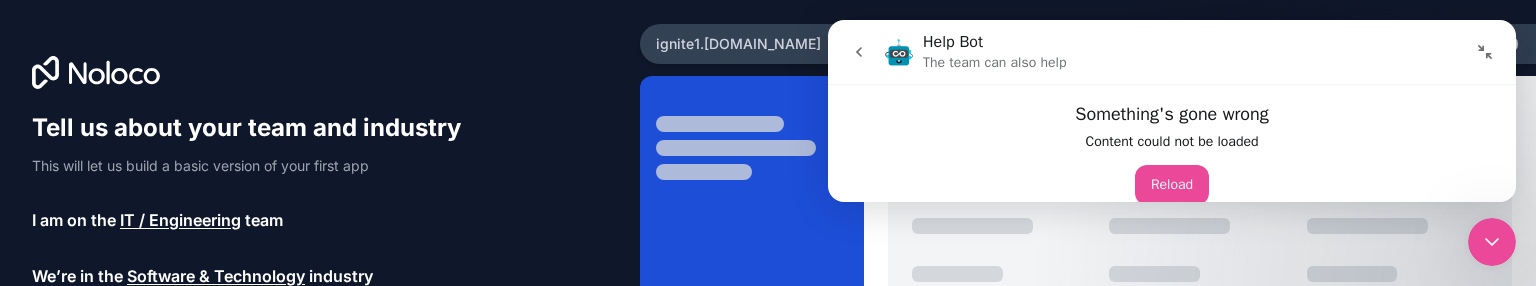 click at bounding box center (859, 52) 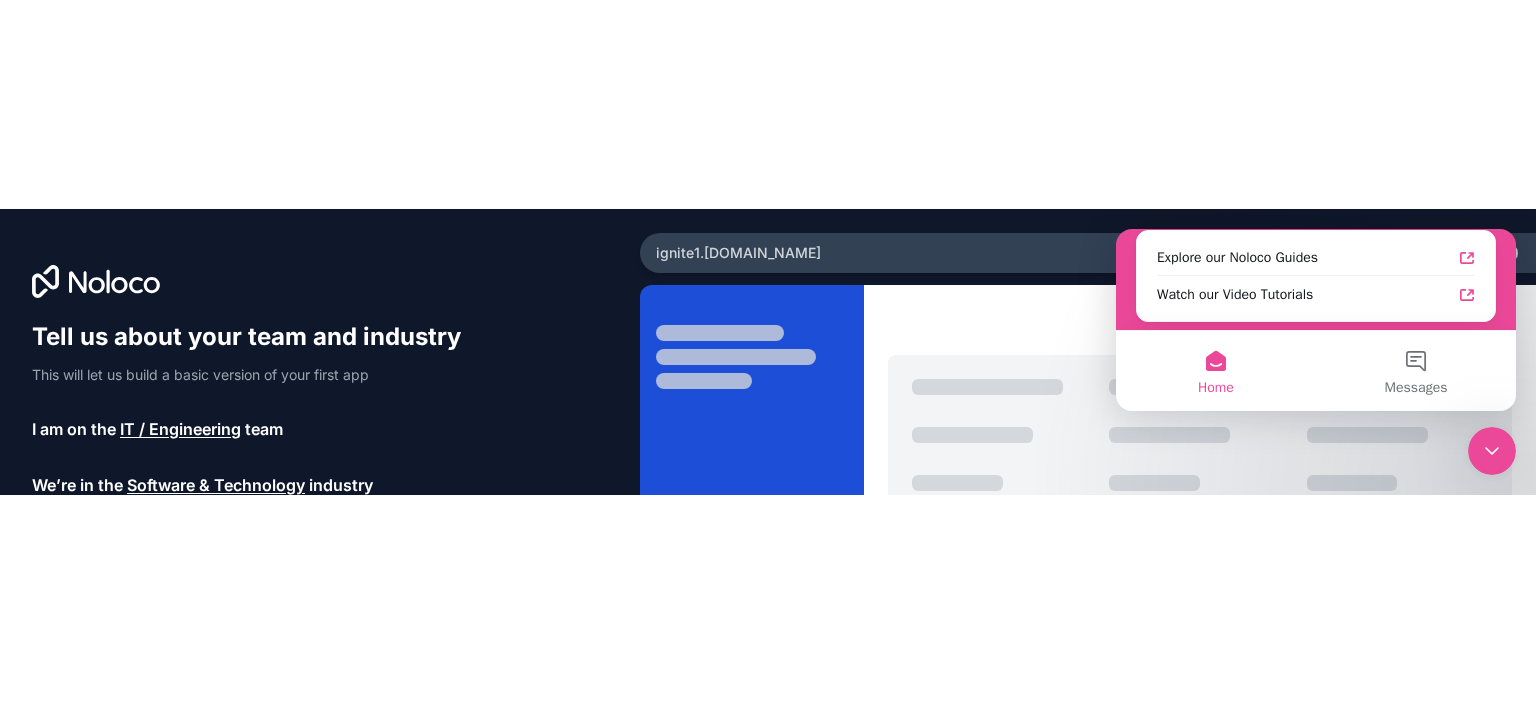 scroll, scrollTop: 321, scrollLeft: 0, axis: vertical 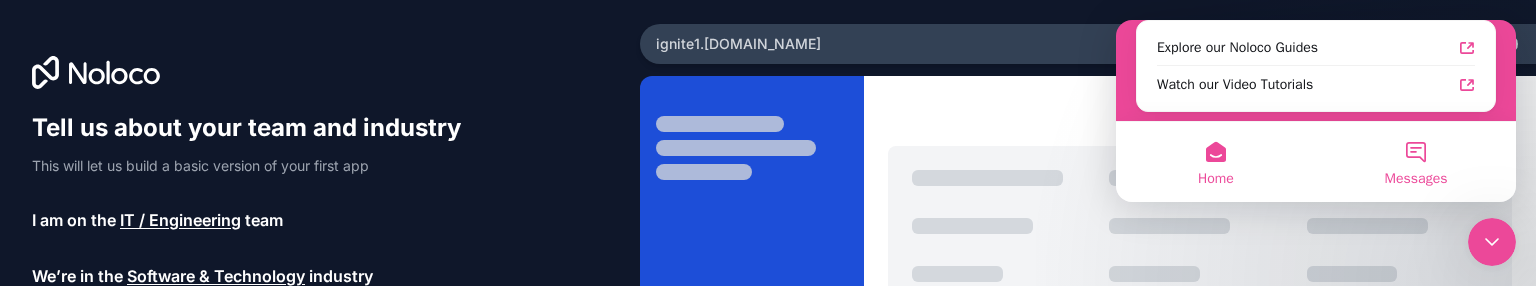 click on "Messages" at bounding box center [1416, 162] 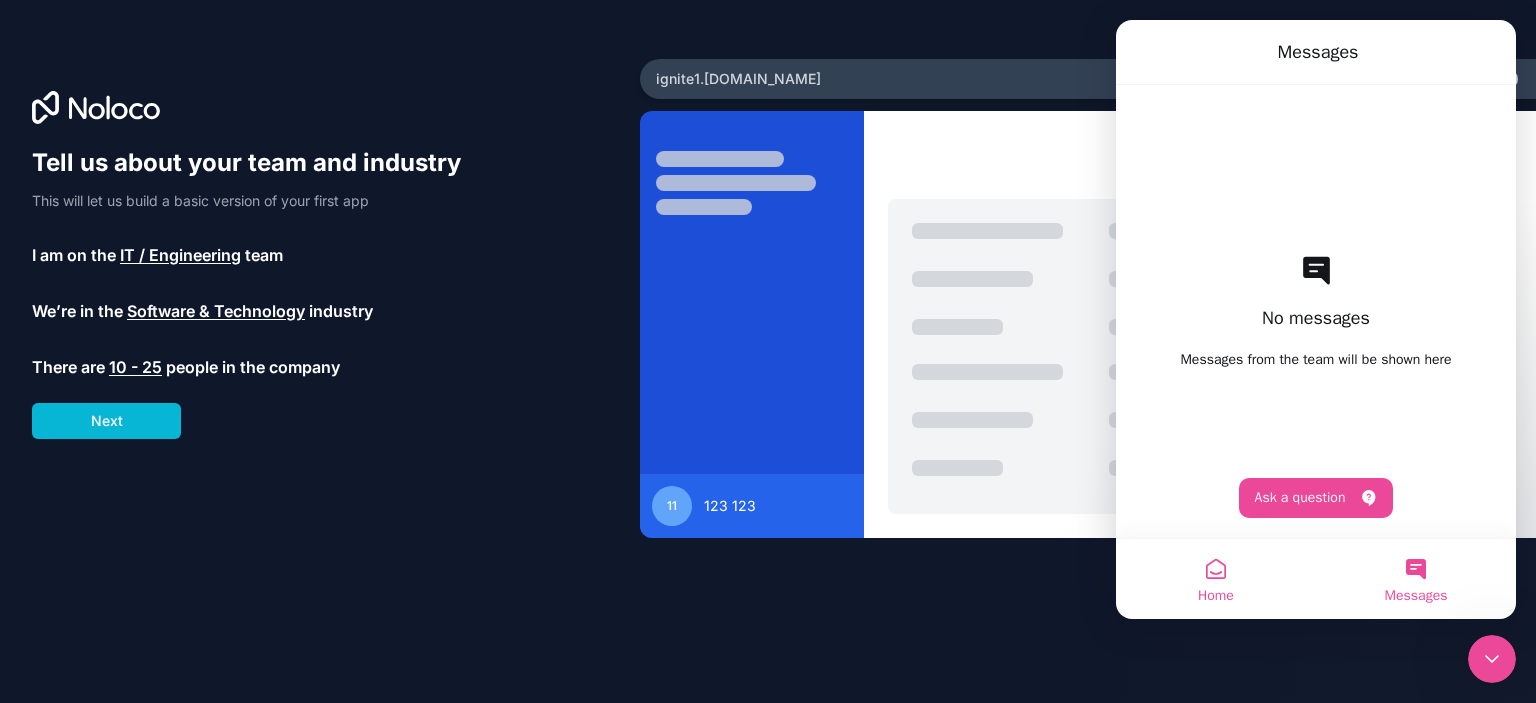 click on "Home" at bounding box center [1216, 579] 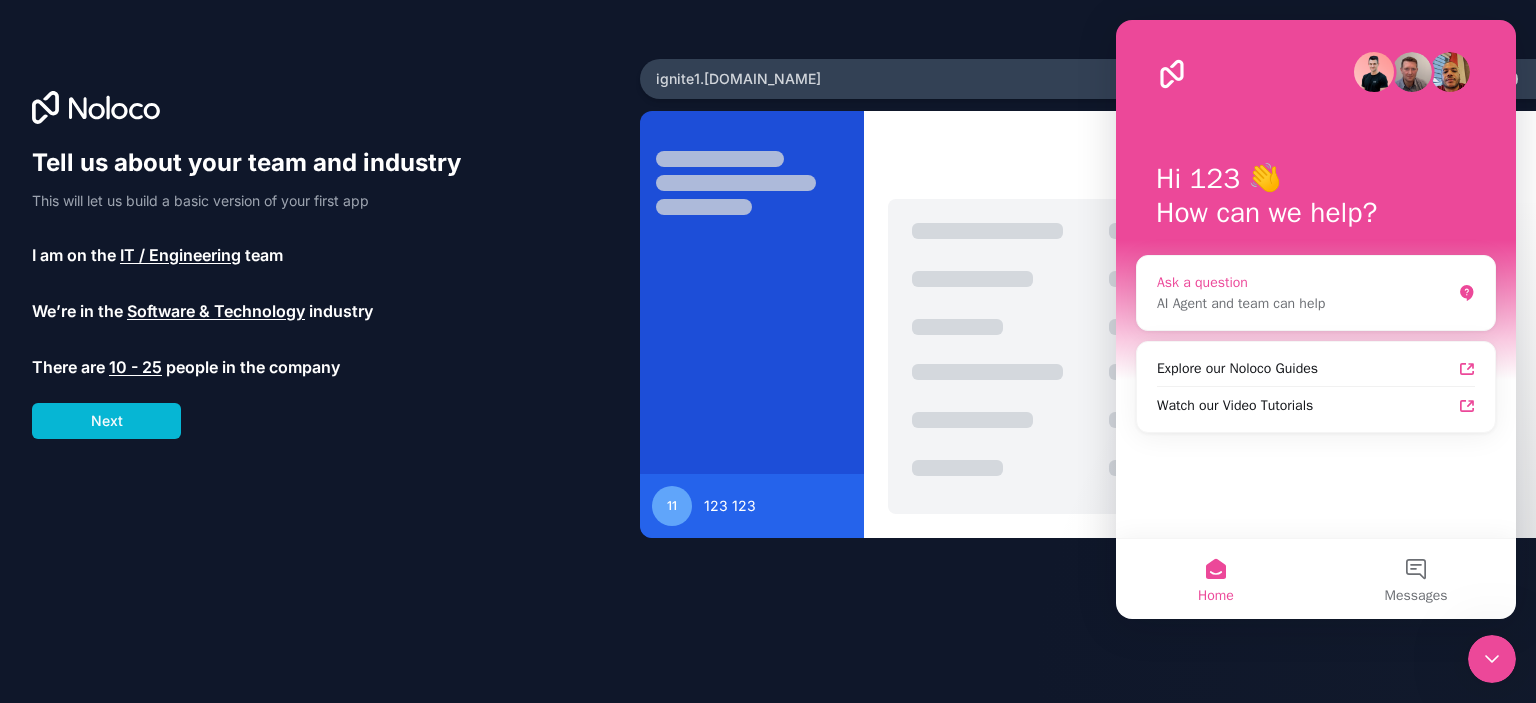 click on "AI Agent and team can help" at bounding box center (1304, 303) 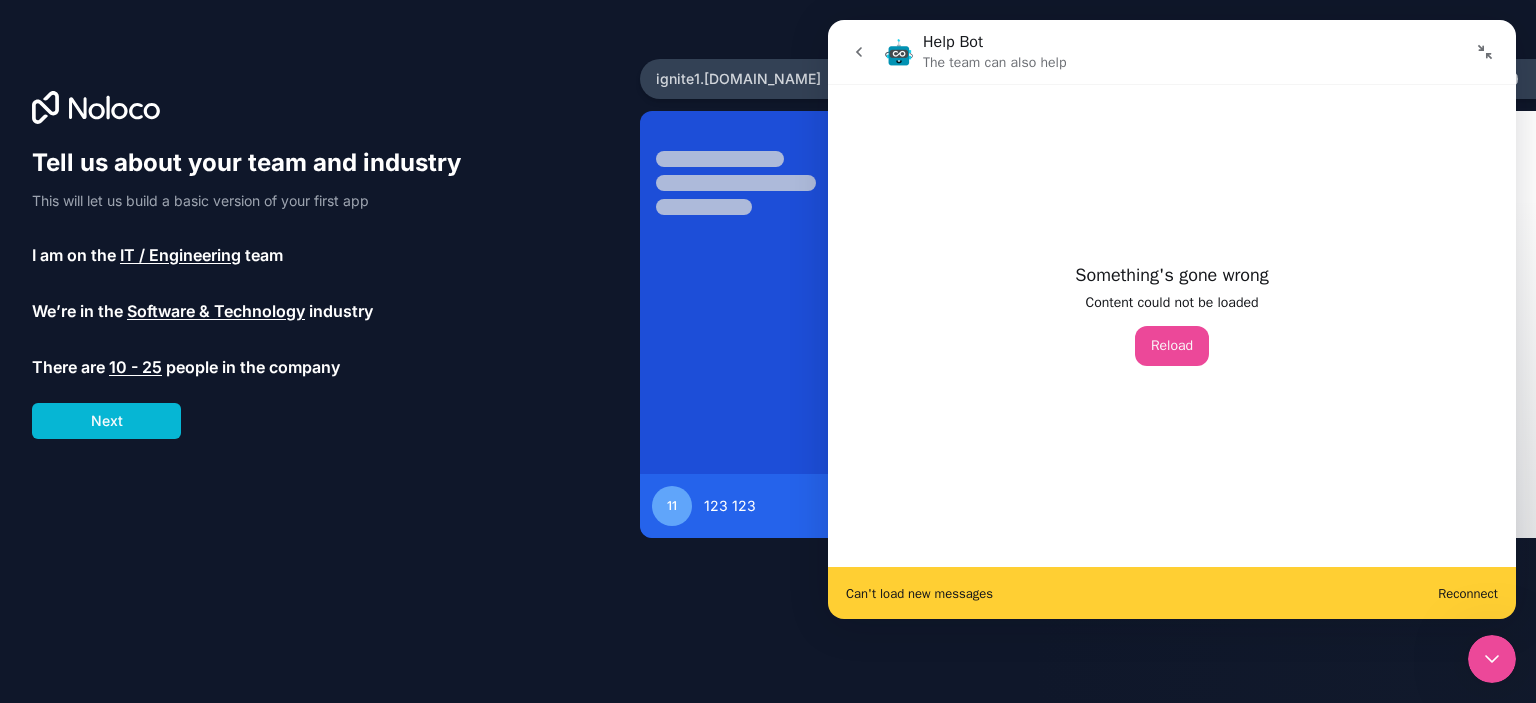 click on "Can't load new messages Reconnect" at bounding box center (1172, 593) 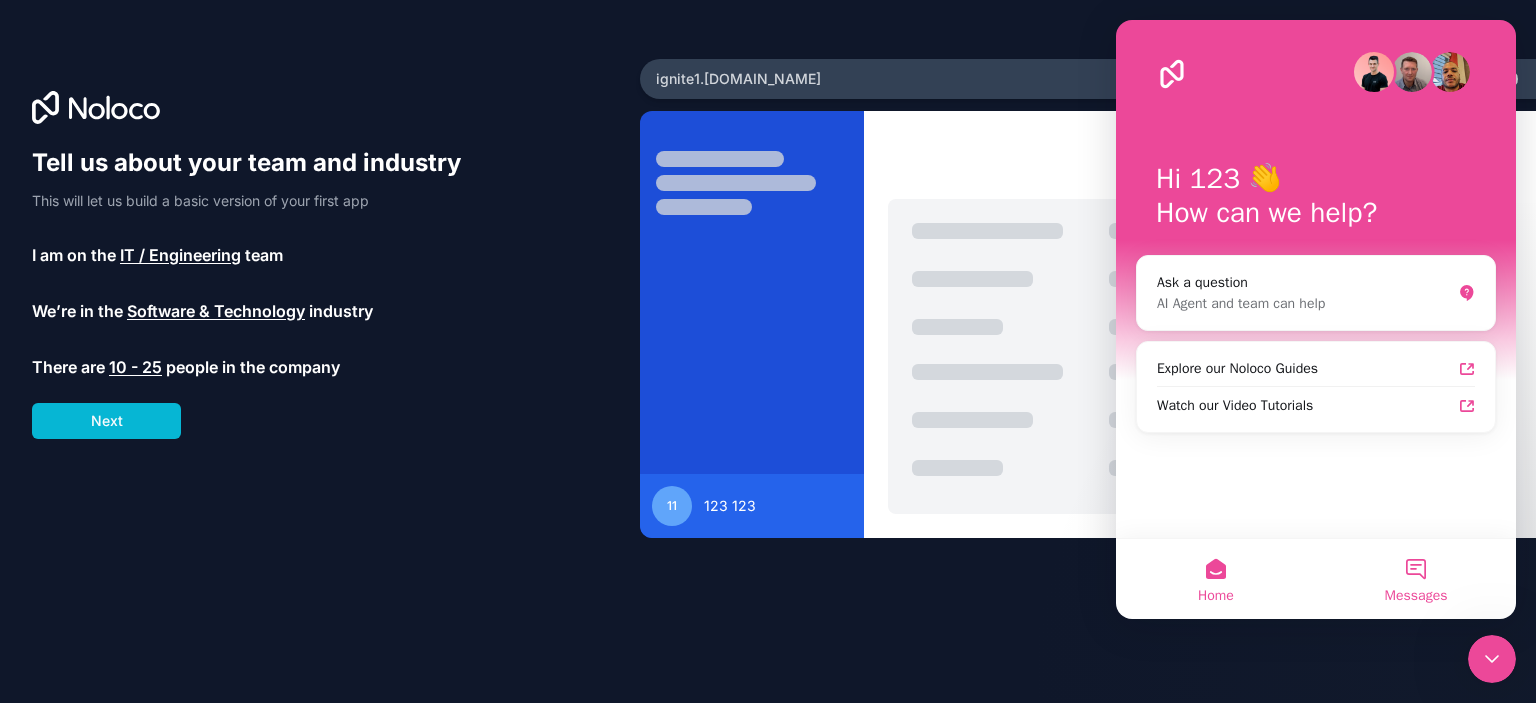 click on "Messages" at bounding box center [1416, 579] 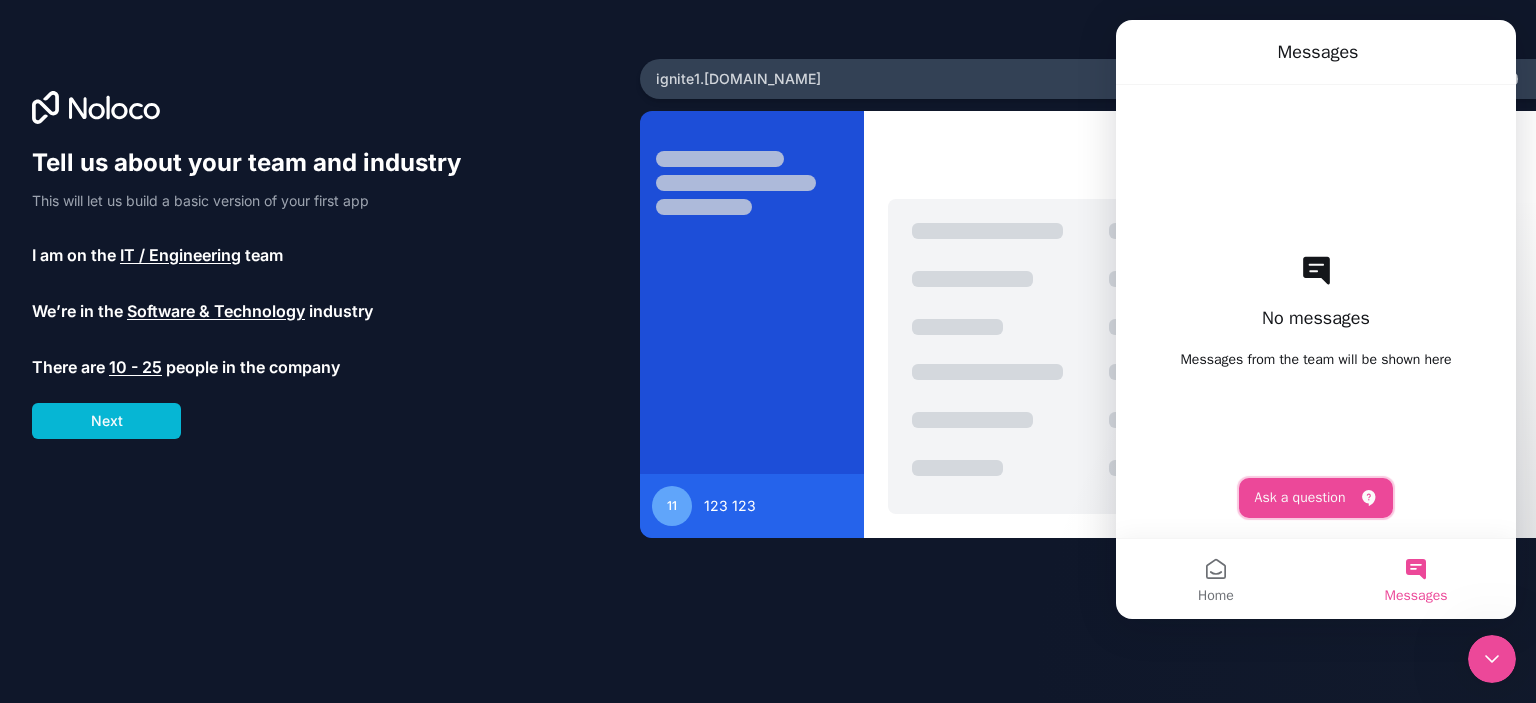 click on "Ask a question" at bounding box center [1316, 498] 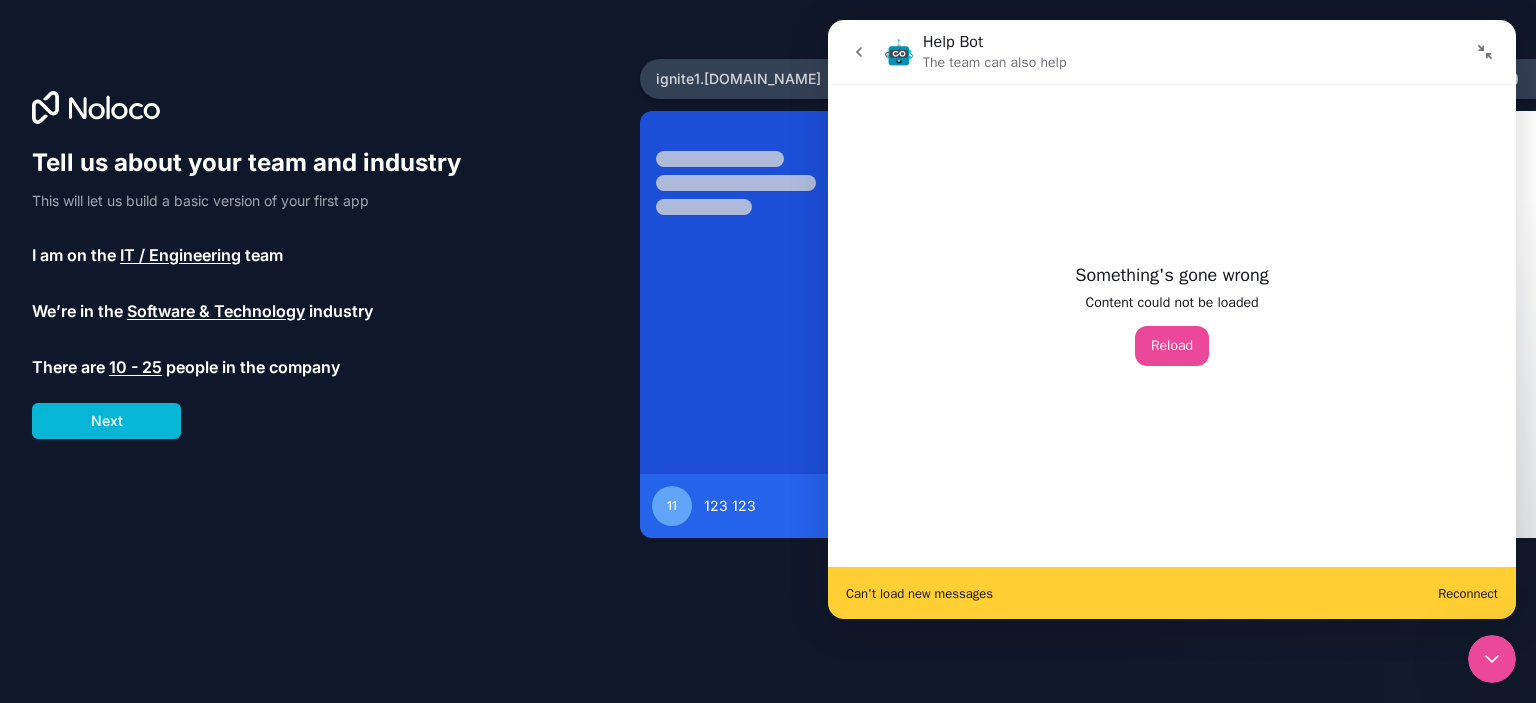 click 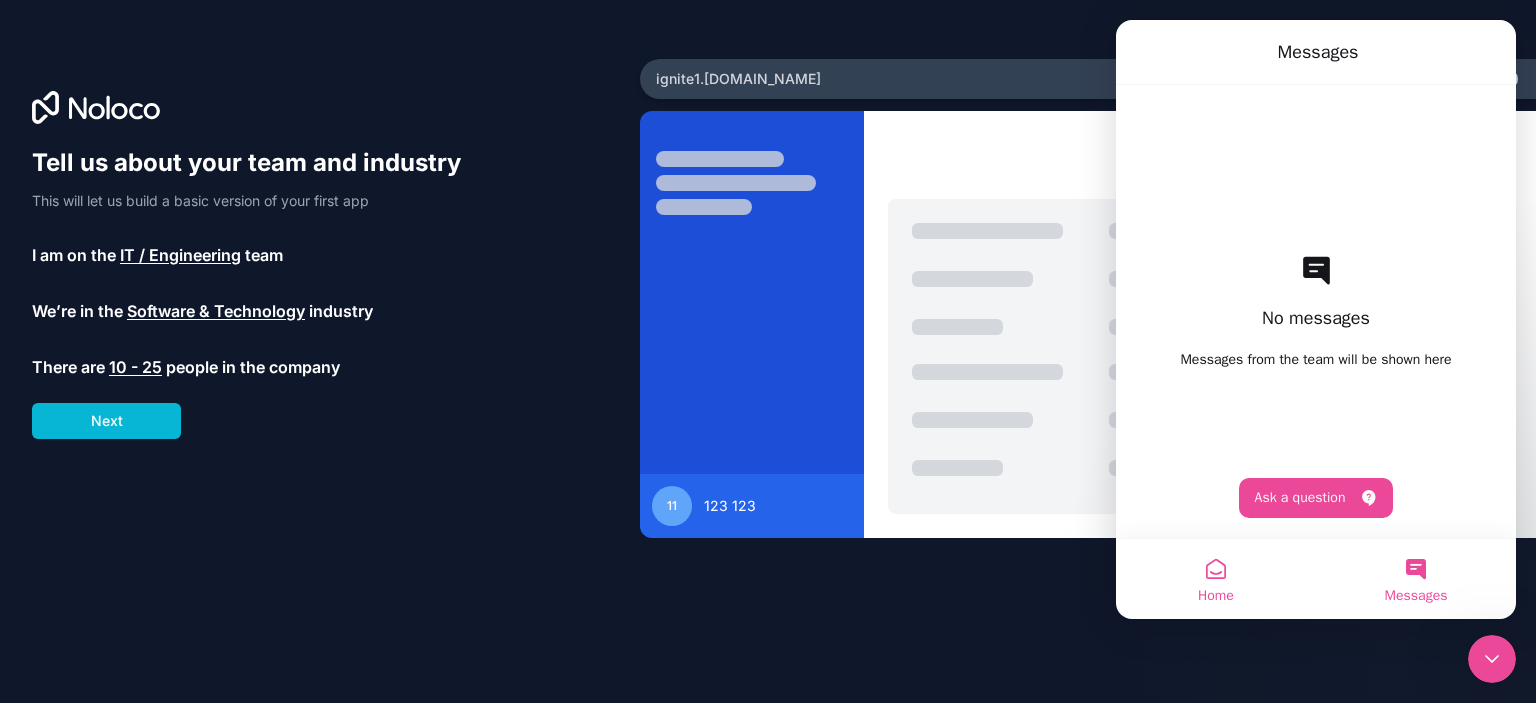 click on "Home" at bounding box center (1216, 579) 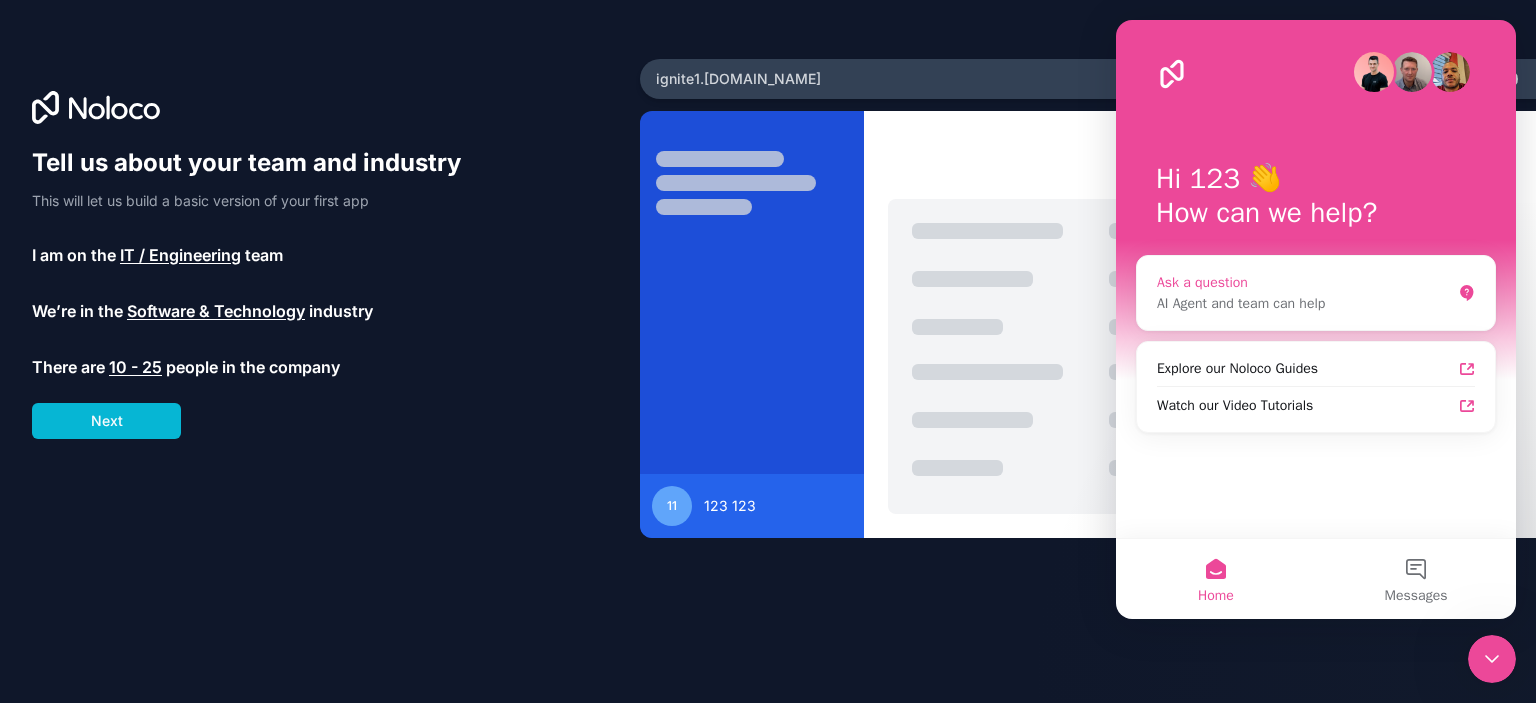 click on "Ask a question" at bounding box center (1304, 282) 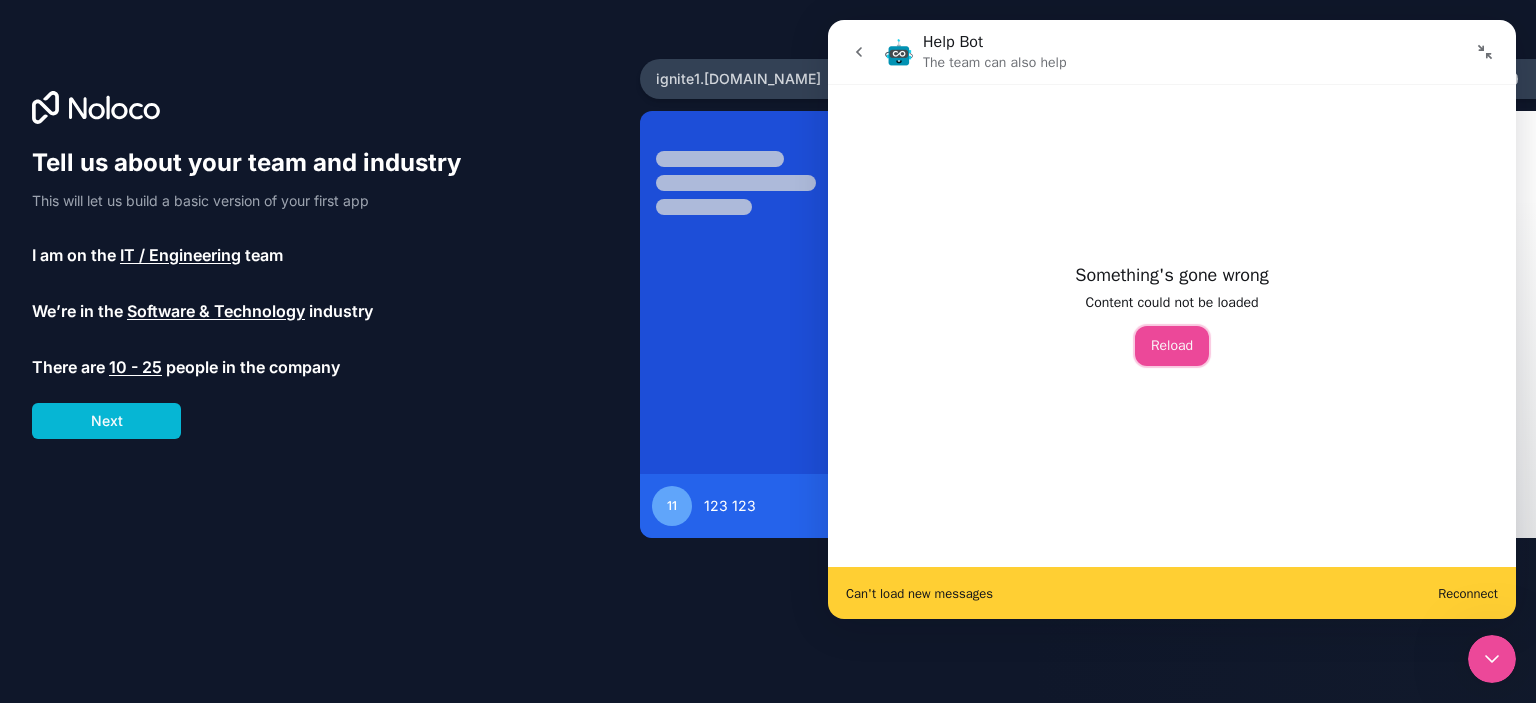 click on "Reload" at bounding box center (1172, 346) 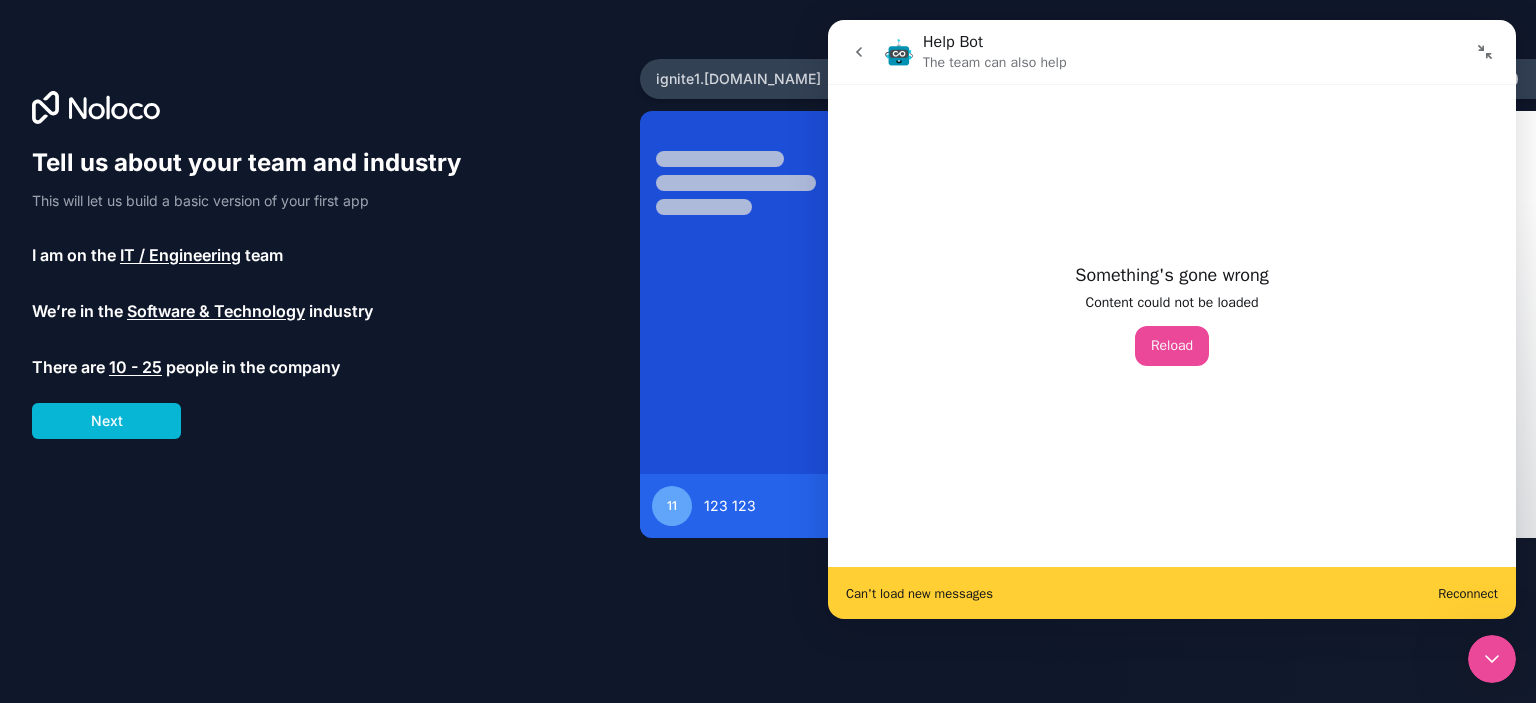 click 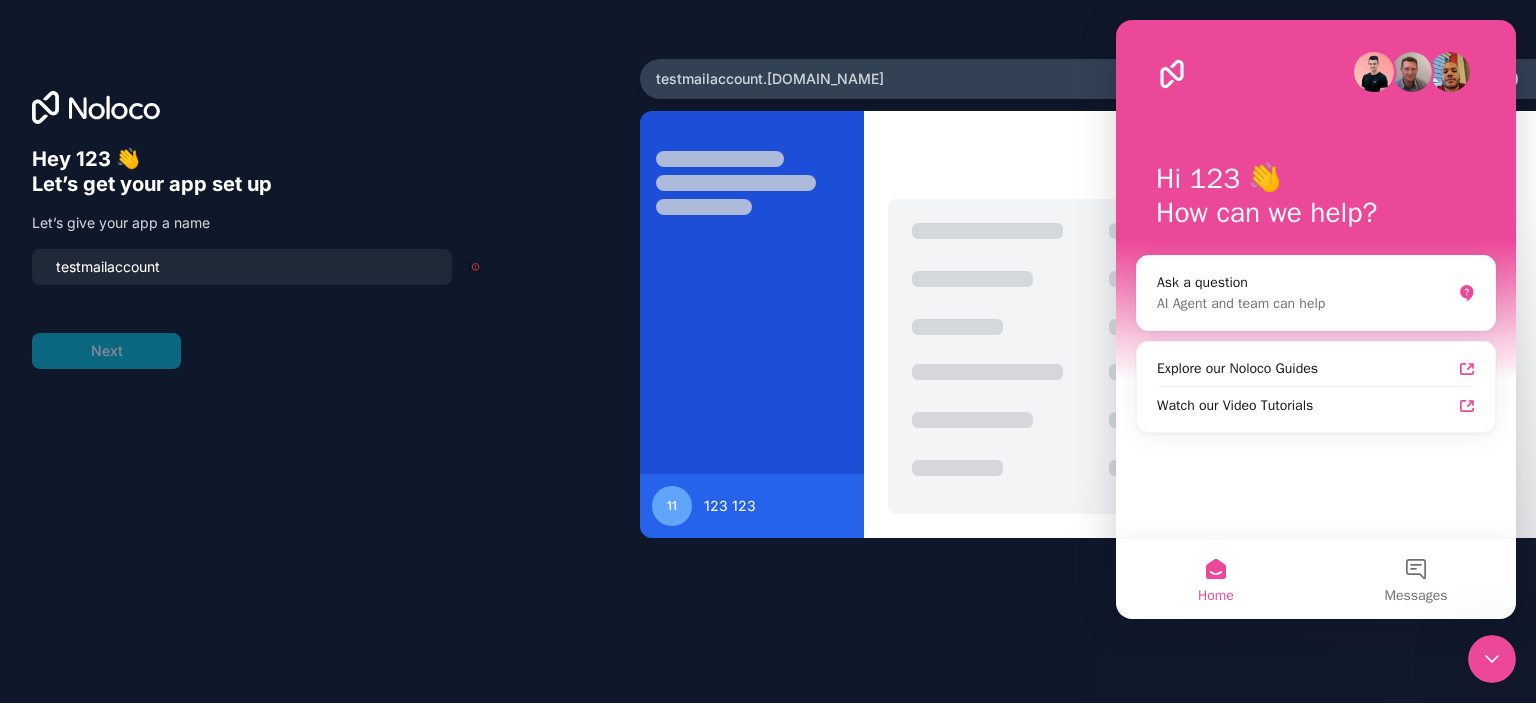 type on "testmailaccount-team" 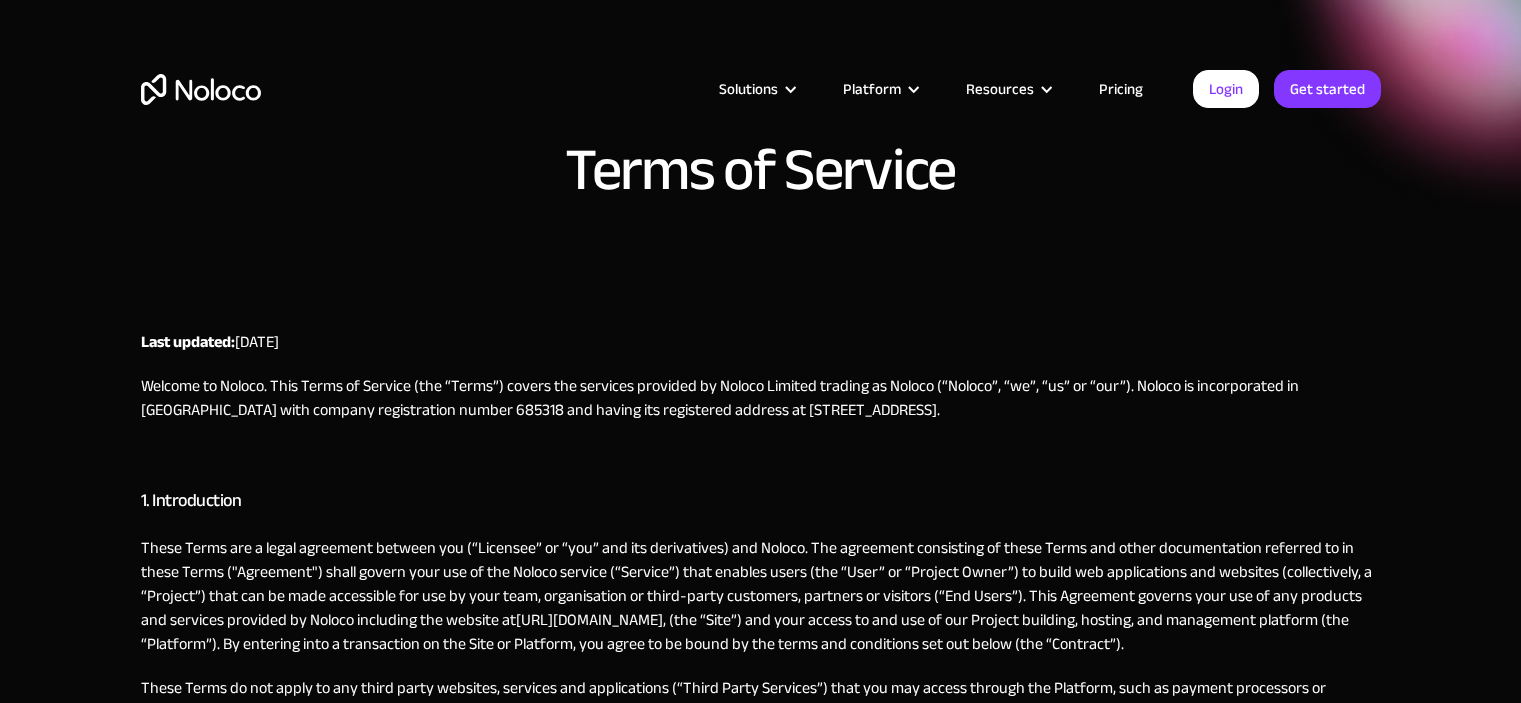 scroll, scrollTop: 0, scrollLeft: 0, axis: both 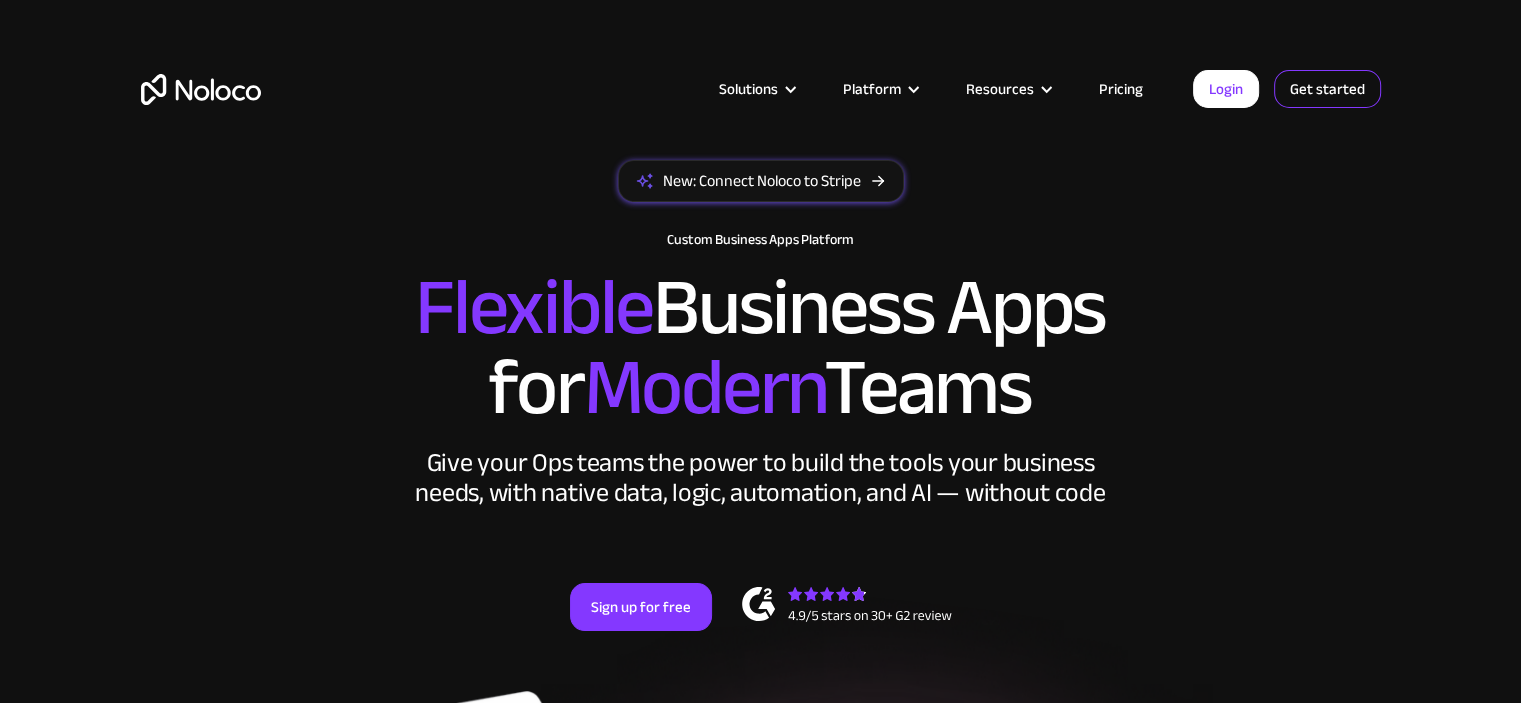 click on "Get started" at bounding box center [1327, 89] 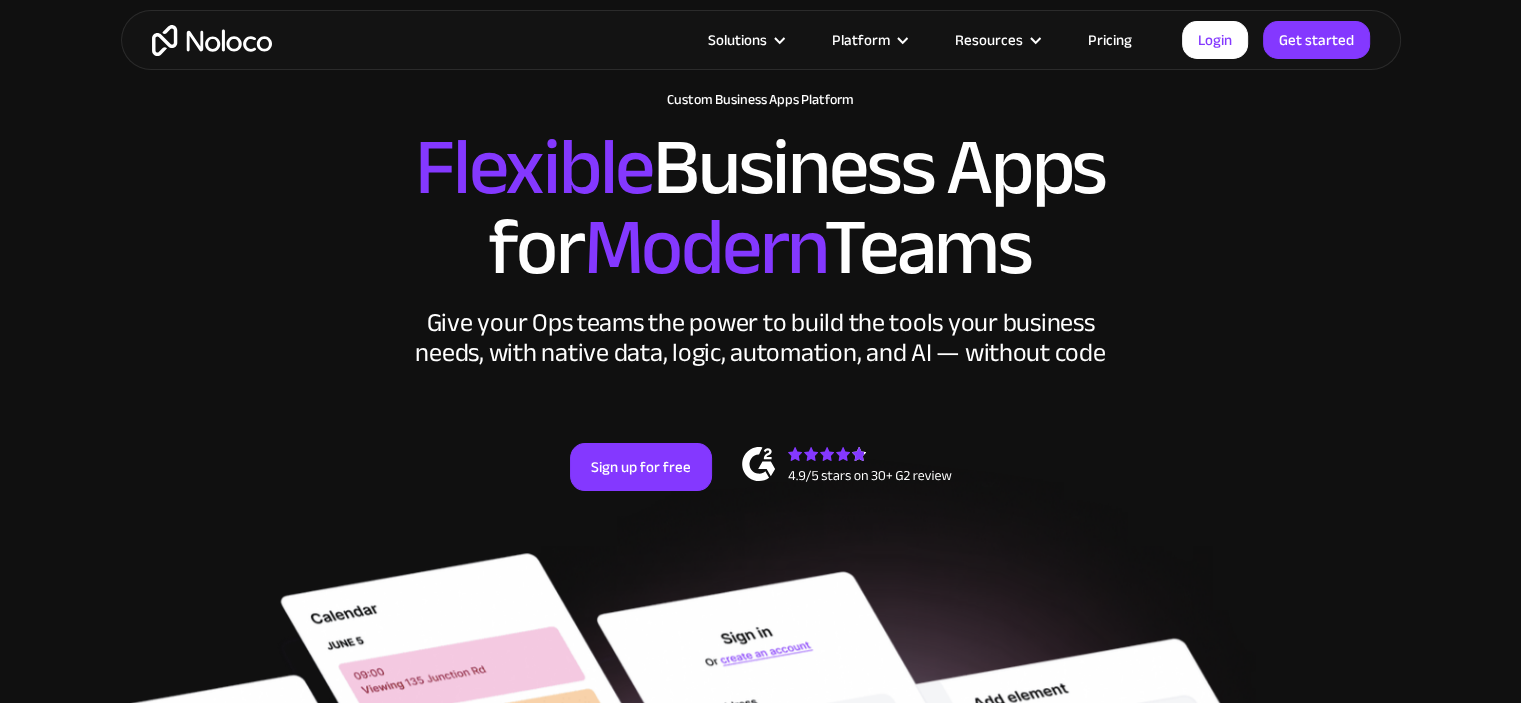 scroll, scrollTop: 0, scrollLeft: 0, axis: both 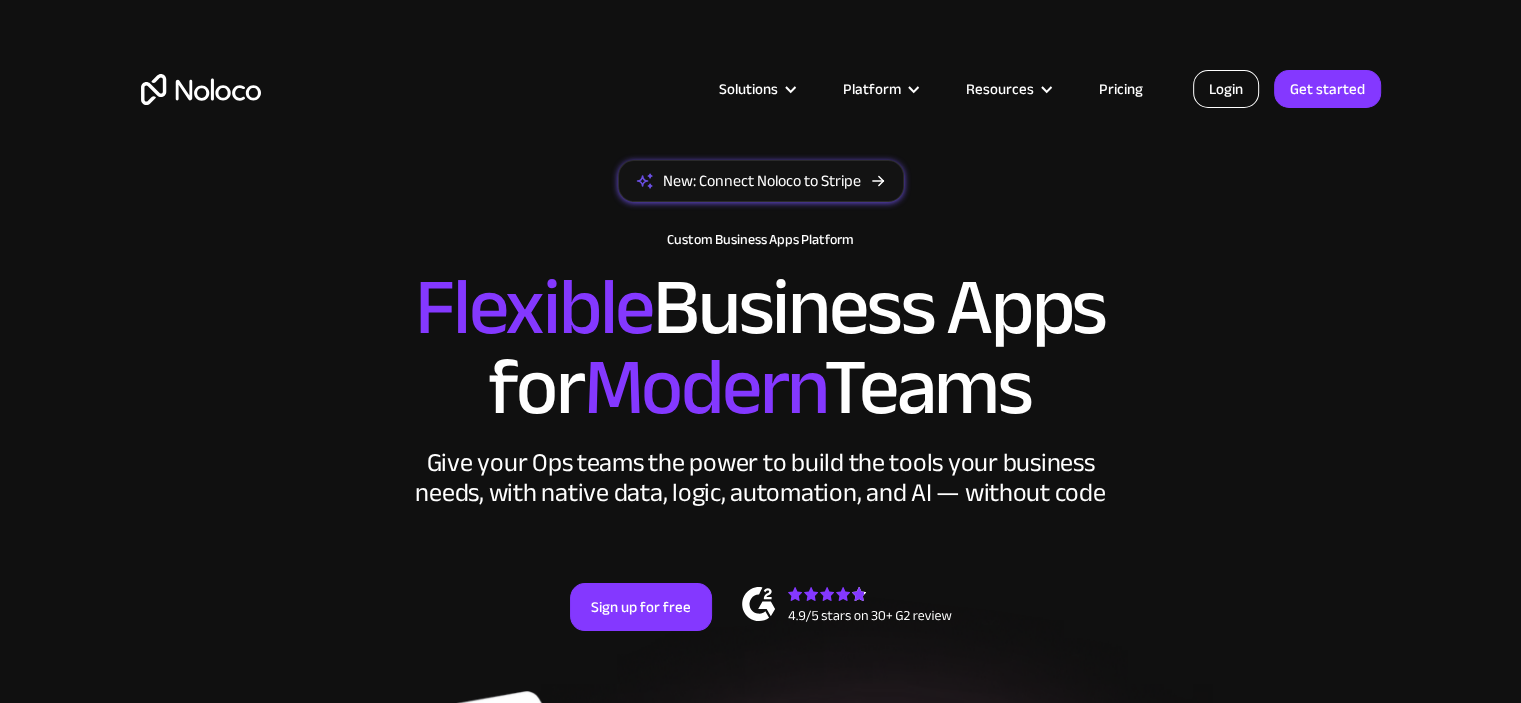 click on "Login" at bounding box center [1226, 89] 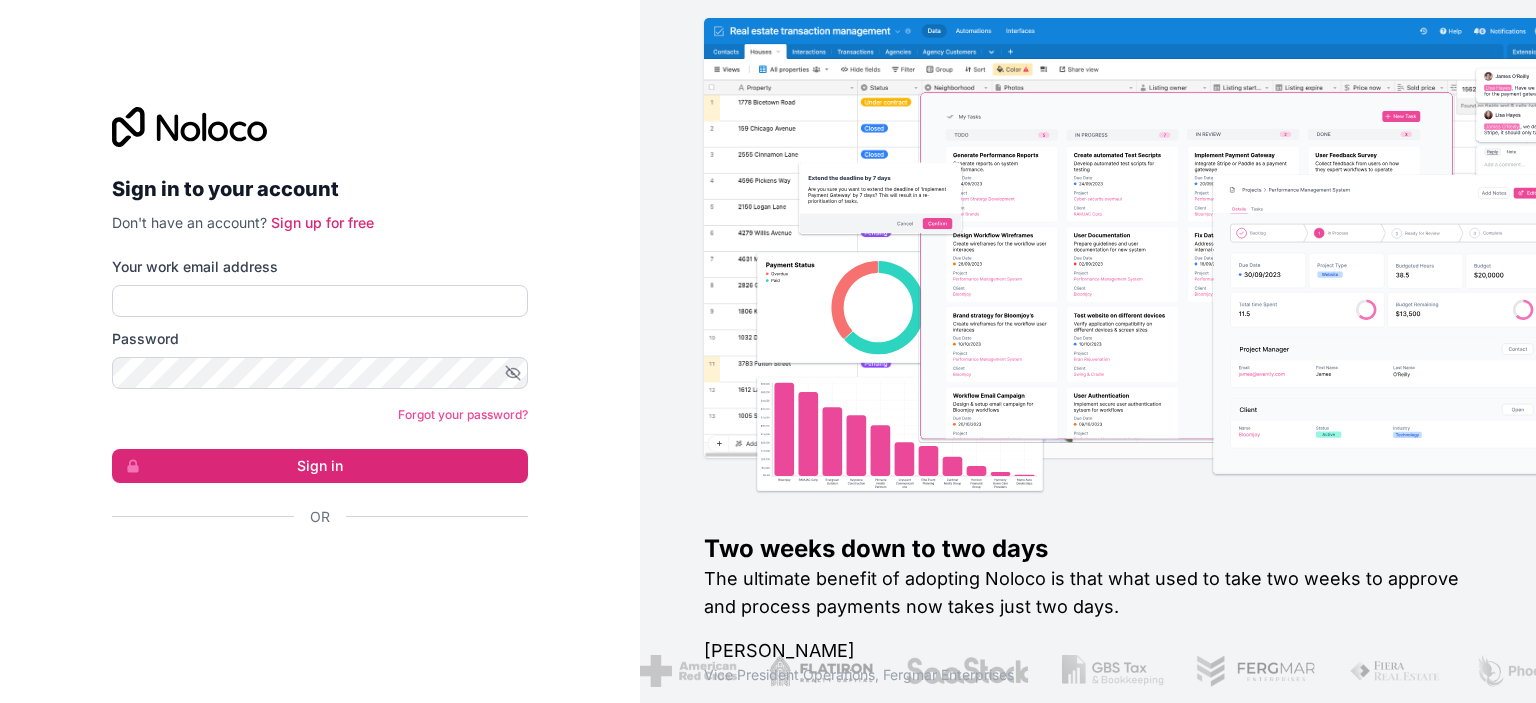 scroll, scrollTop: 0, scrollLeft: 0, axis: both 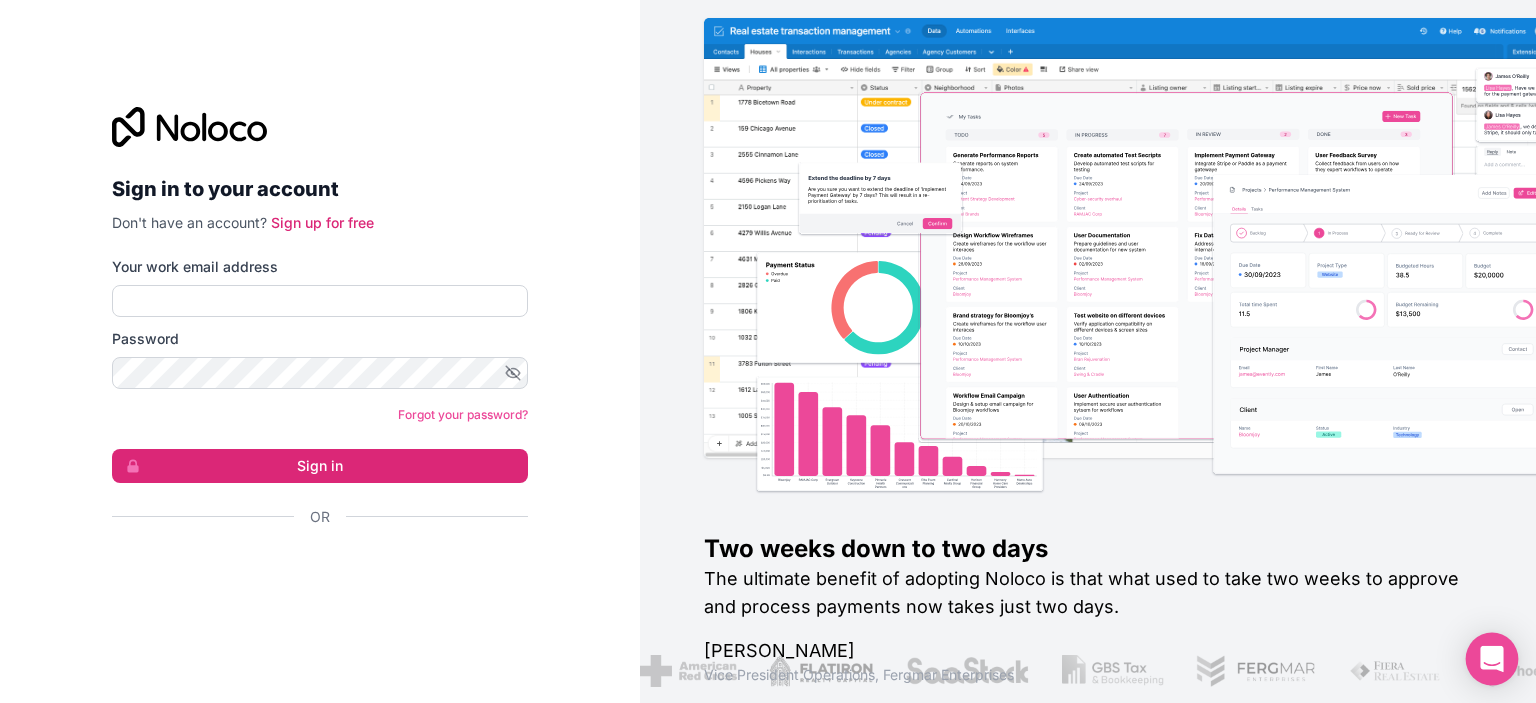 click 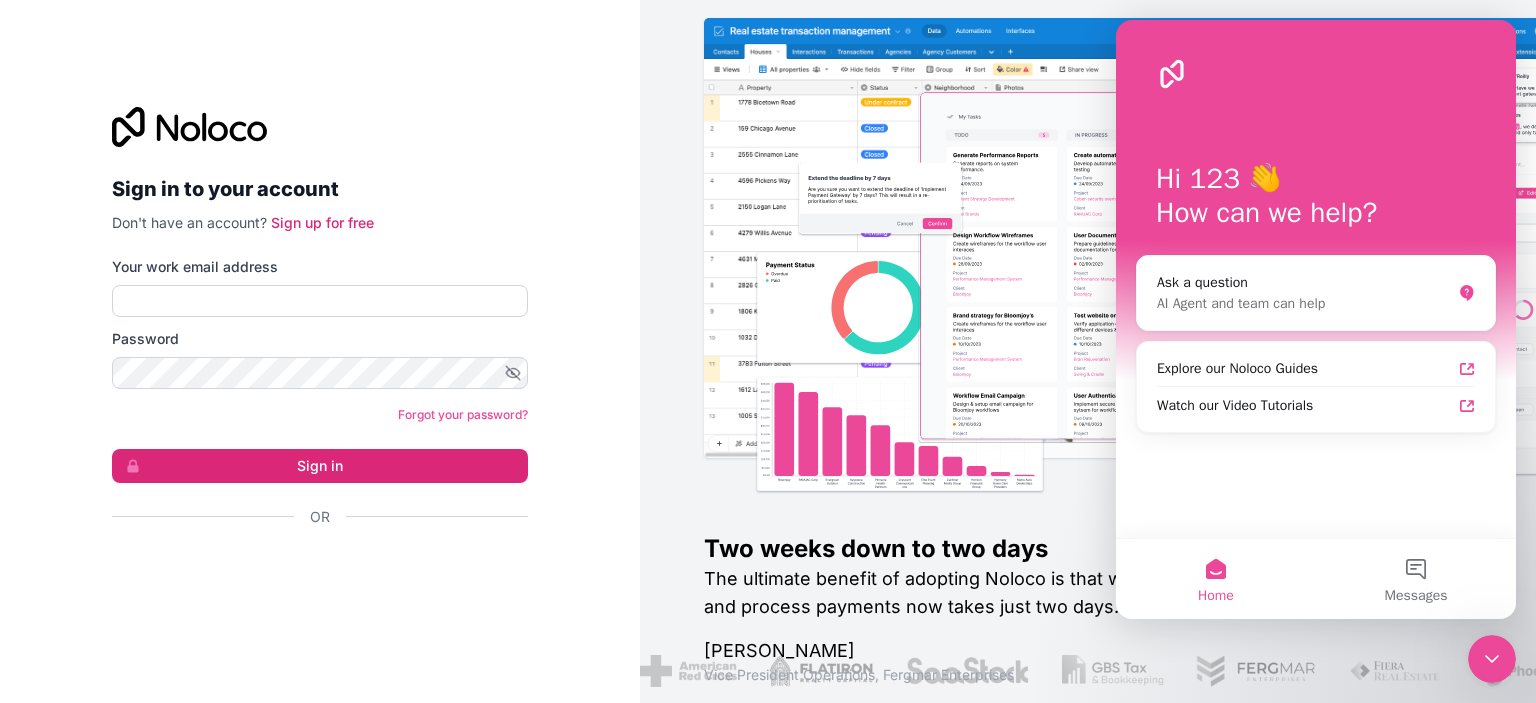 scroll, scrollTop: 0, scrollLeft: 0, axis: both 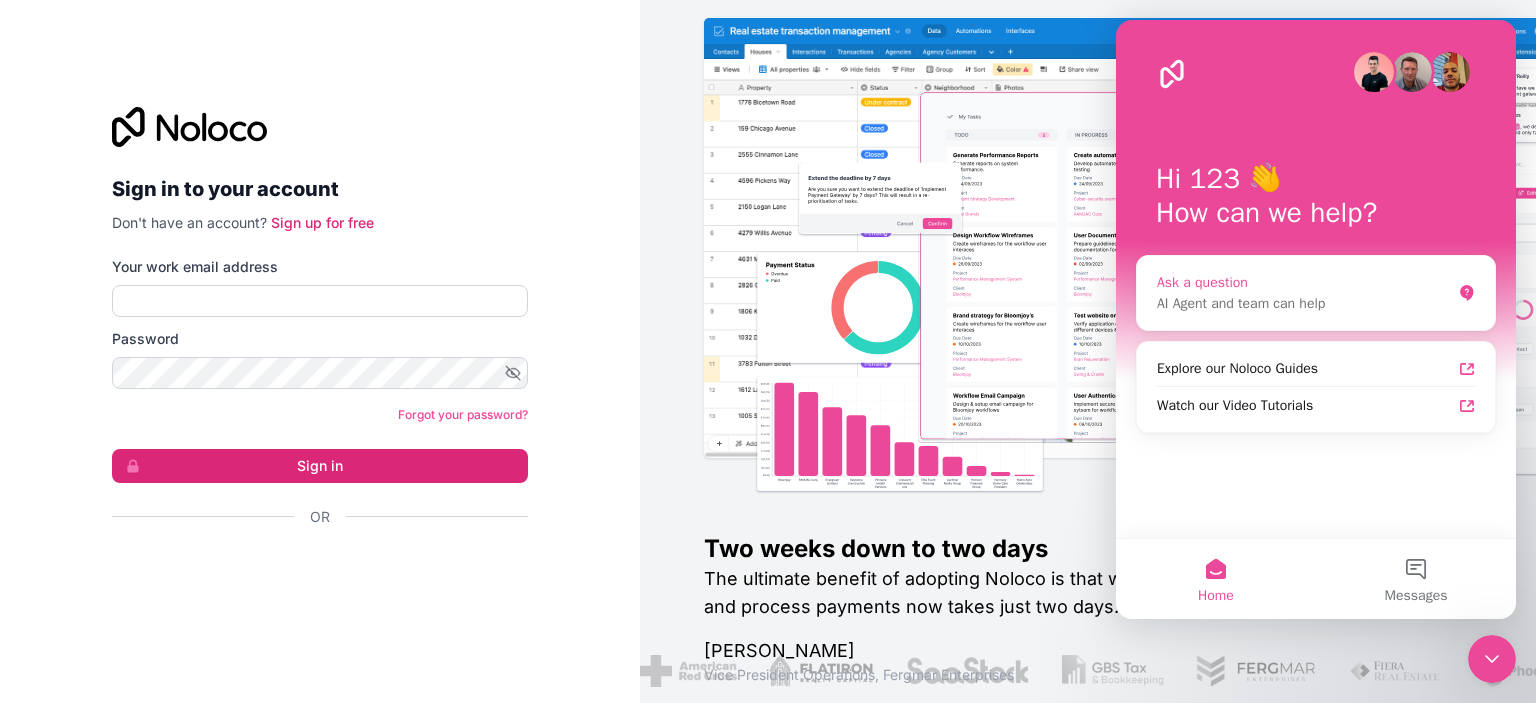 click on "Ask a question" at bounding box center (1304, 282) 